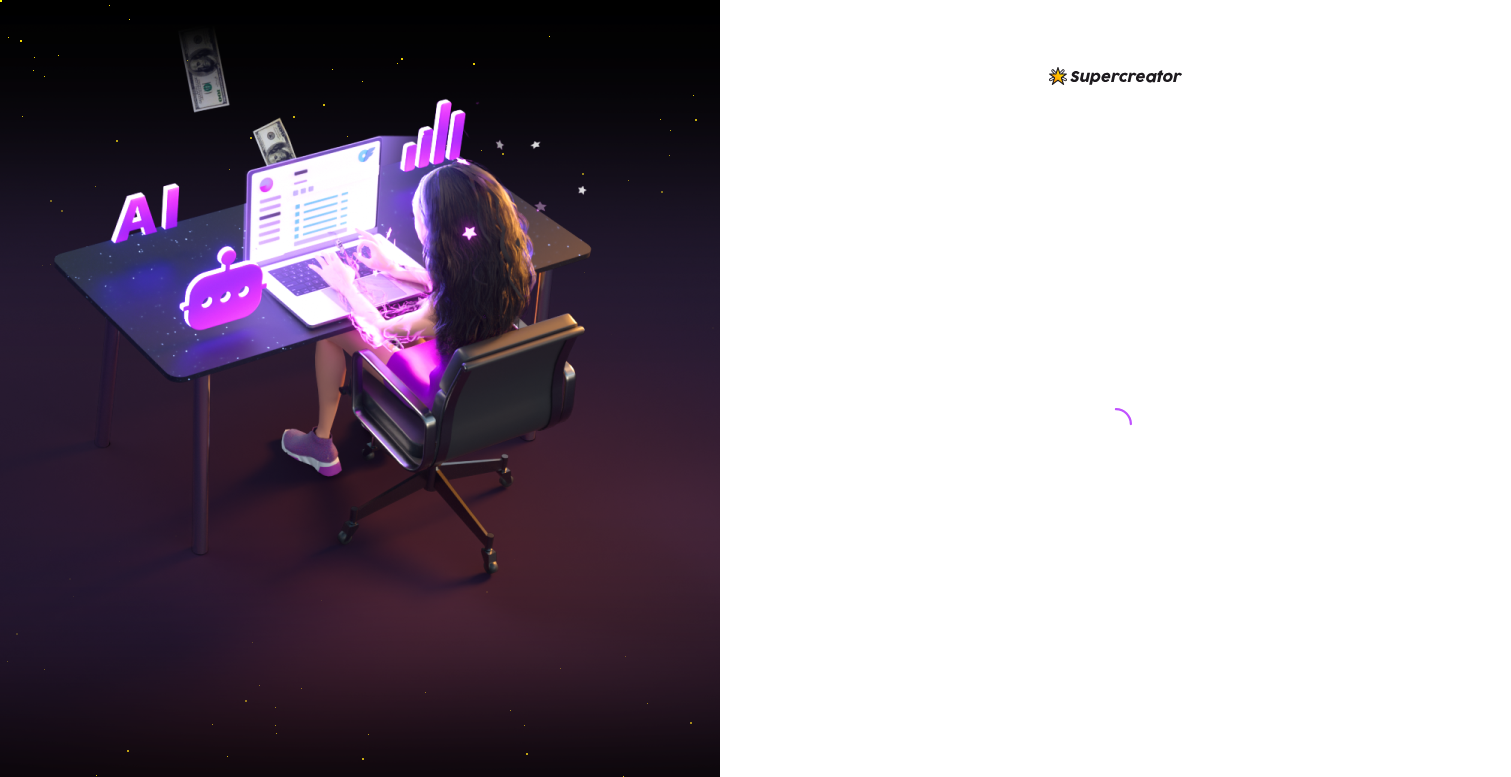 scroll, scrollTop: 0, scrollLeft: 0, axis: both 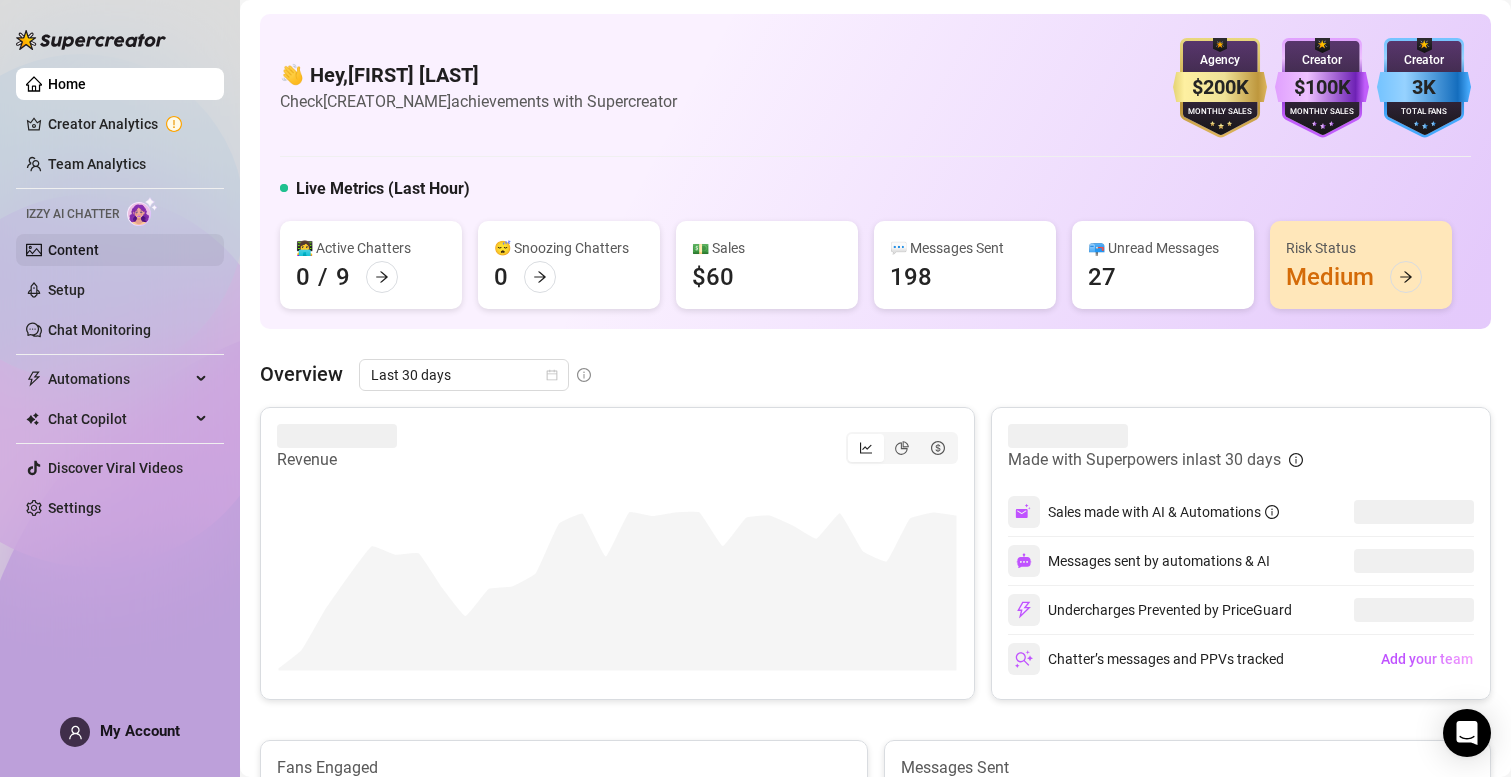 click on "Content" at bounding box center [73, 250] 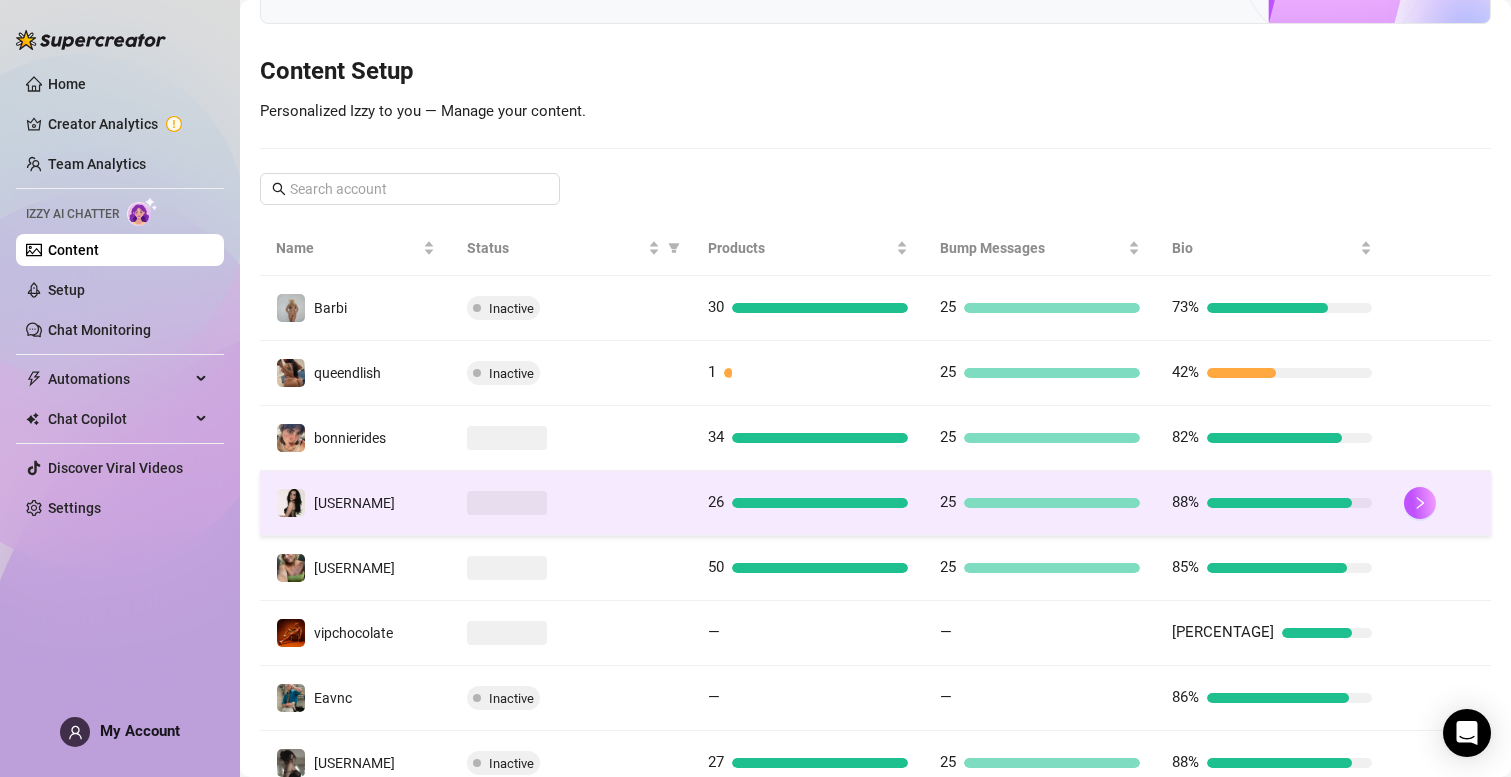 scroll, scrollTop: 462, scrollLeft: 0, axis: vertical 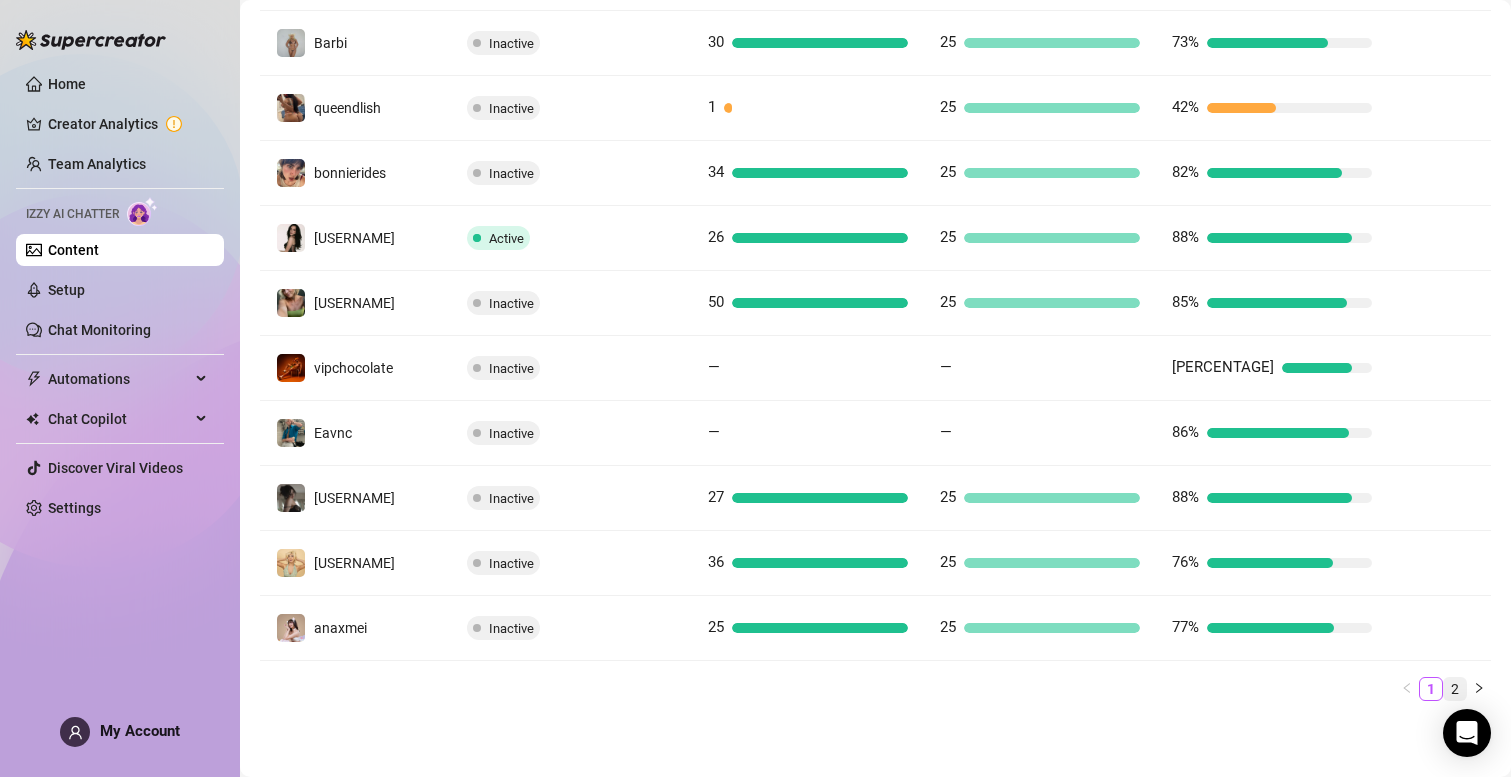click on "2" at bounding box center (1455, 689) 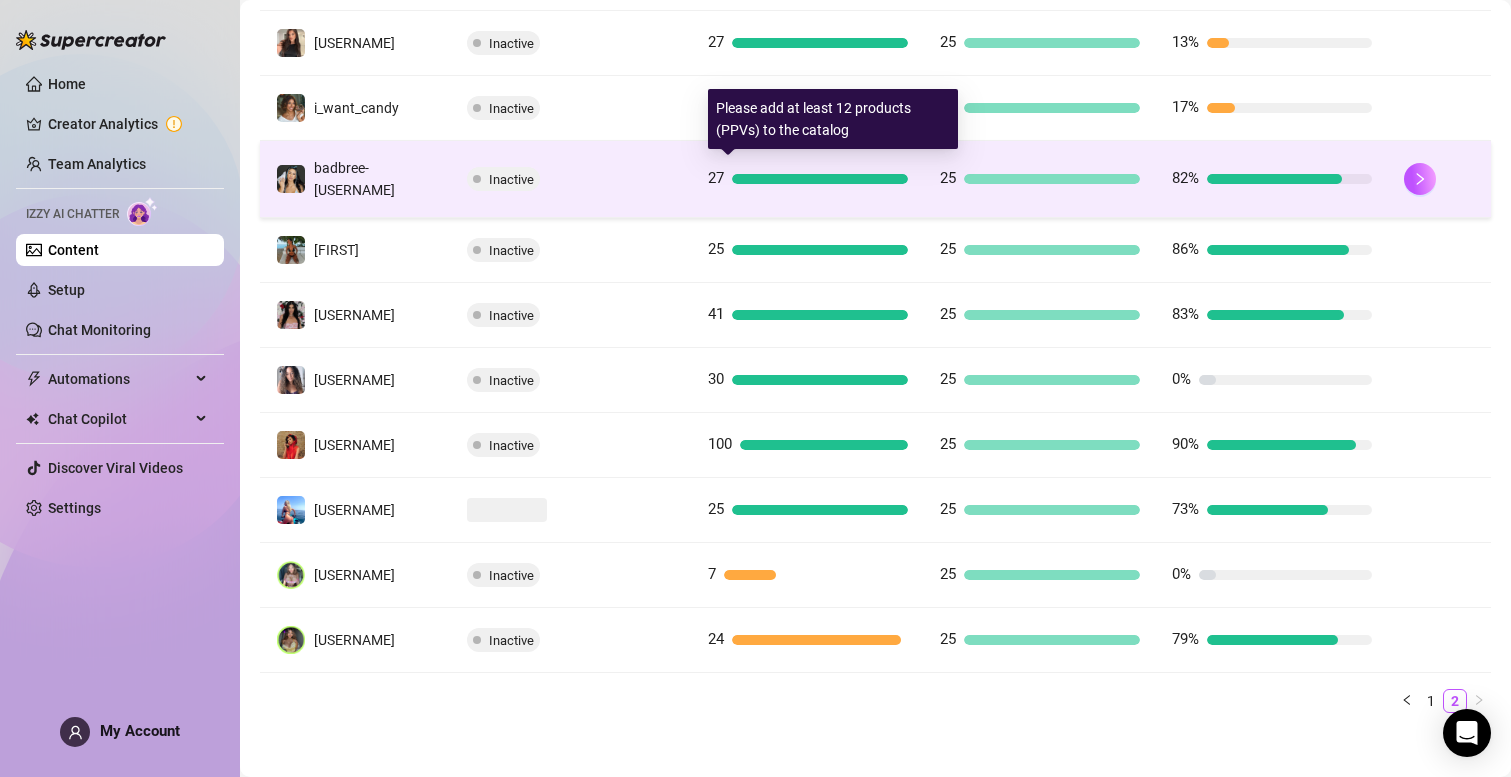 scroll, scrollTop: 413, scrollLeft: 0, axis: vertical 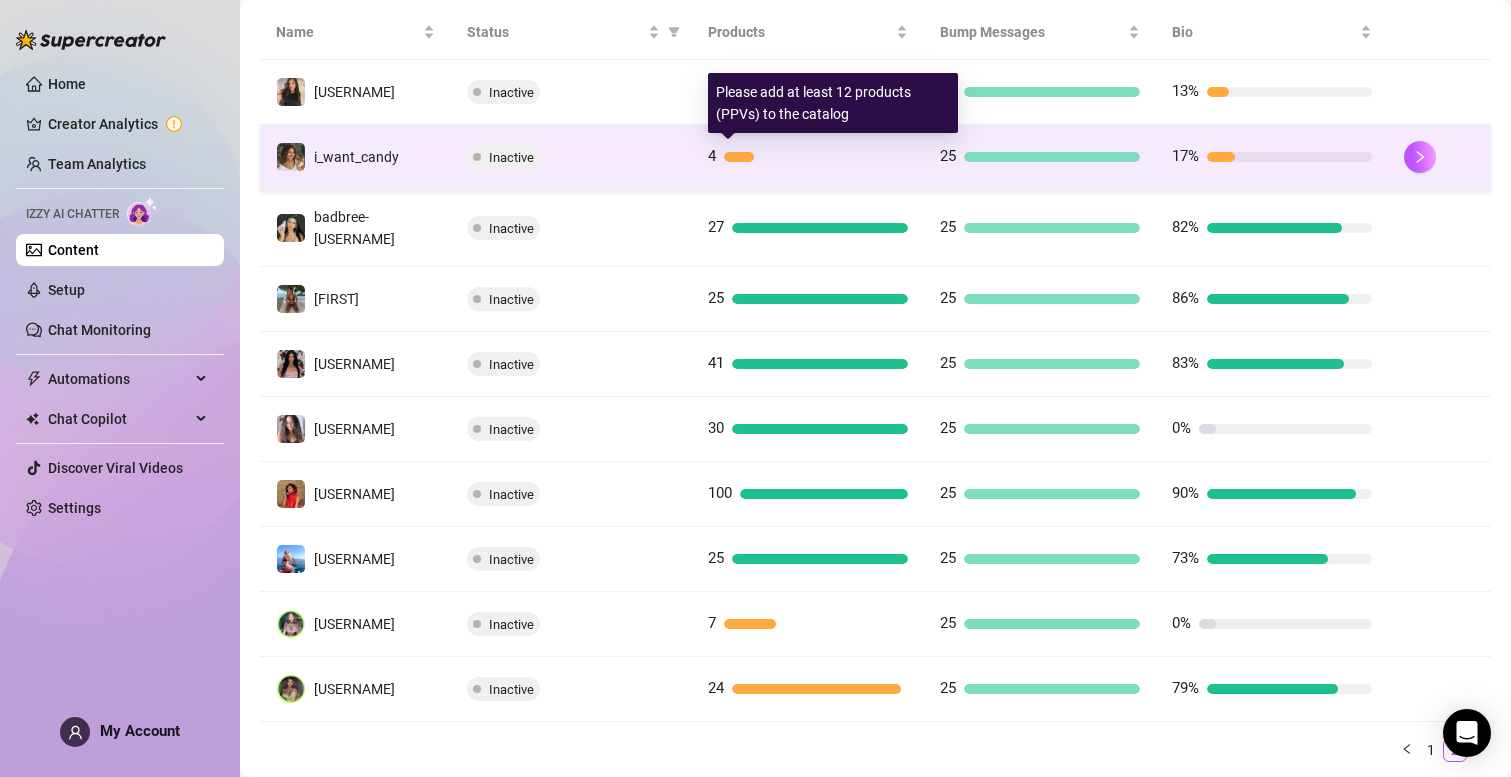 click on "4" at bounding box center (808, 157) 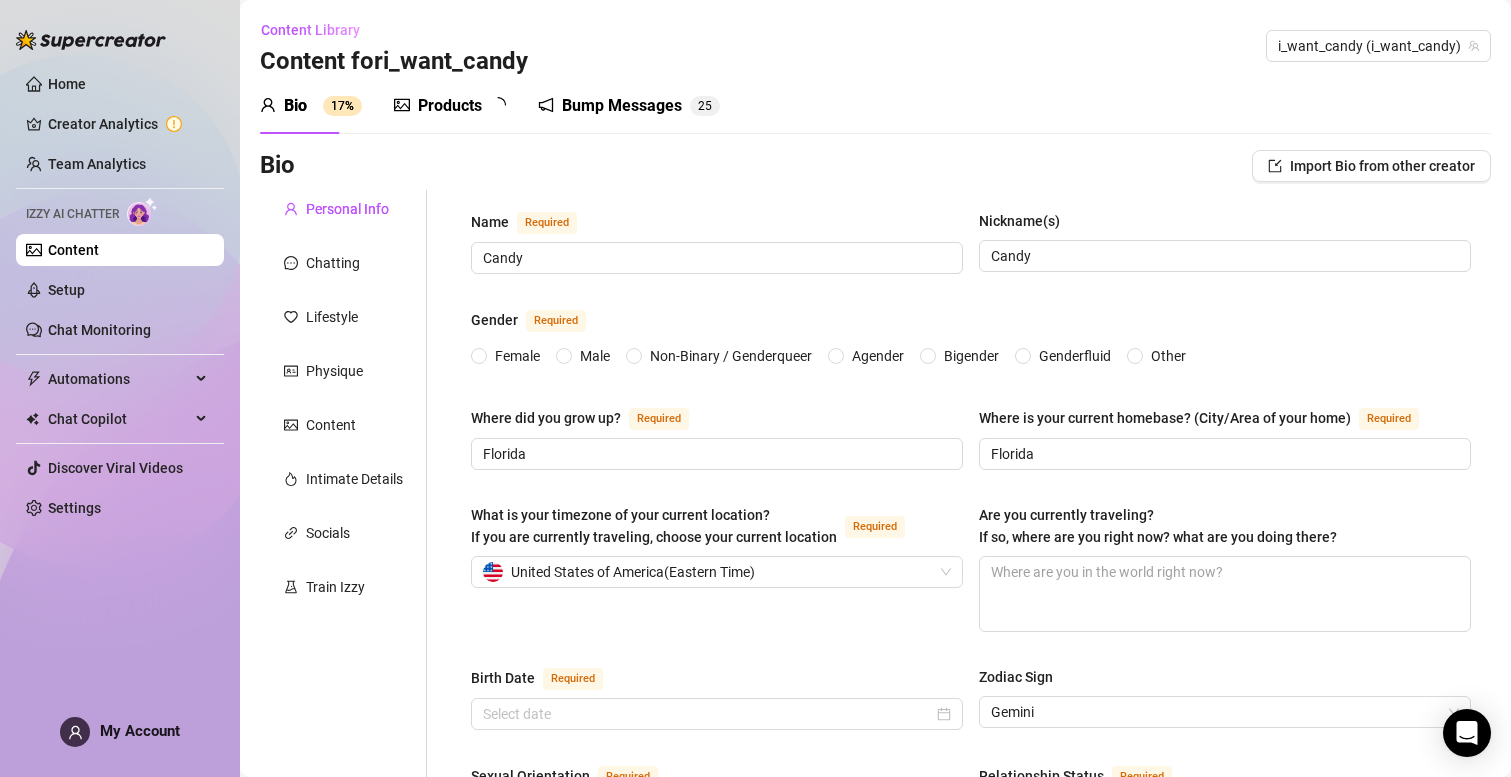 type 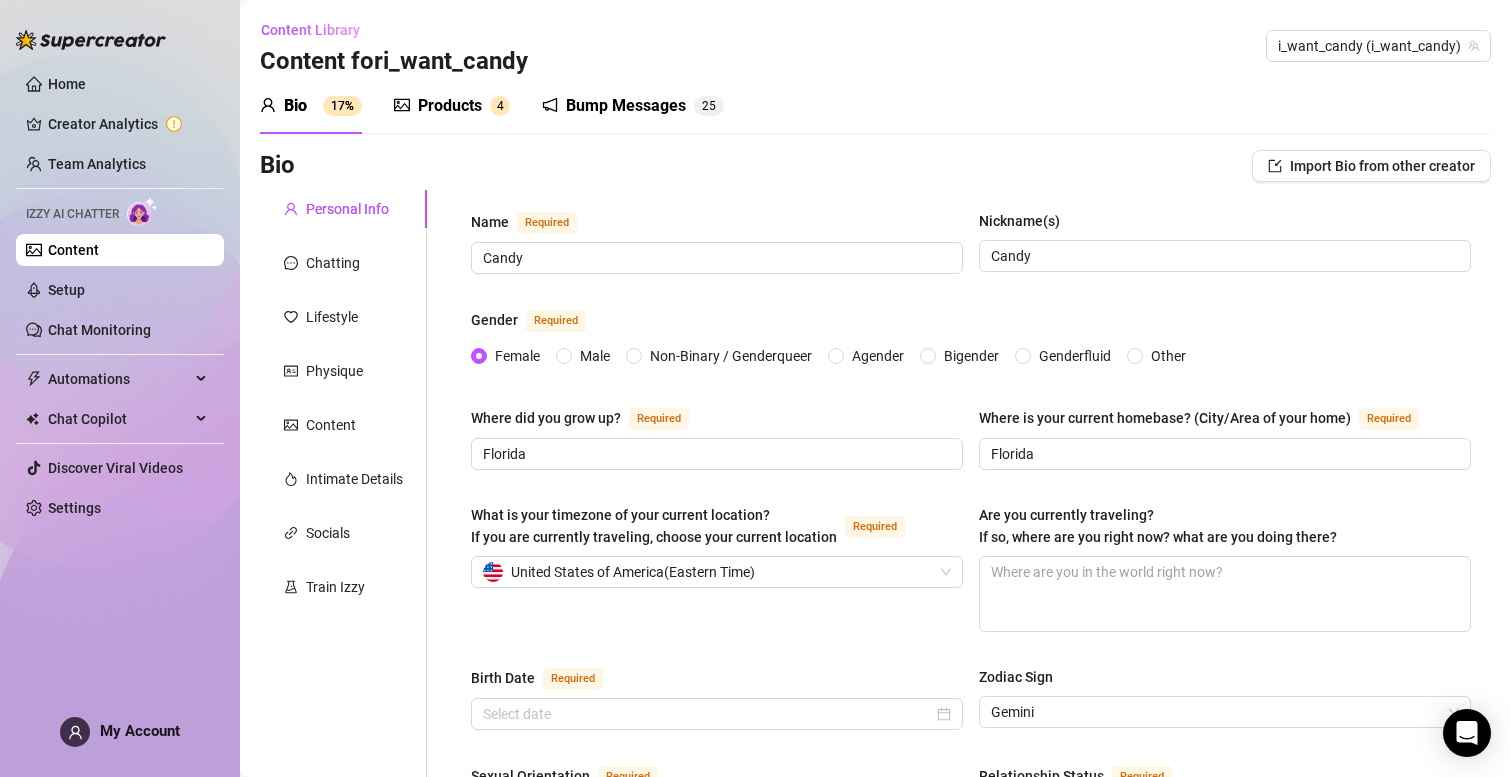 click on "Products" at bounding box center (450, 106) 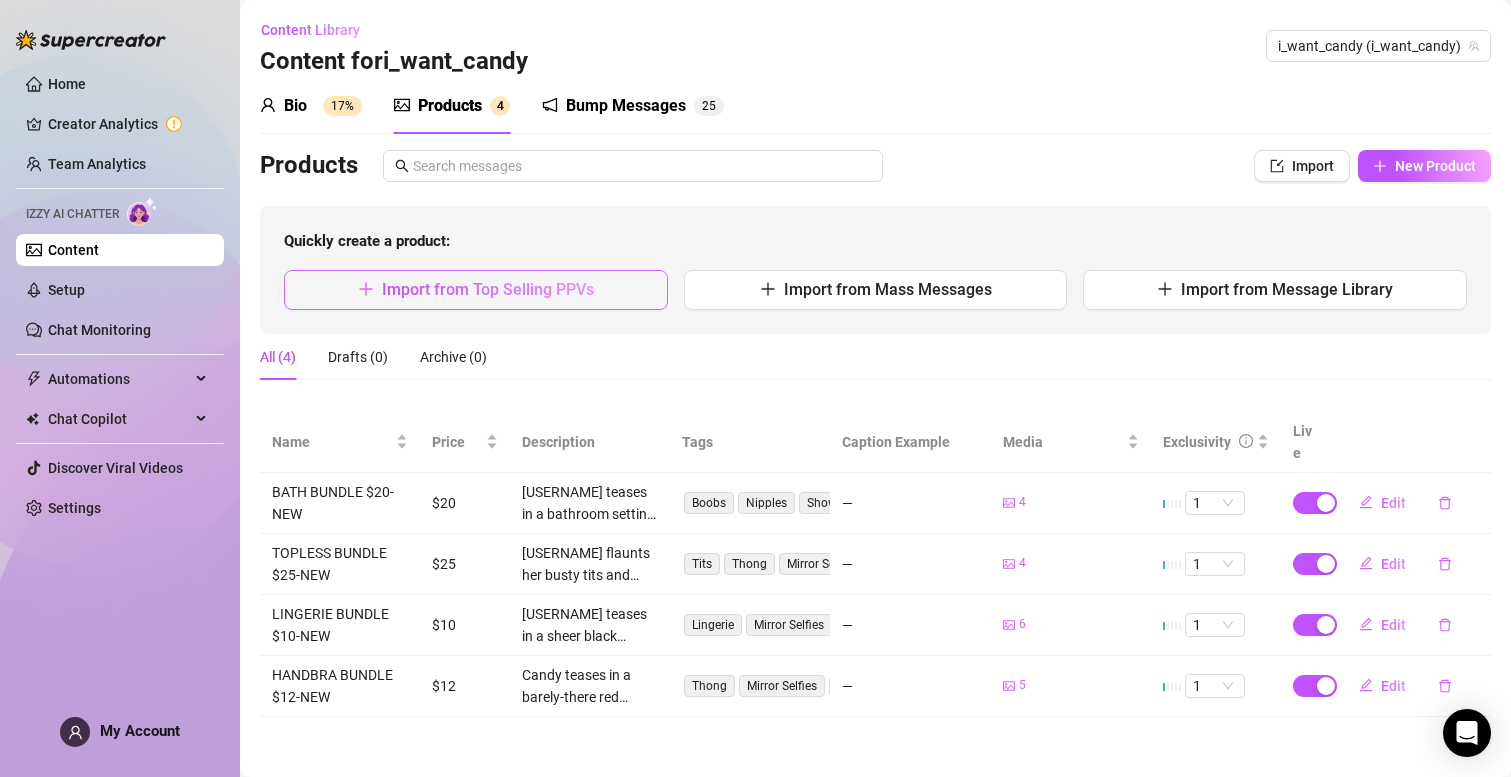 click on "Import from Top Selling PPVs" at bounding box center [476, 290] 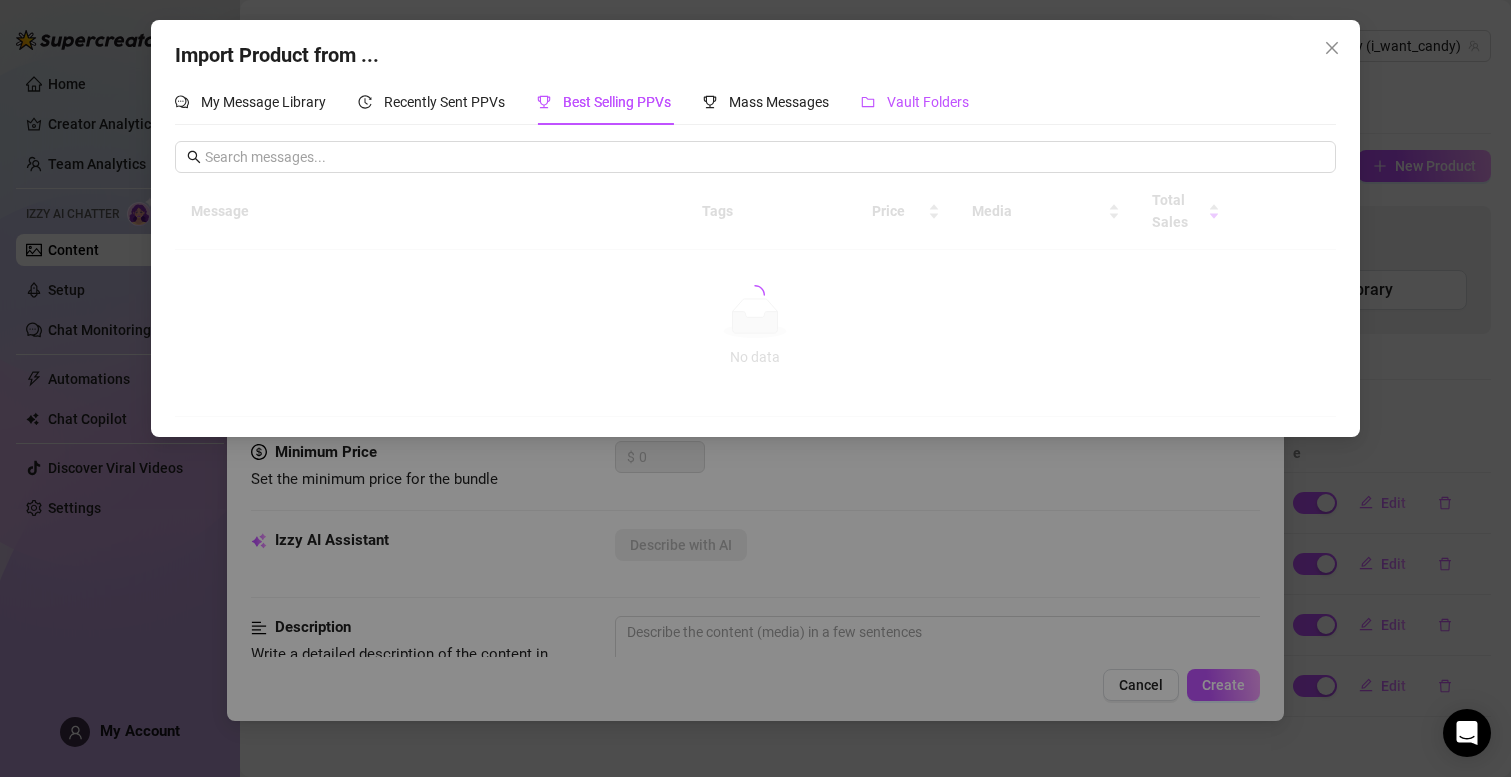 click on "Vault Folders" at bounding box center [928, 102] 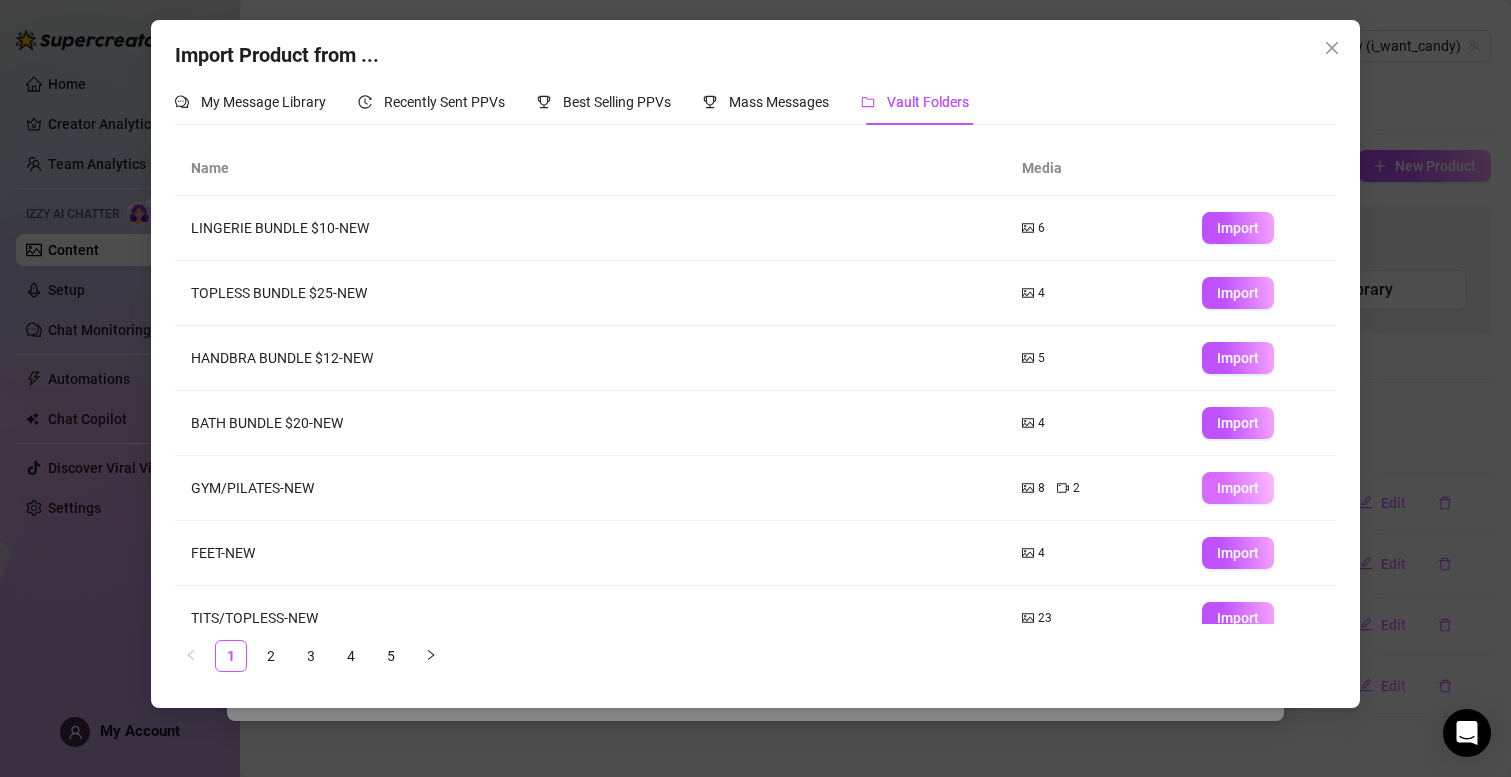 click on "Import" at bounding box center [1238, 488] 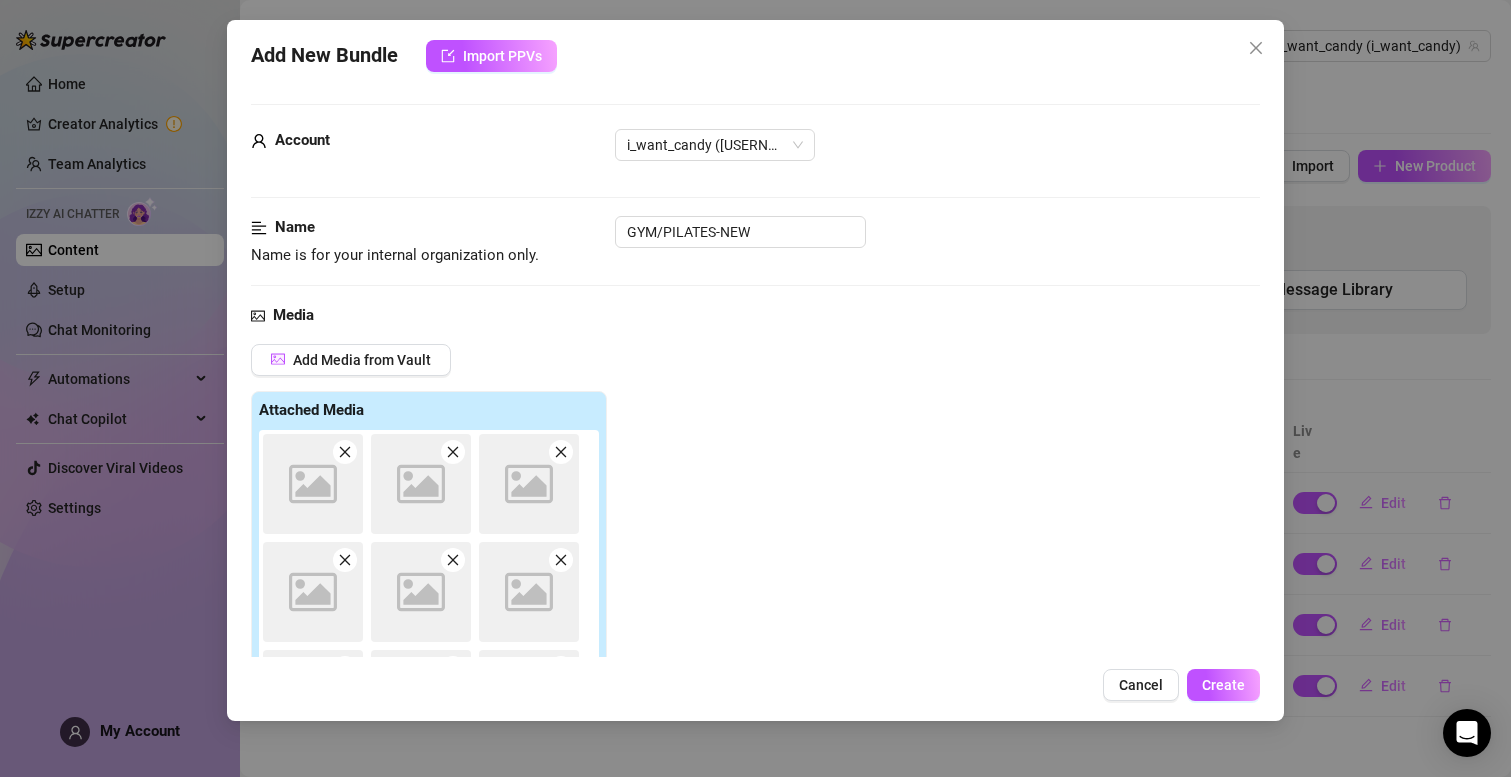type on "Type your message here..." 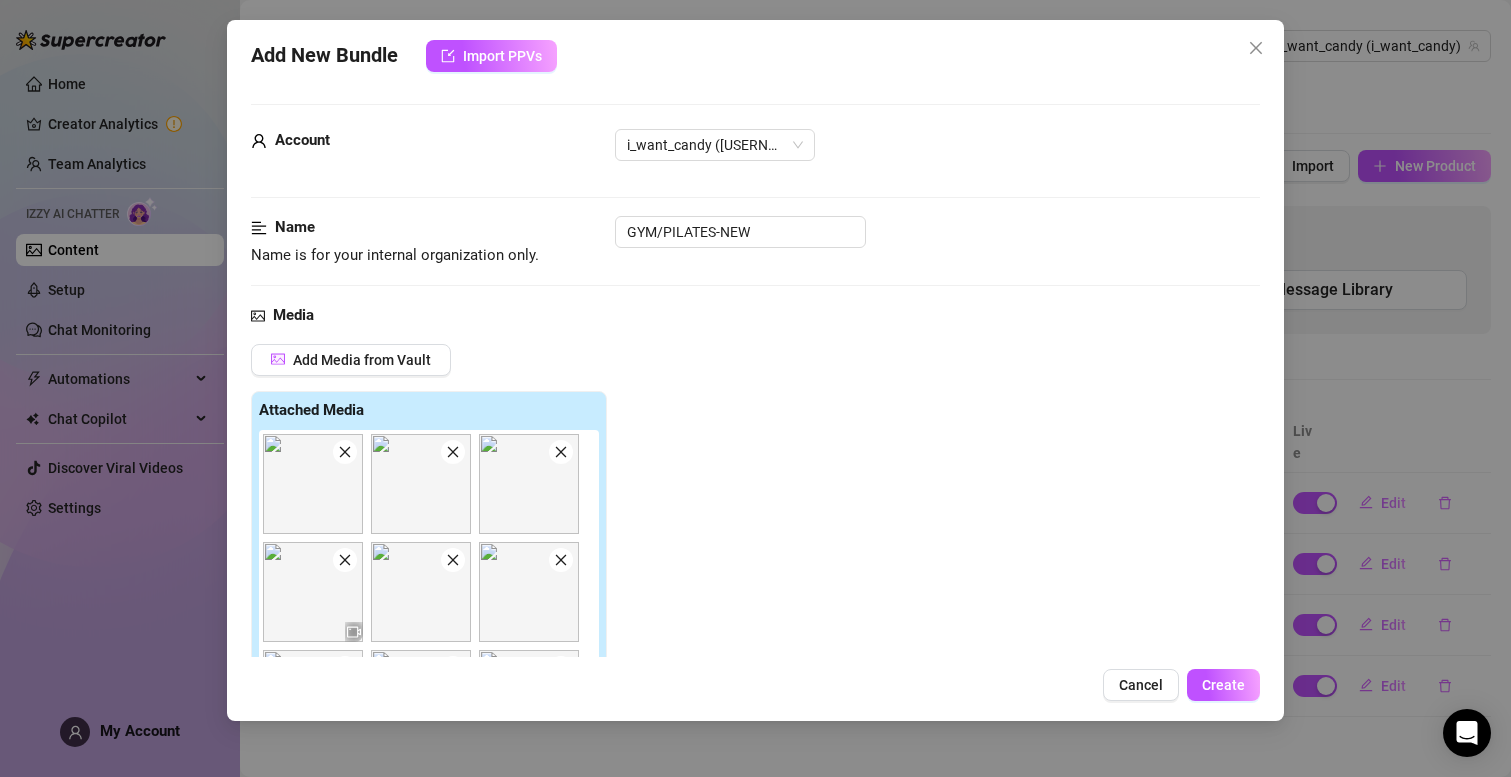 click 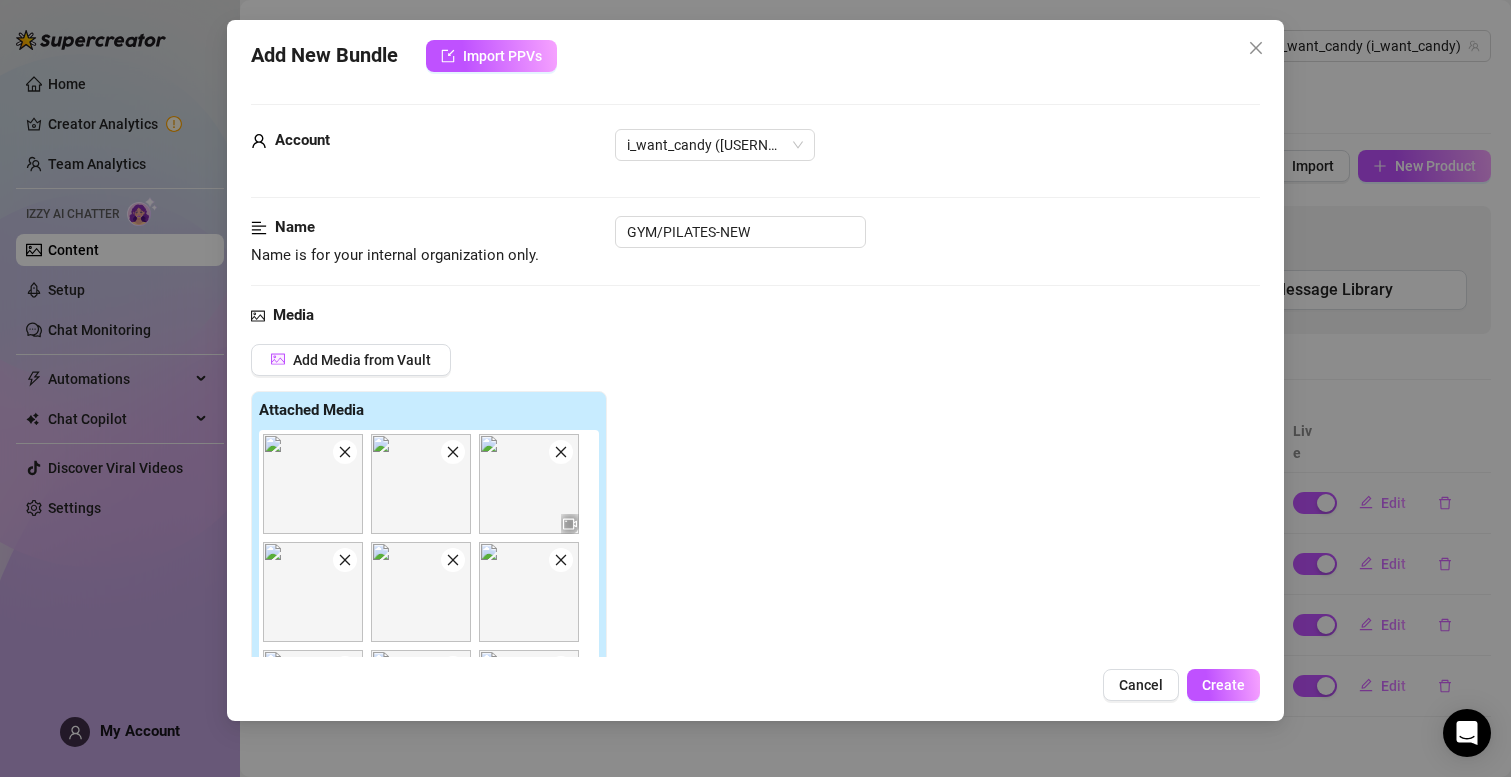 click 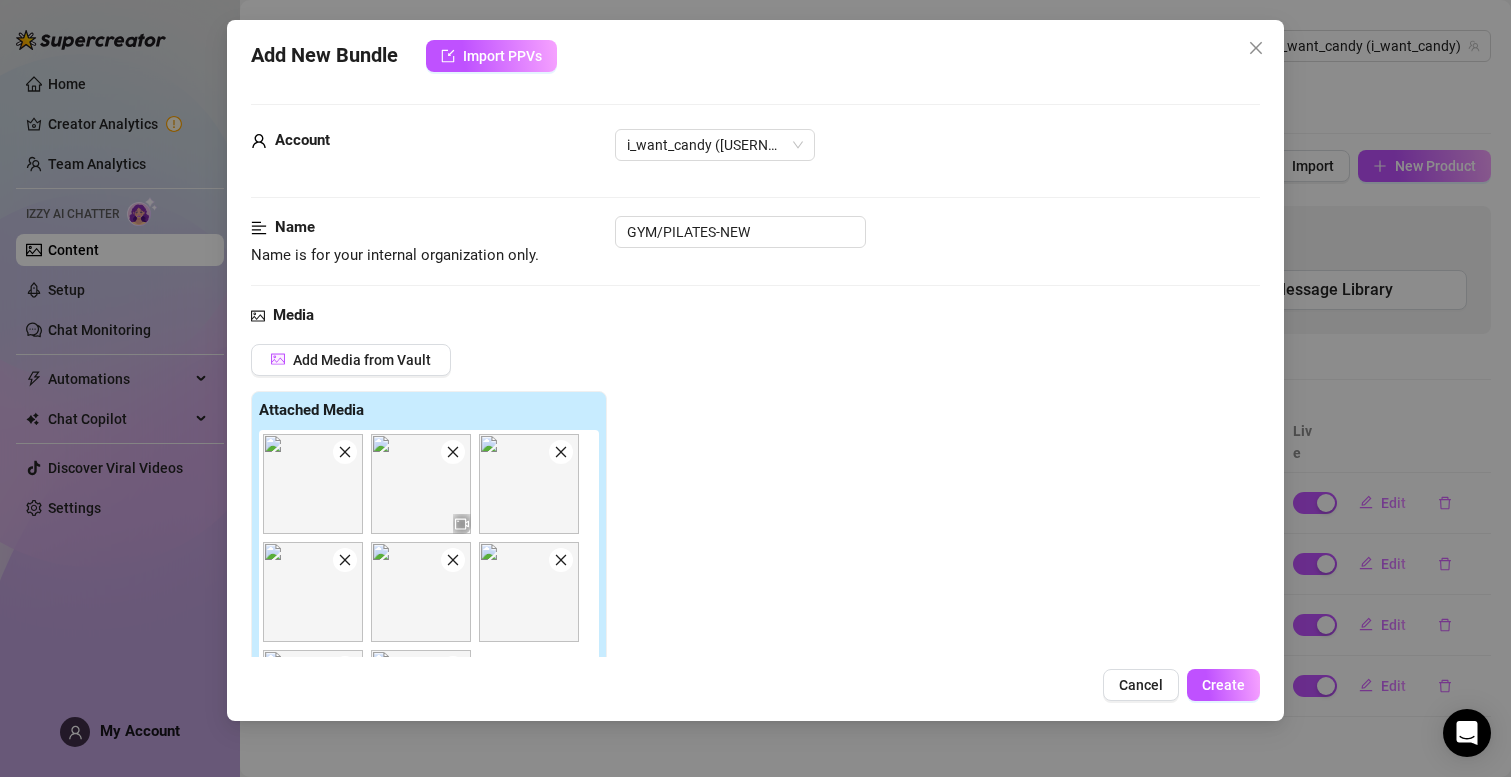 click 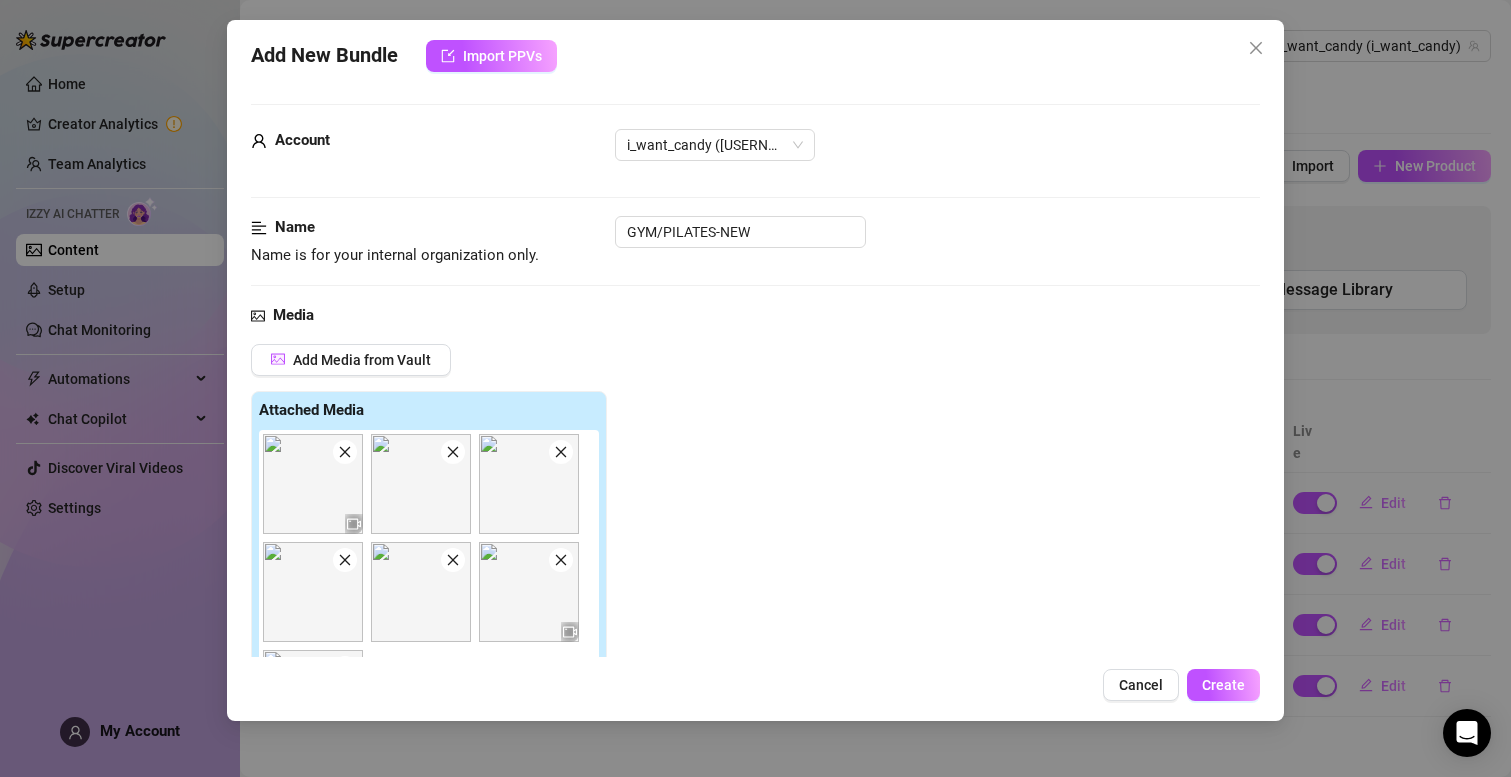 click 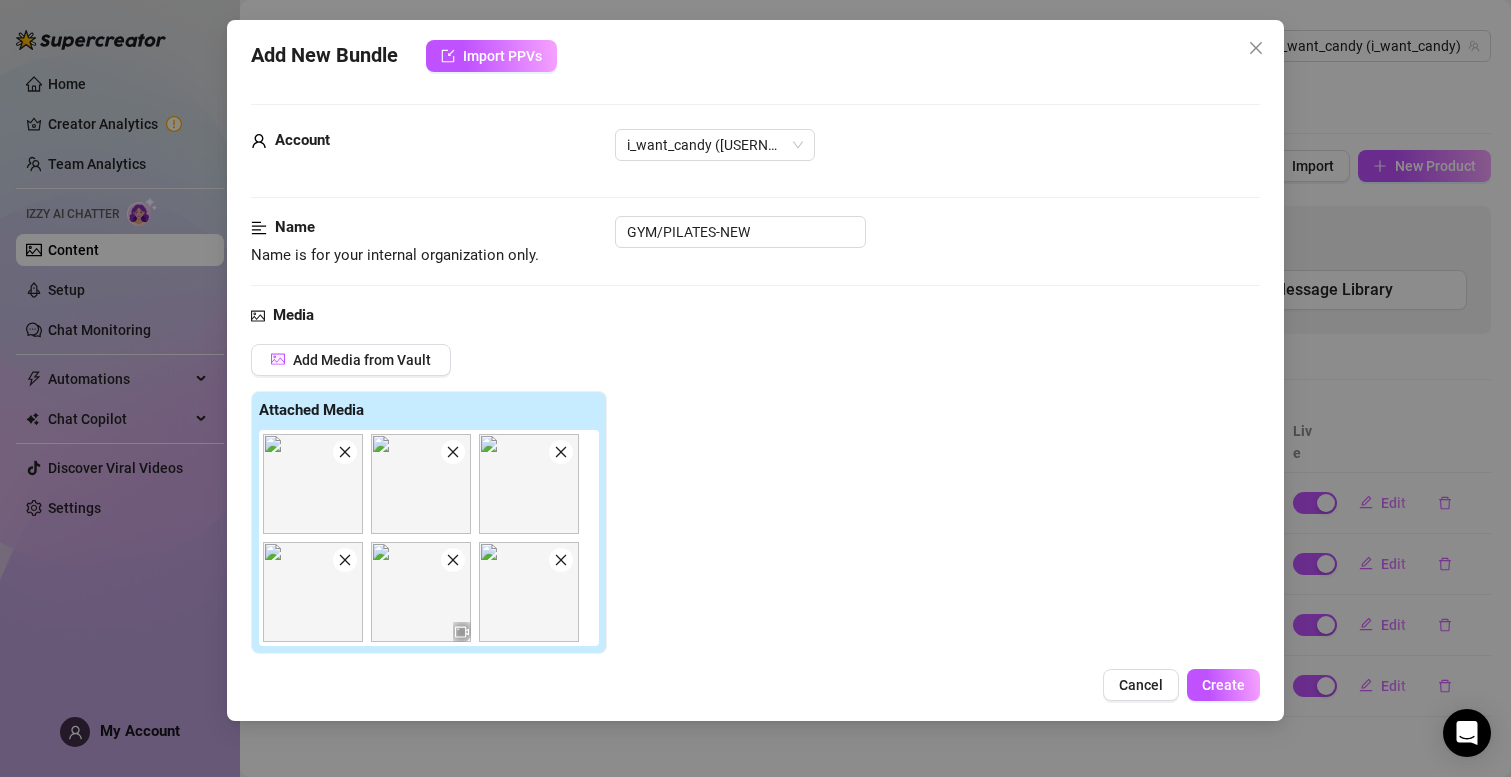 click 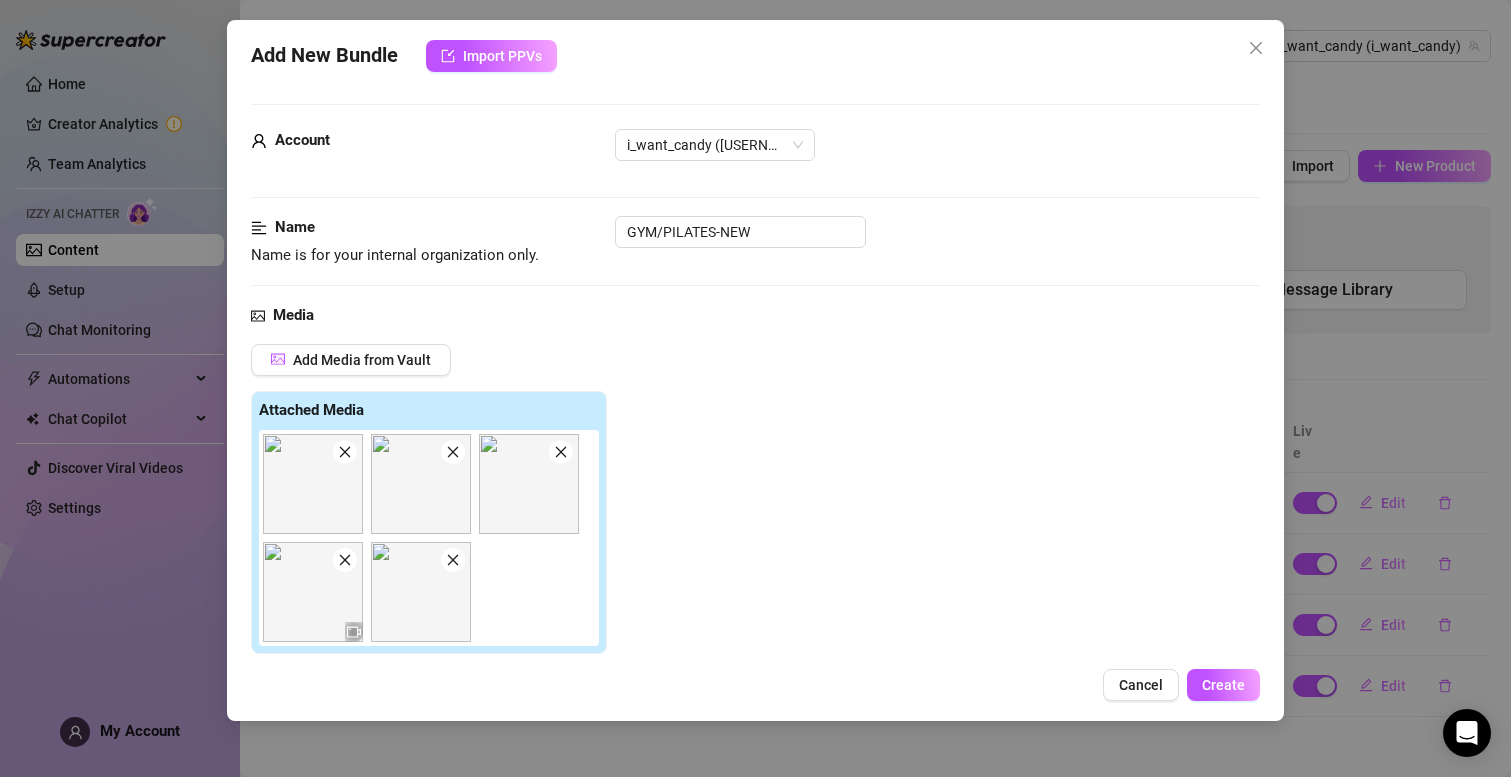 click 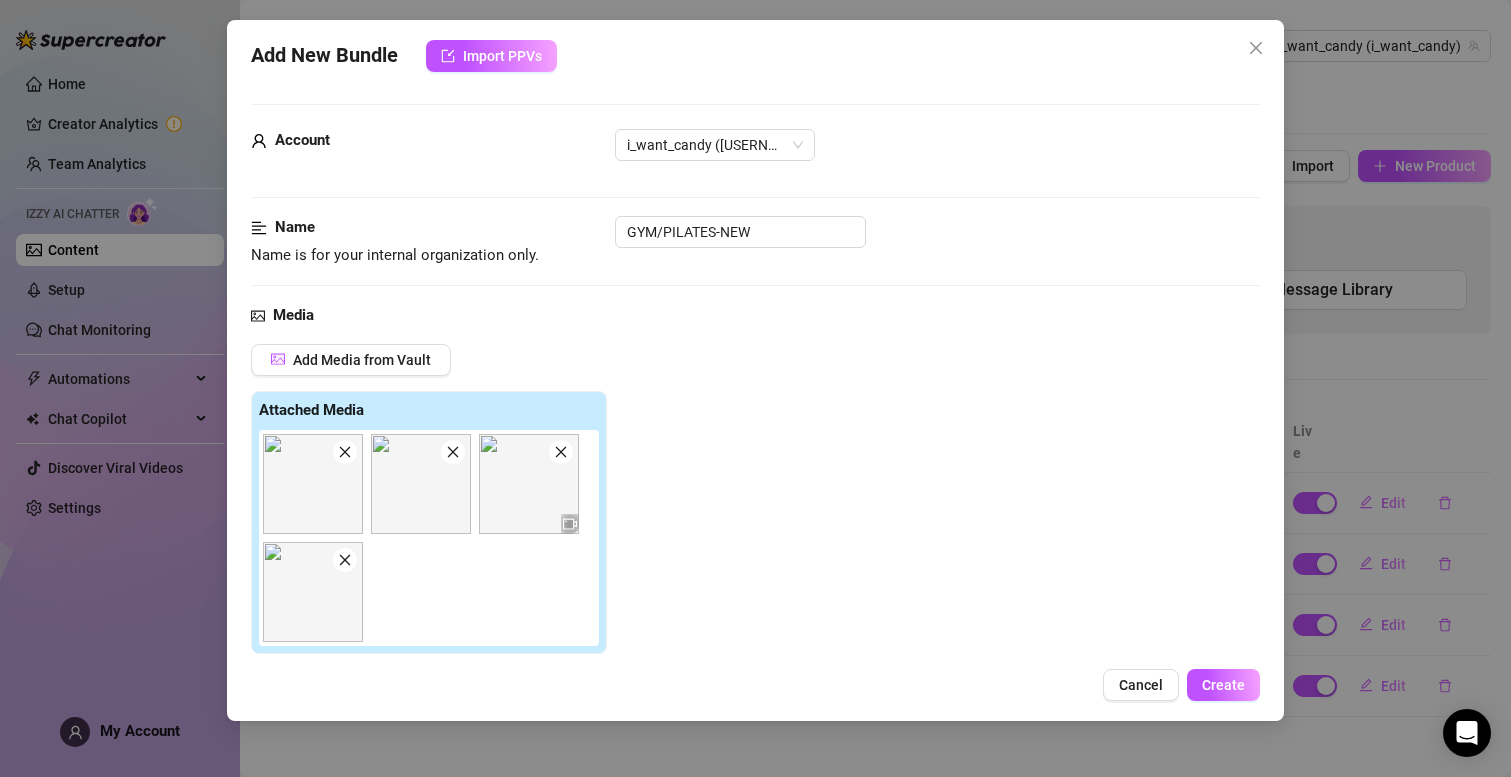 click 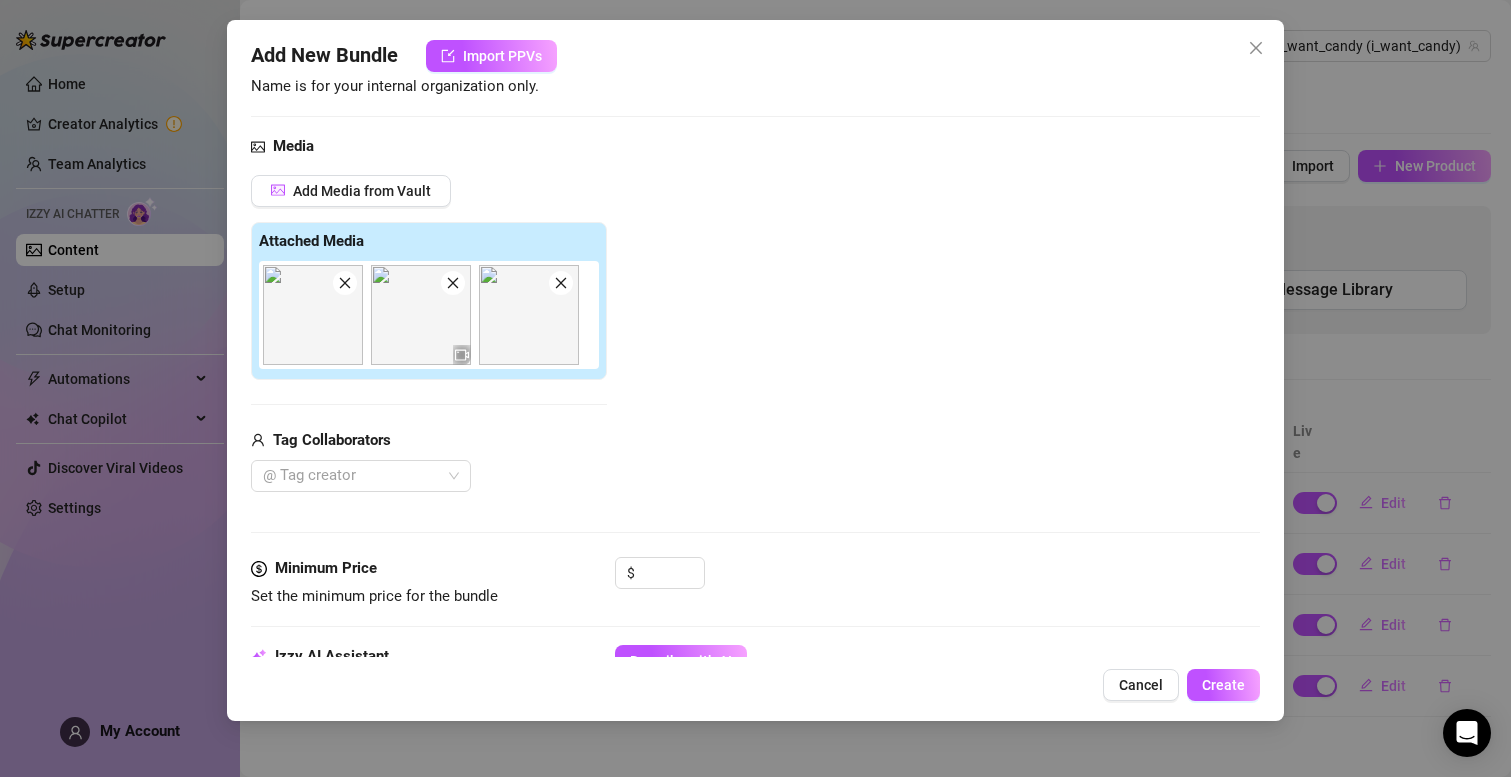 scroll, scrollTop: 228, scrollLeft: 0, axis: vertical 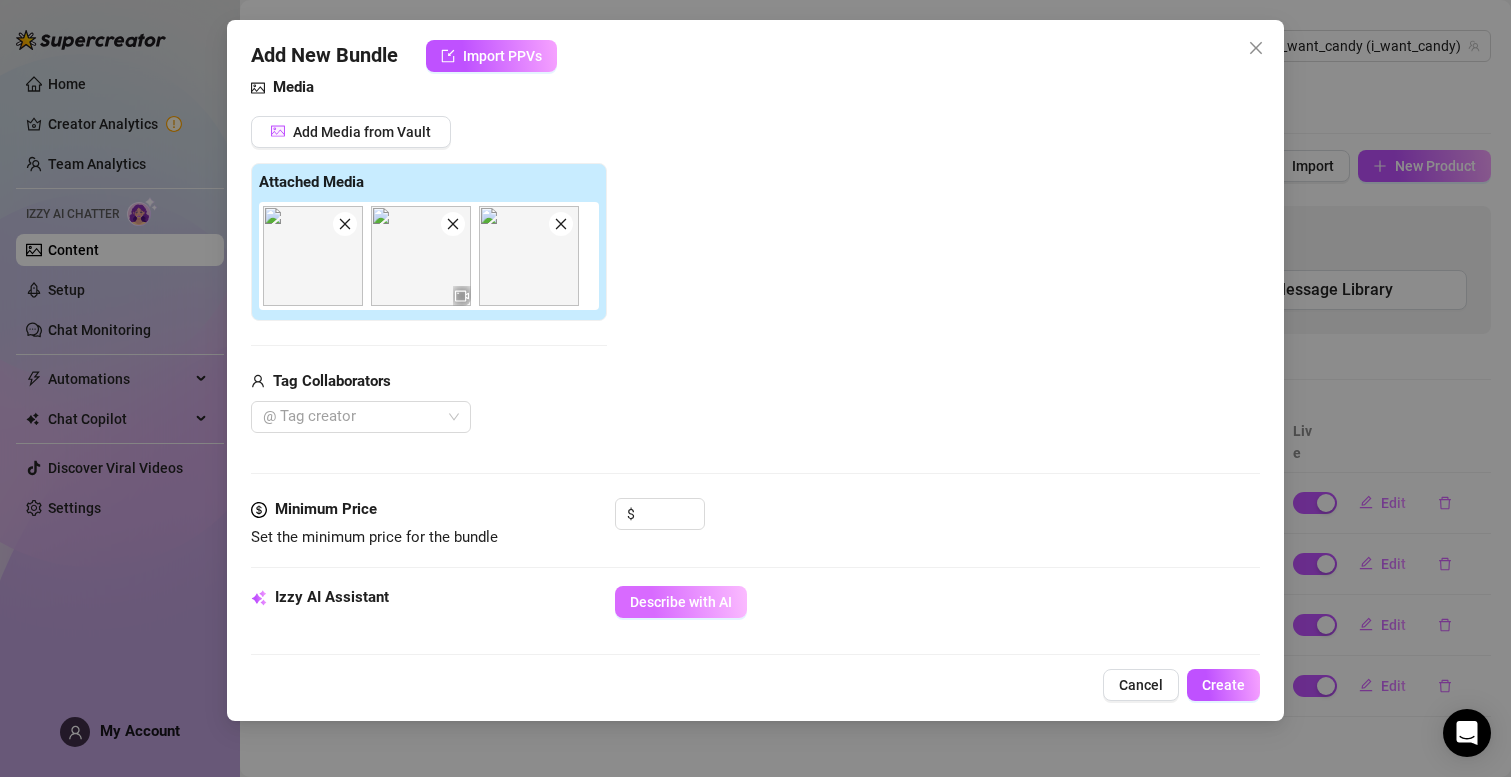 click on "Describe with AI" at bounding box center (681, 602) 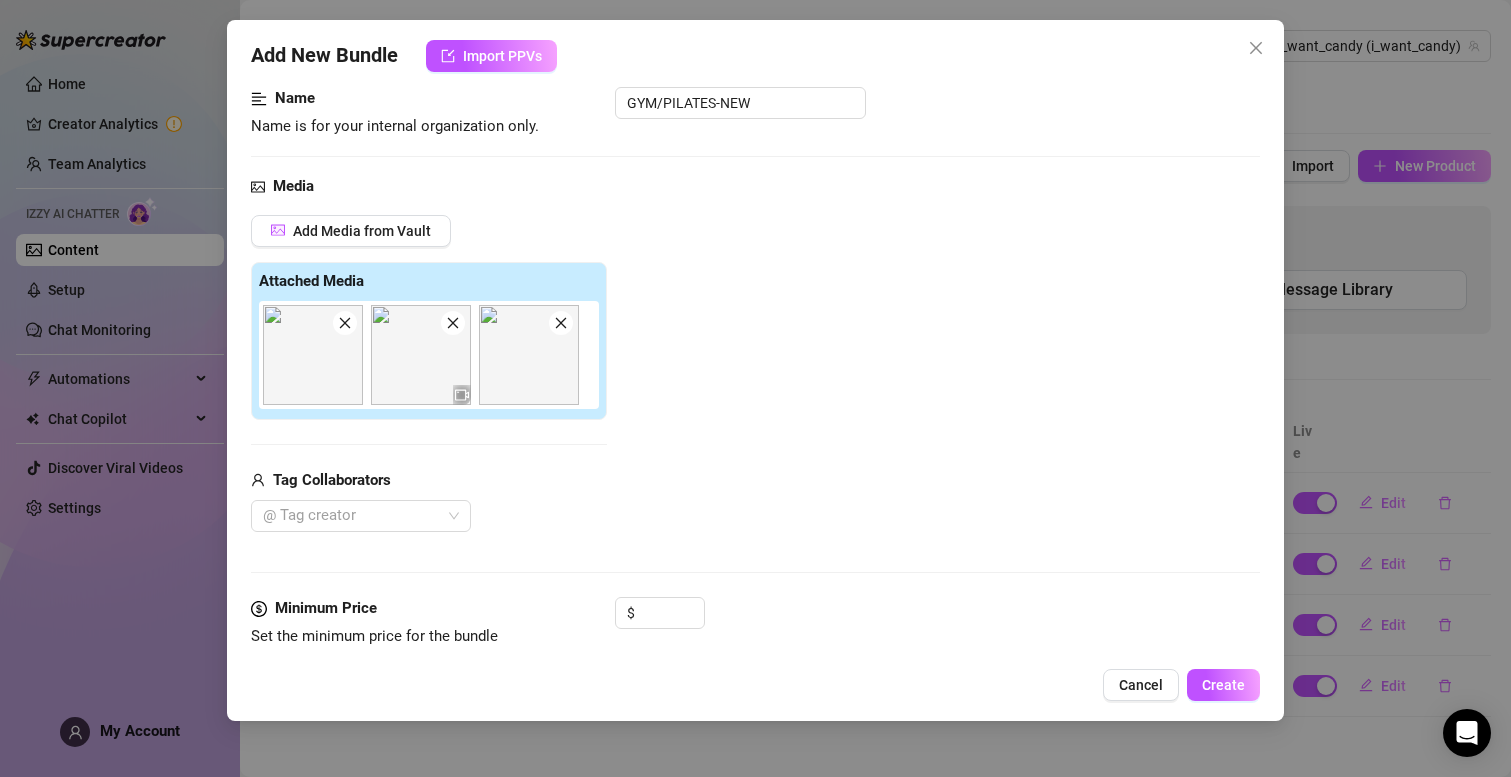 scroll, scrollTop: 0, scrollLeft: 0, axis: both 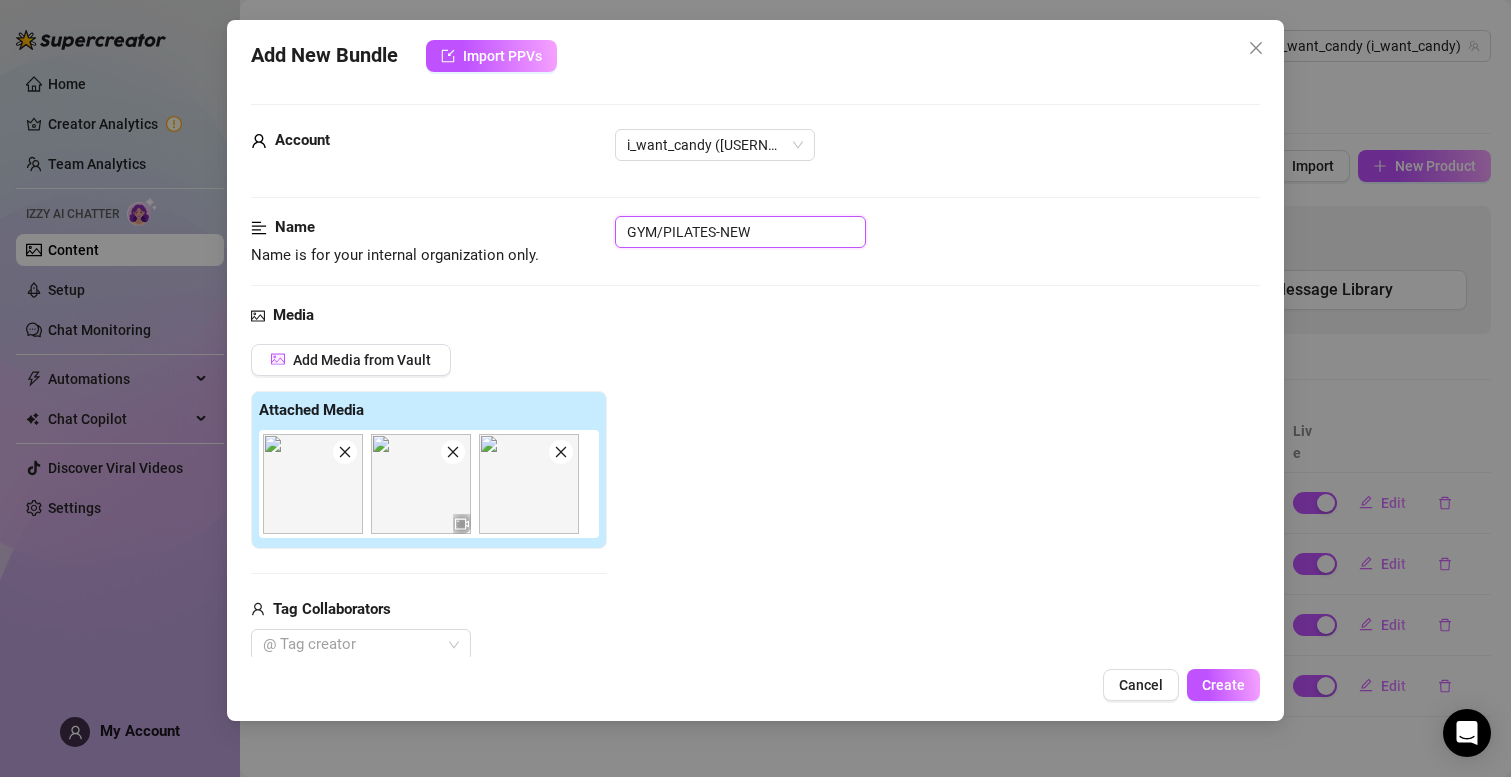 click on "GYM/PILATES-NEW" at bounding box center [740, 232] 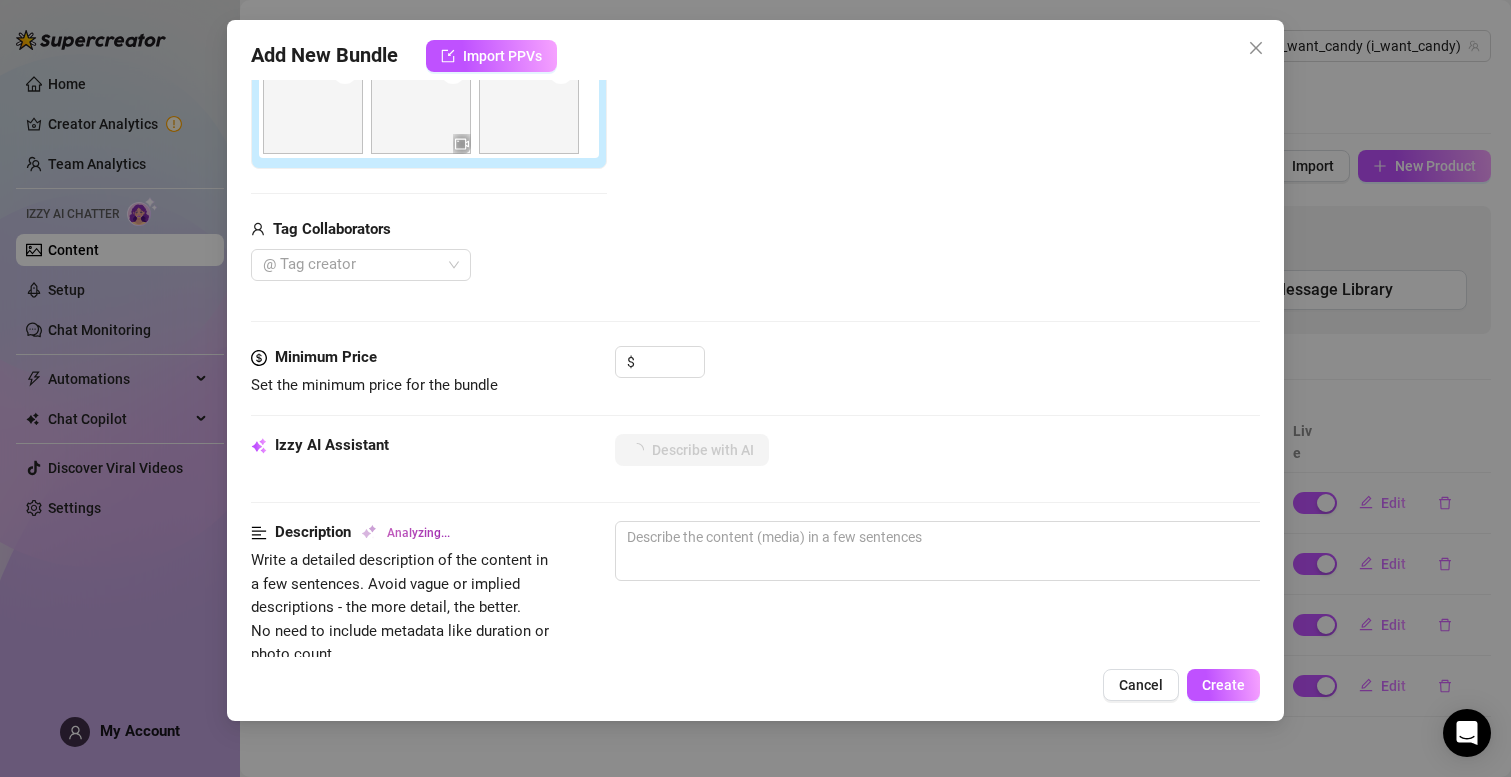 scroll, scrollTop: 282, scrollLeft: 0, axis: vertical 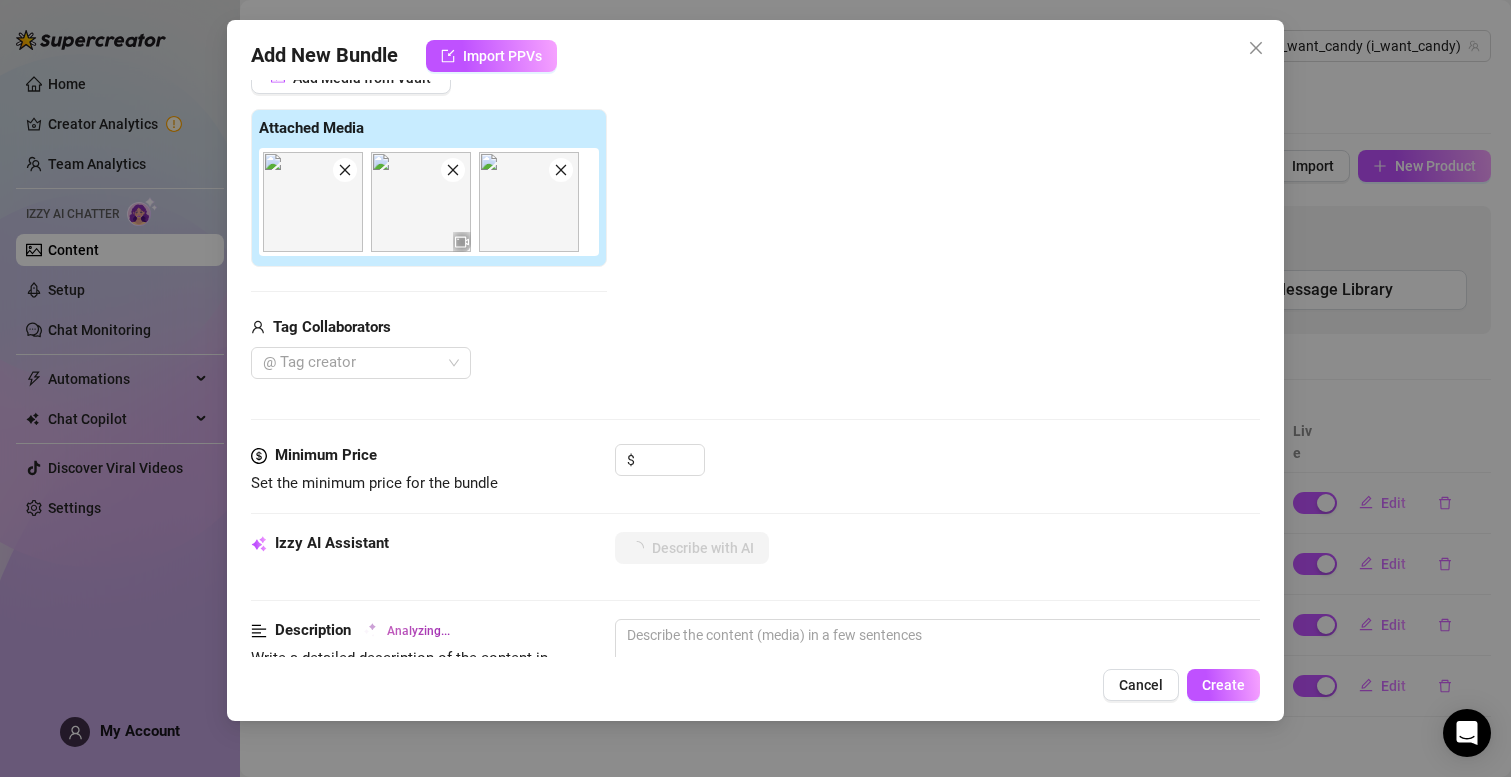 type on "Candy" 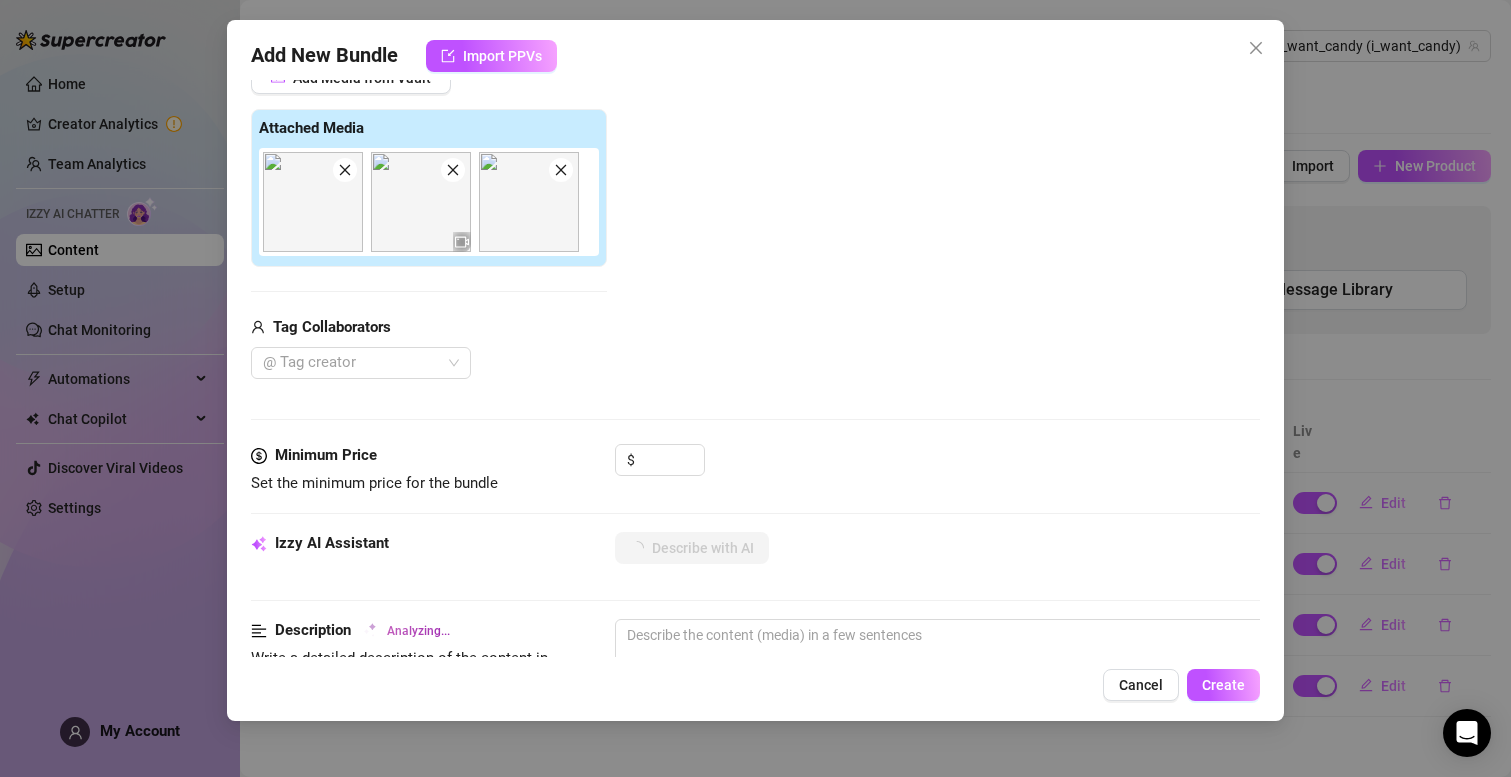 type on "Candy" 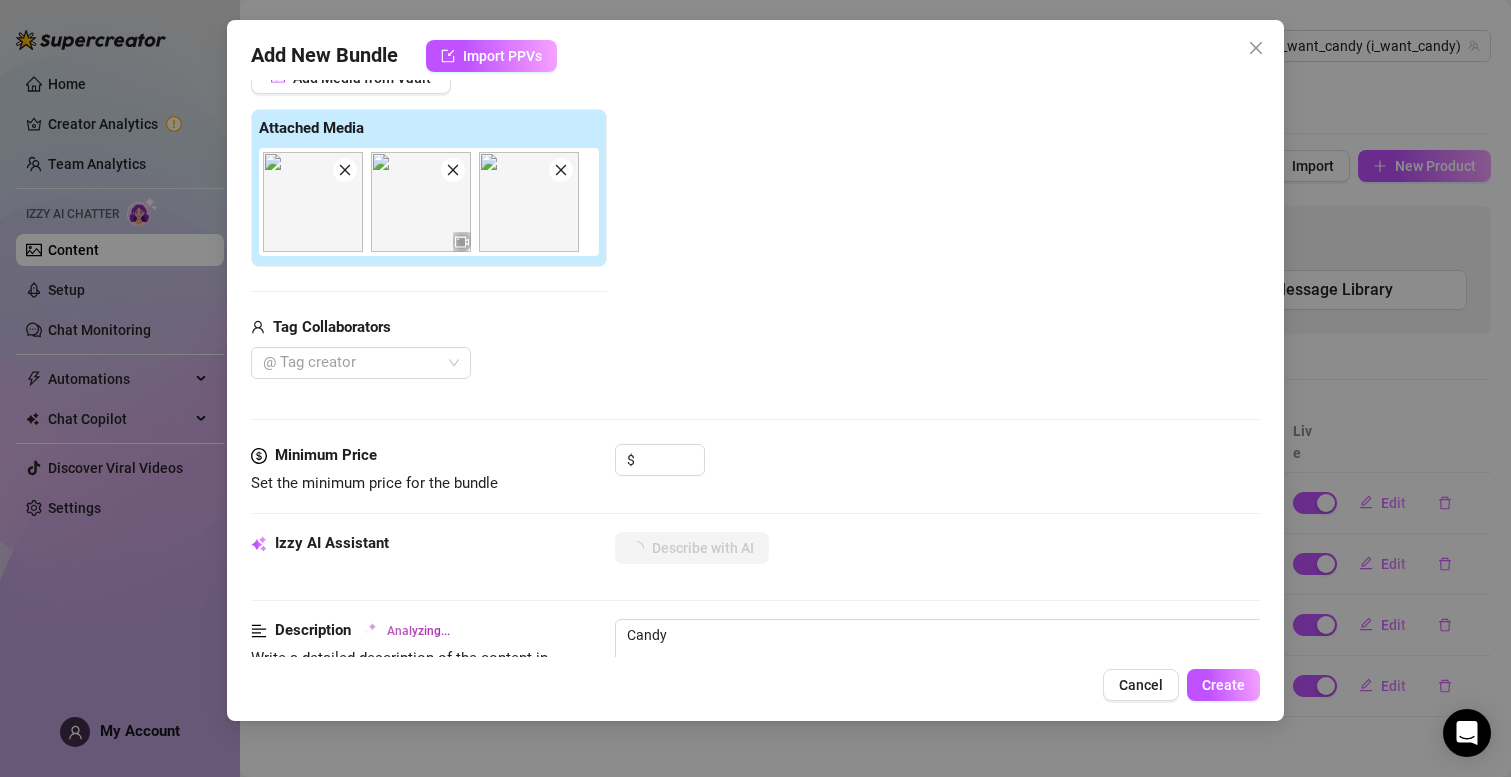 type on "[USERNAME] teases" 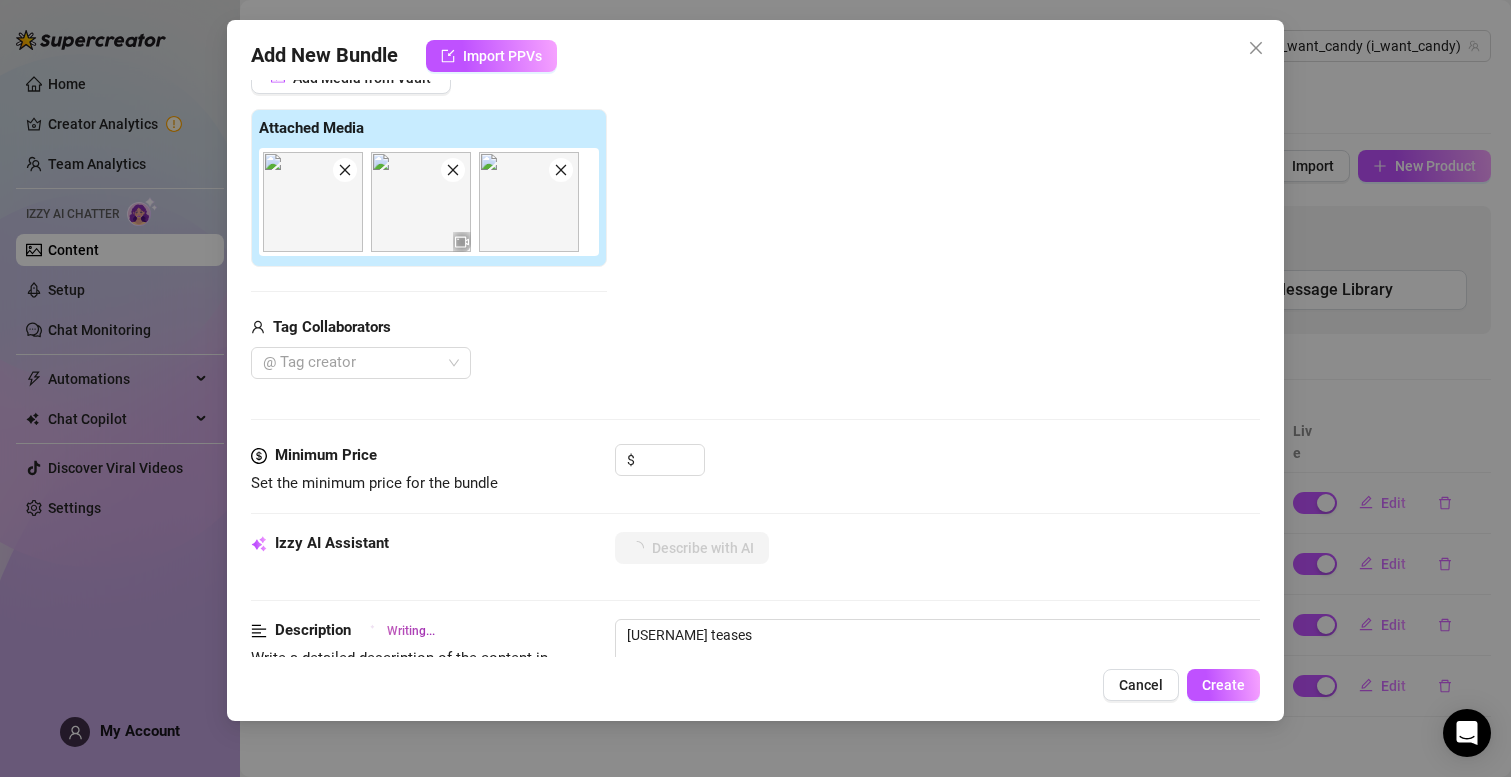type on "[USERNAME]" 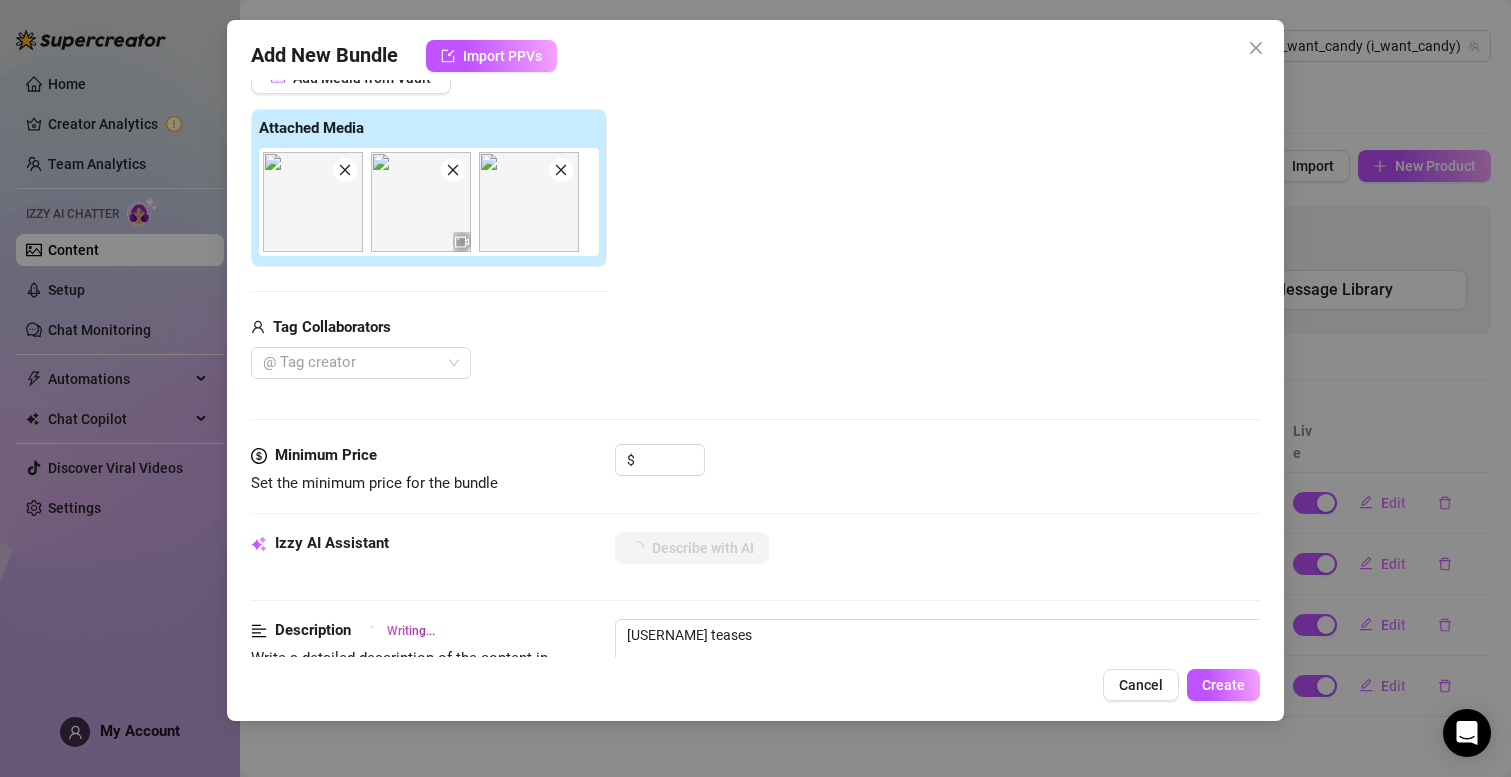 type on "[USERNAME]" 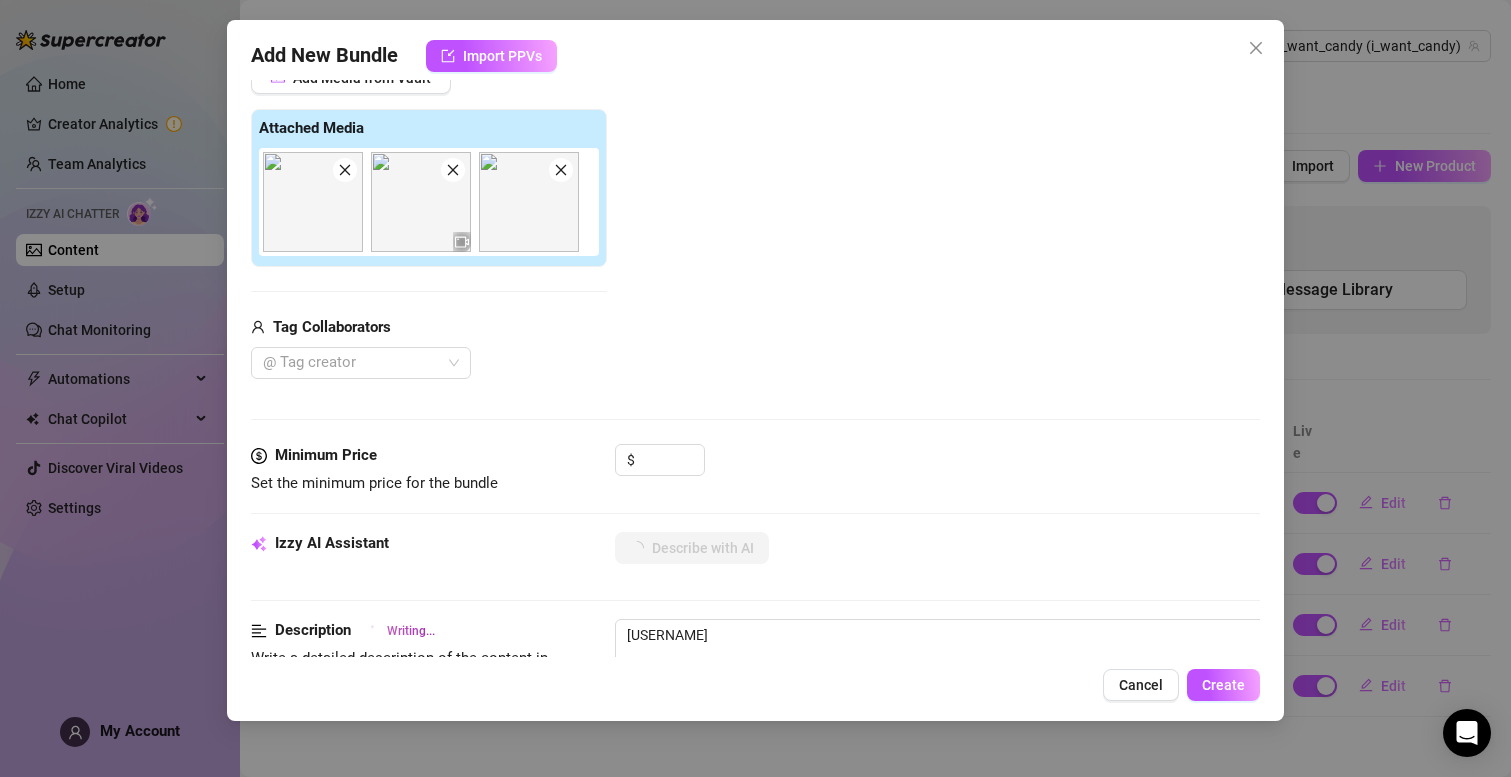 type on "[USERNAME] teases in the" 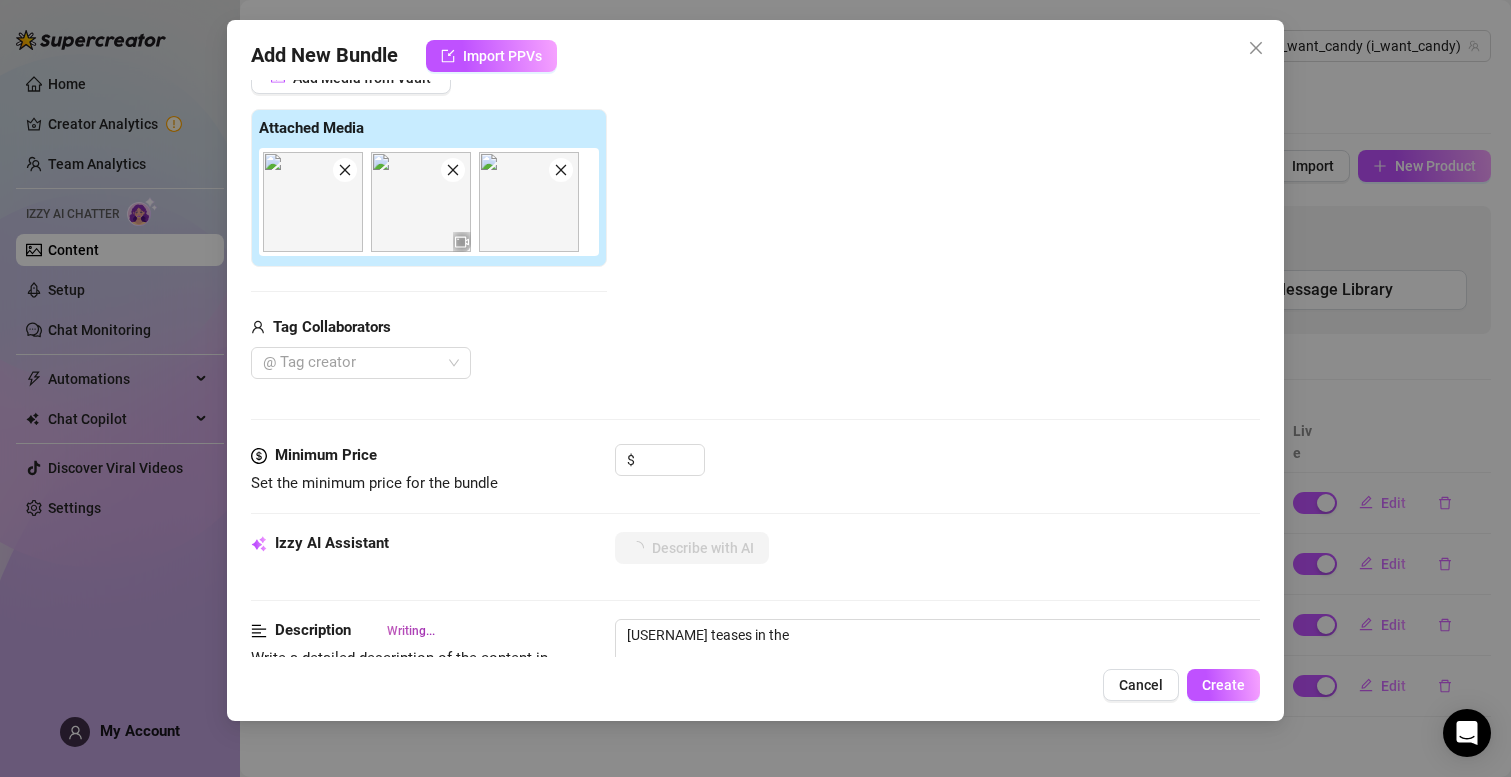 type on "[USERNAME] teases in the shower," 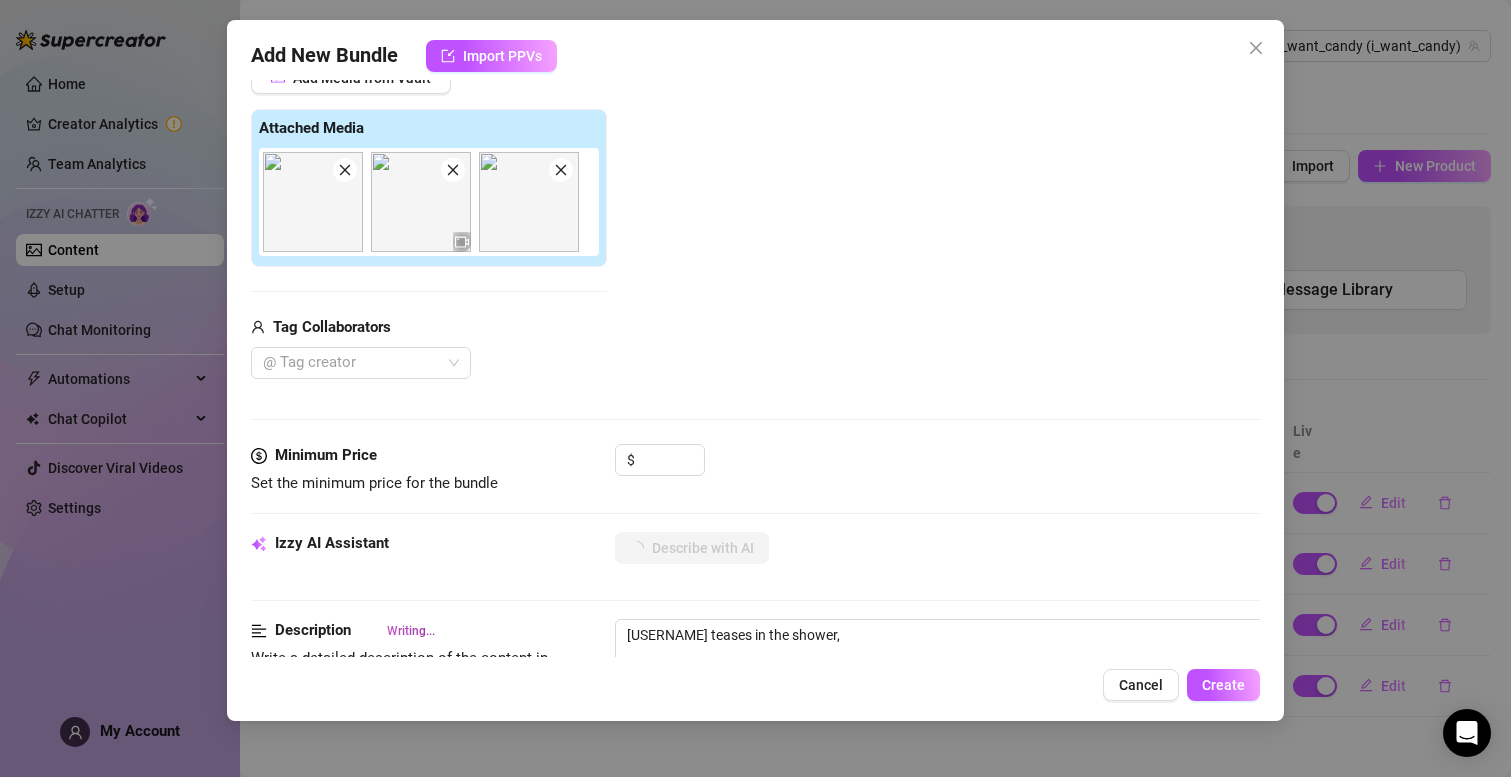 type on "[USERNAME] teases in the shower, her" 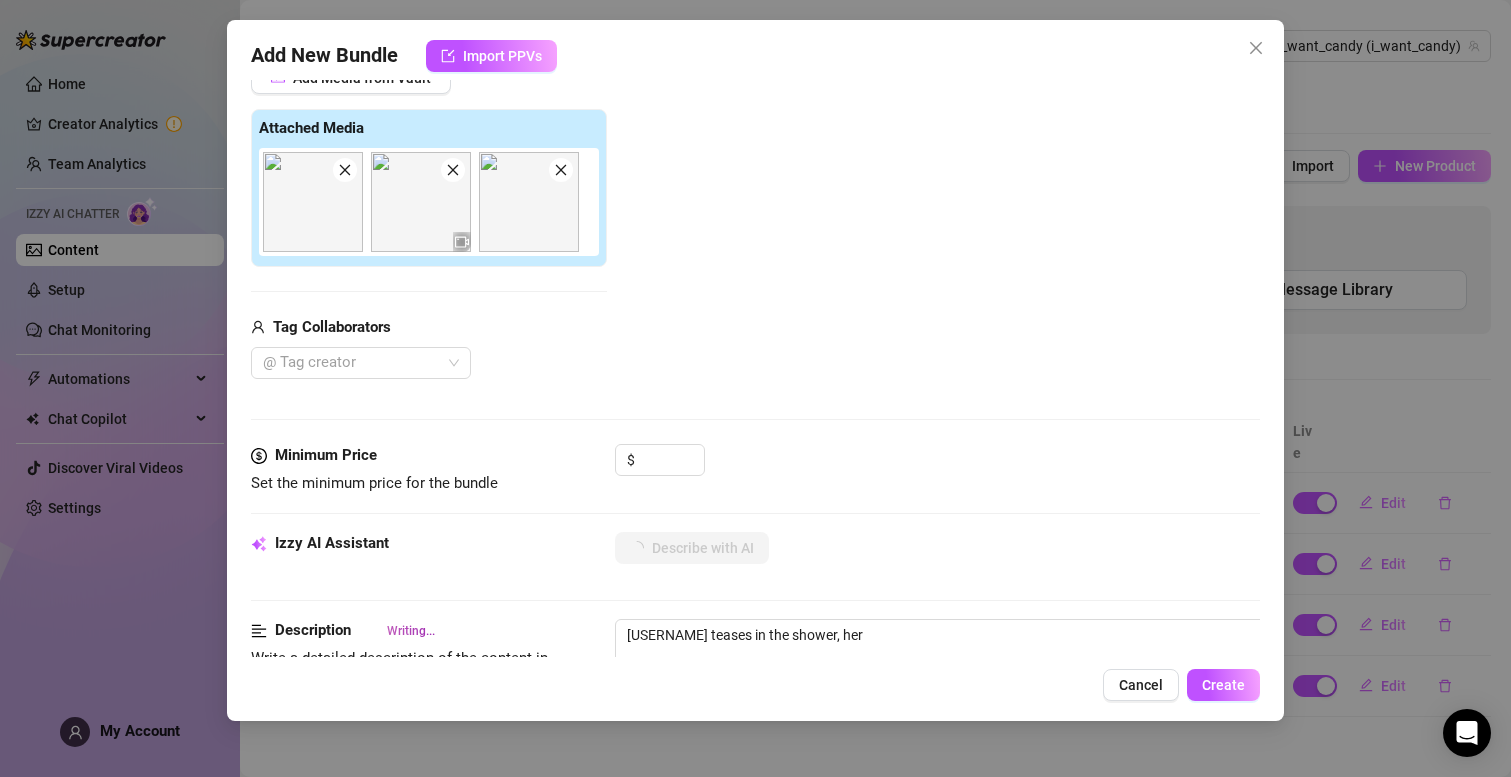 type on "[USERNAME] teases in the shower, her wet" 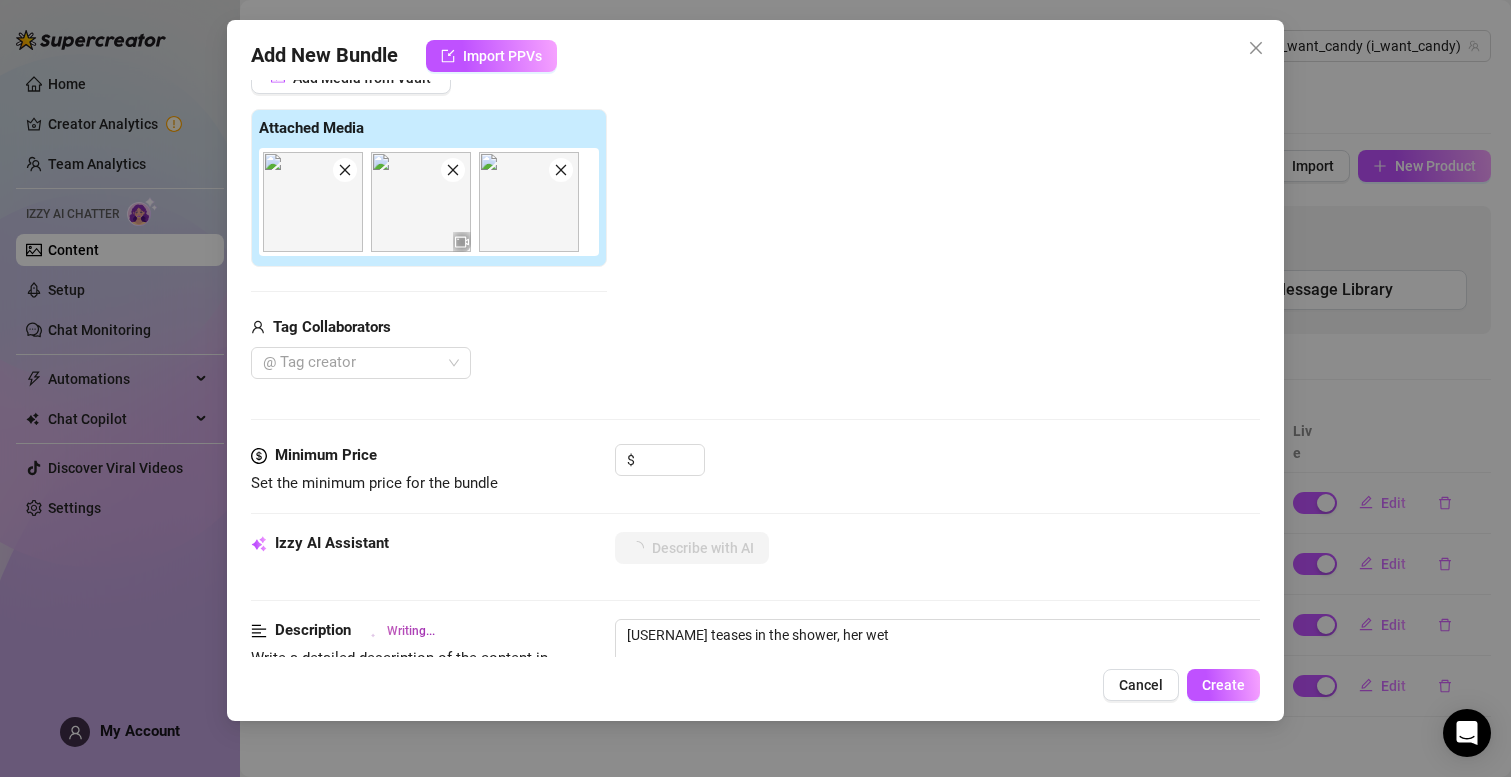 type on "[USERNAME] teases in the shower, her wet skin" 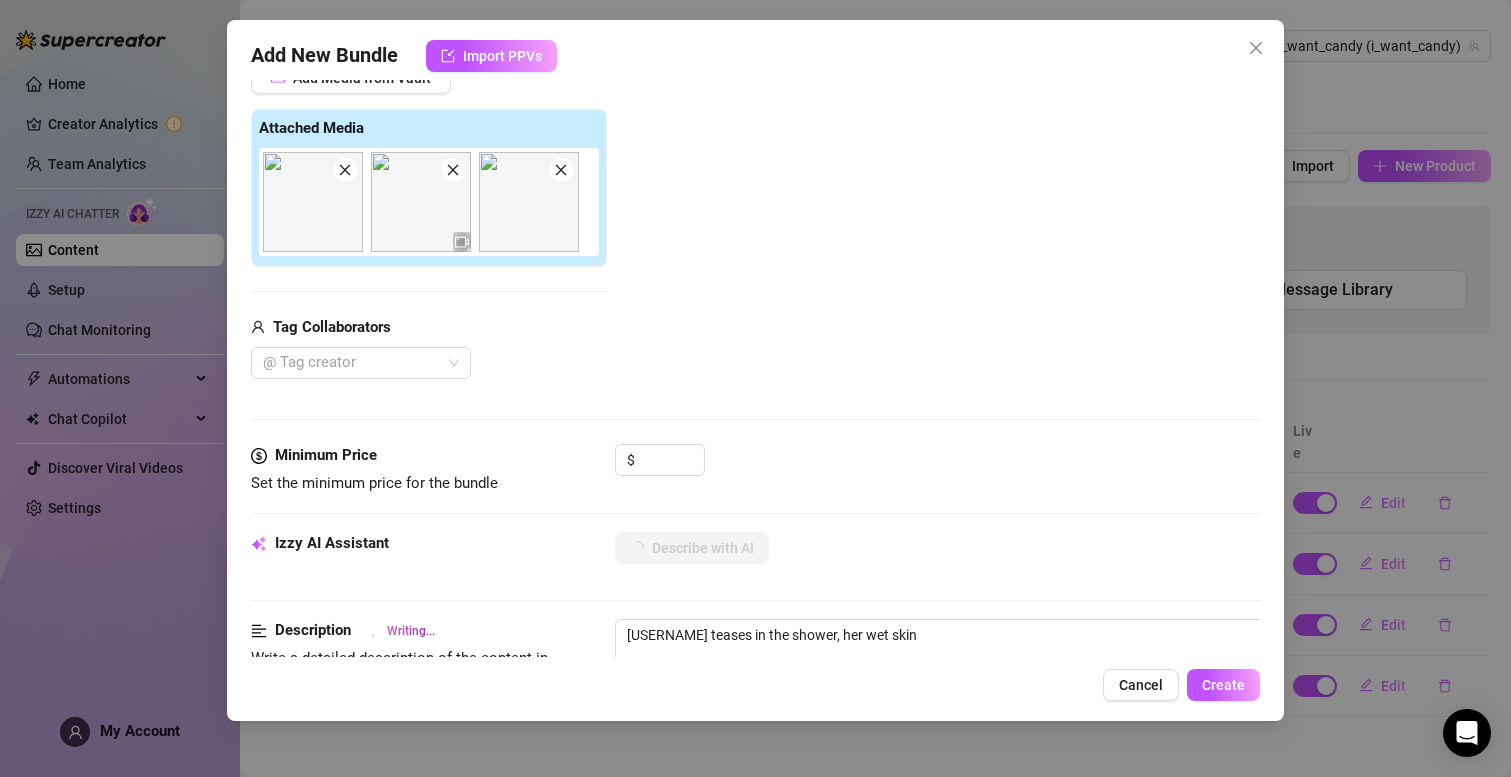 type on "[USERNAME] teases in the shower, her wet skin glistening as she flaunts her bare" 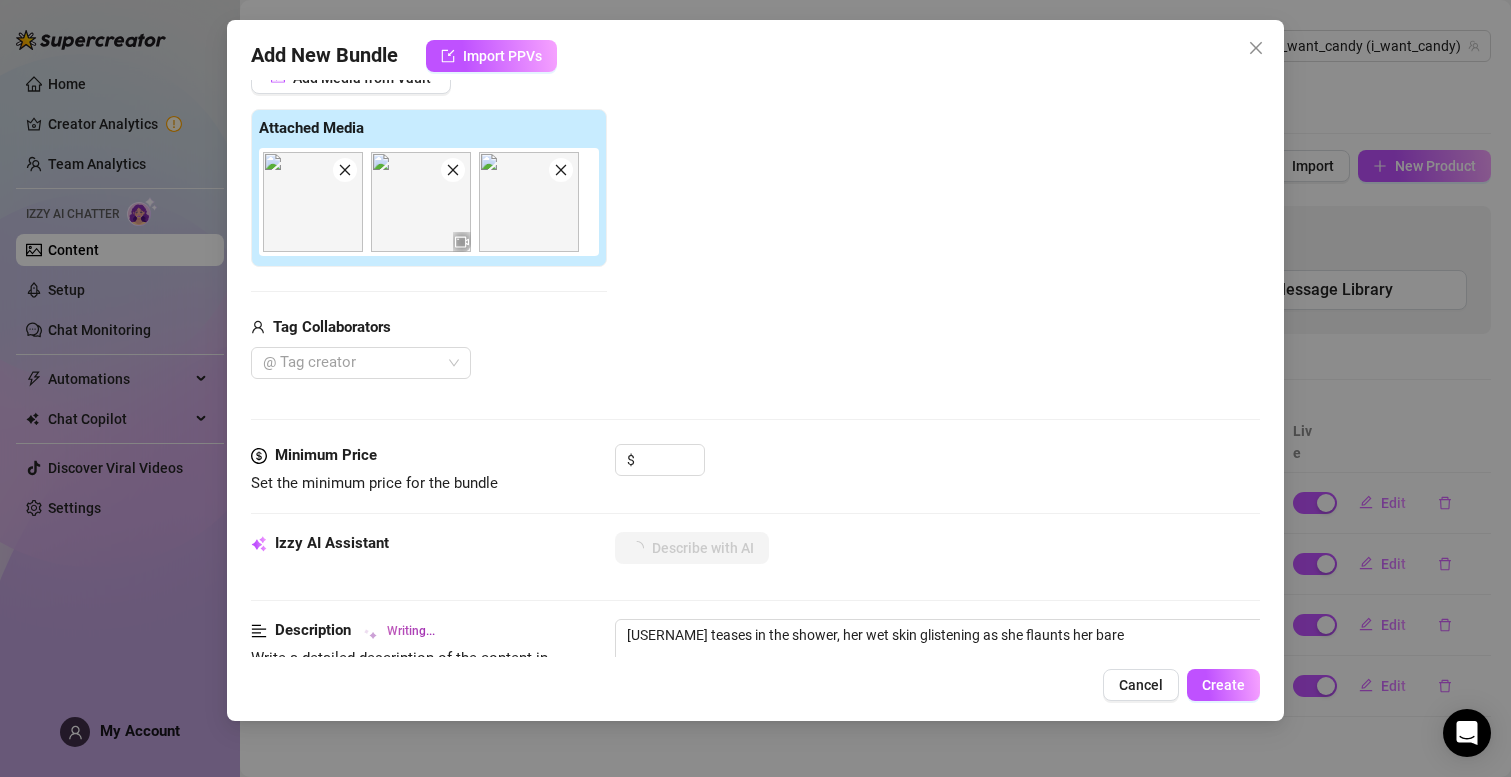 type on "[USERNAME] teases in the shower, her wet skin glistening as" 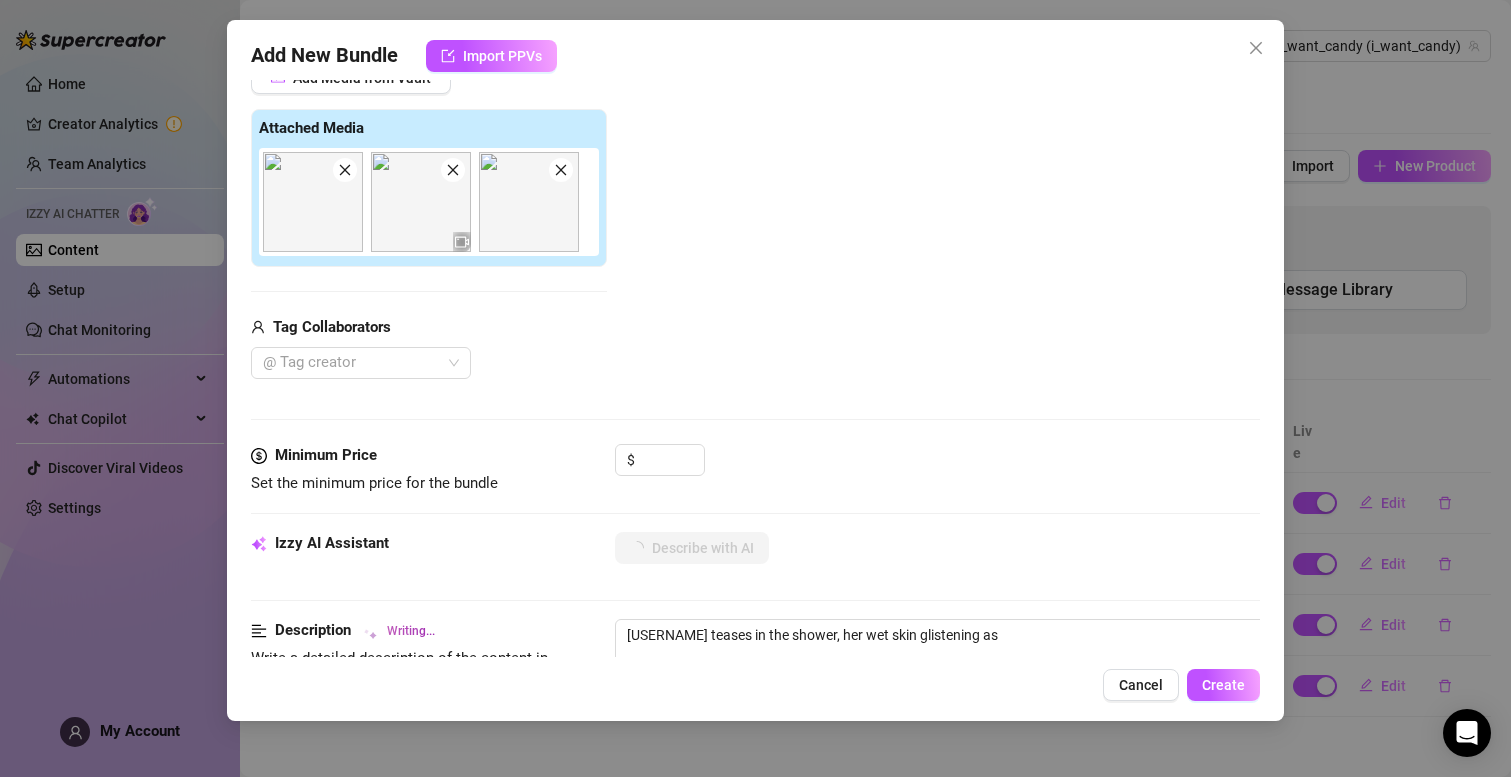 type on "[USERNAME] teases in the shower, her wet skin glistening as she" 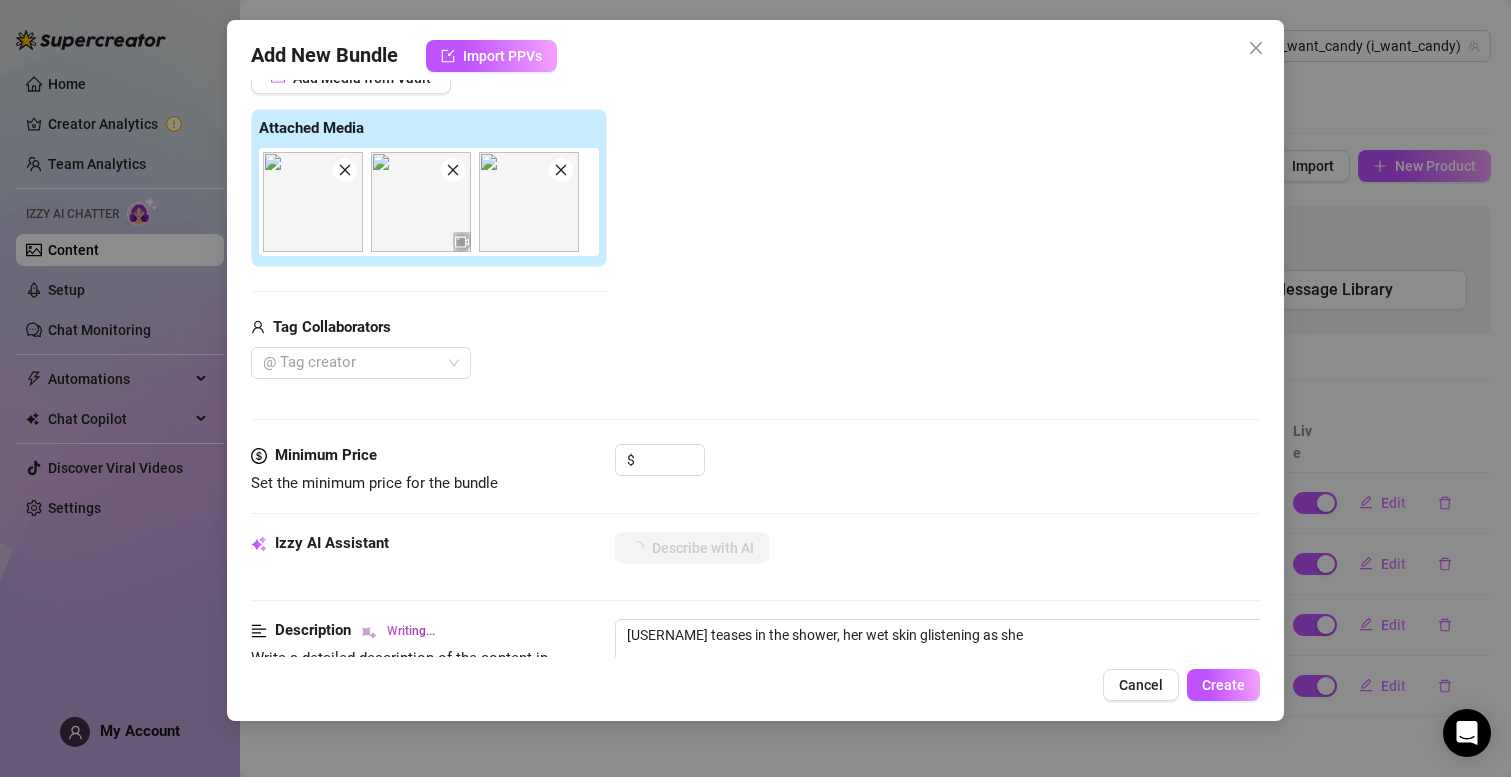 type on "Candy teases in the shower, her wet skin glistening as she flaunts" 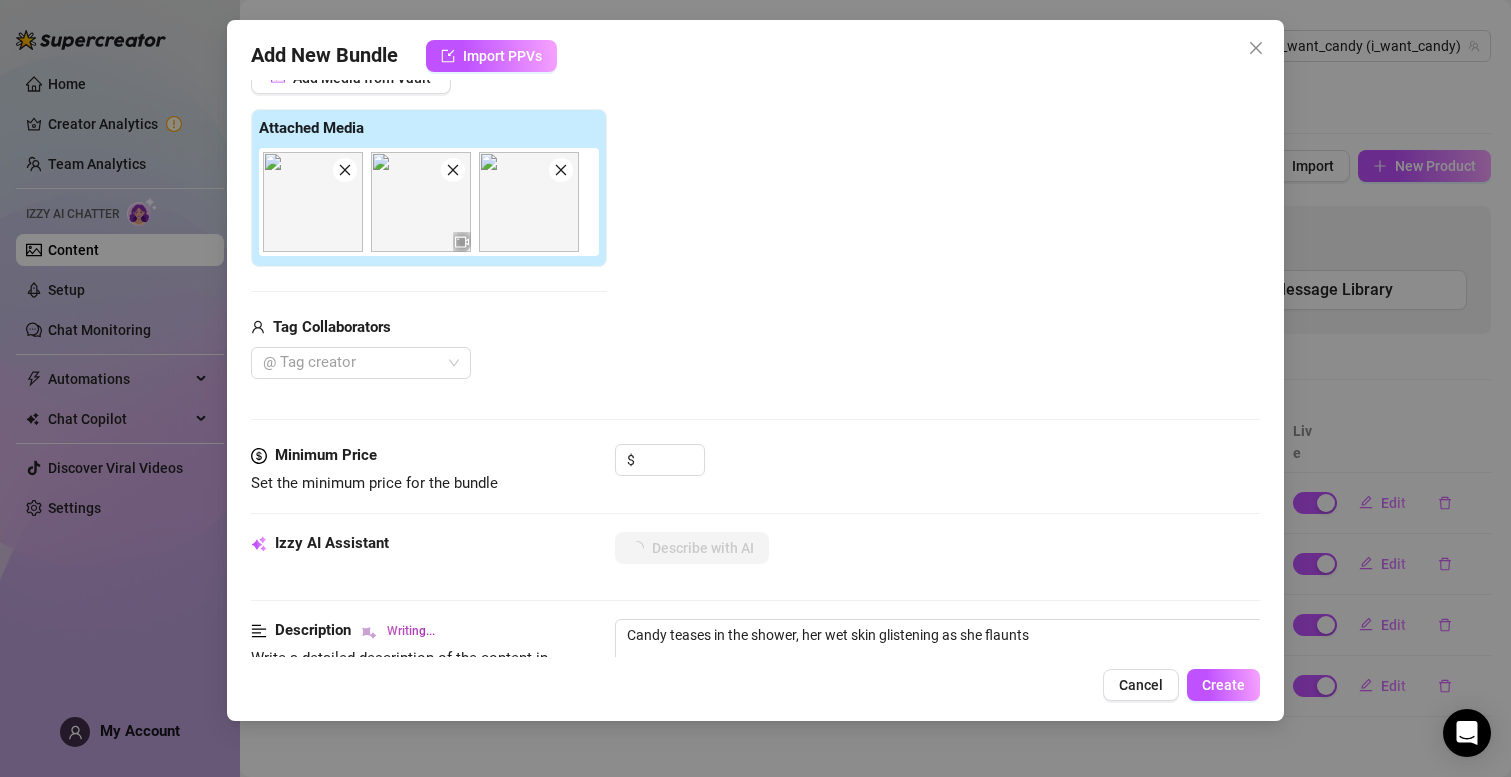 type on "[USERNAME] teases in the shower, her wet skin glistening as she flaunts her" 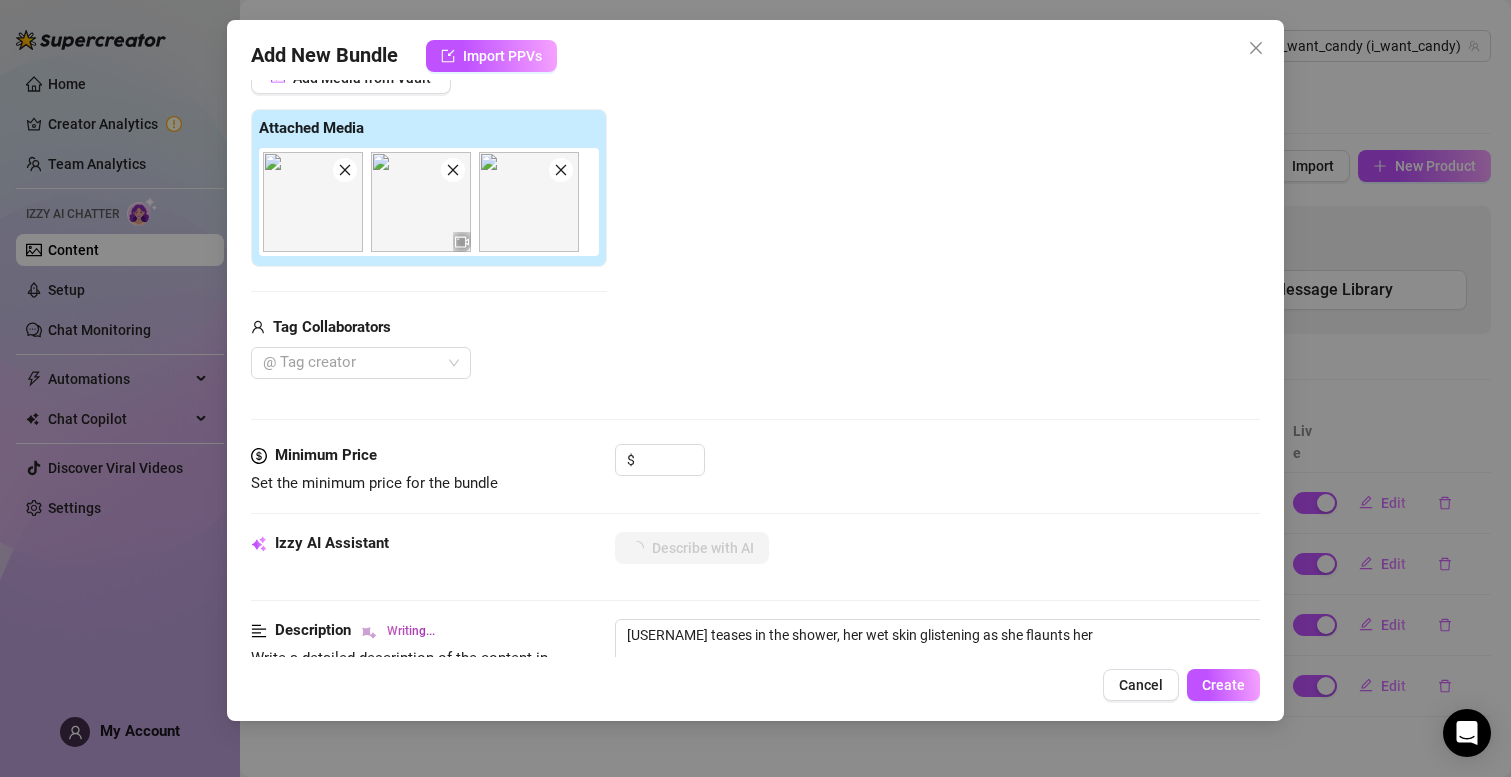 type on "[USERNAME] teases in the shower, her wet skin glistening as she flaunts her bare" 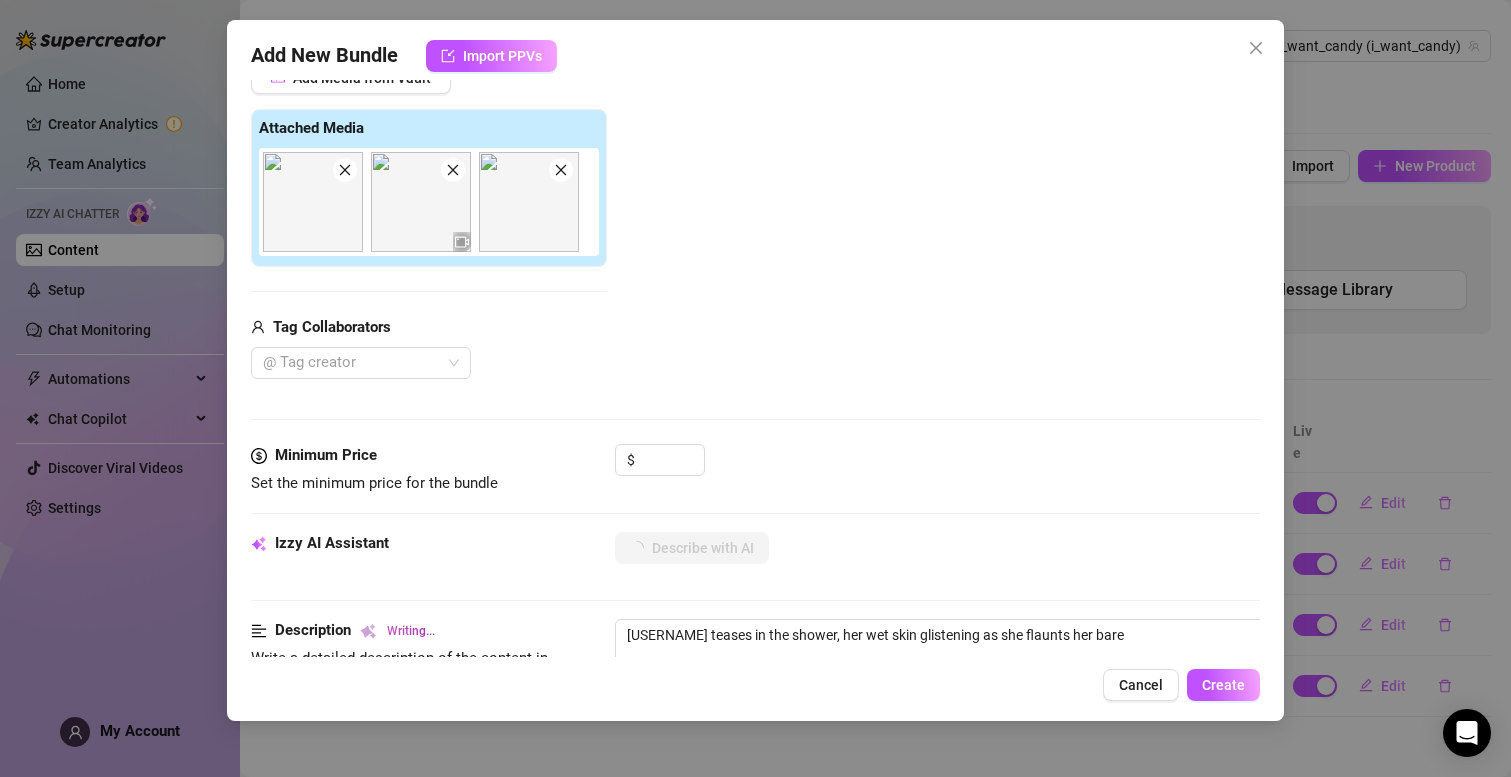 type on "Candy teases in the shower, her wet skin glistening as she flaunts her bare tits" 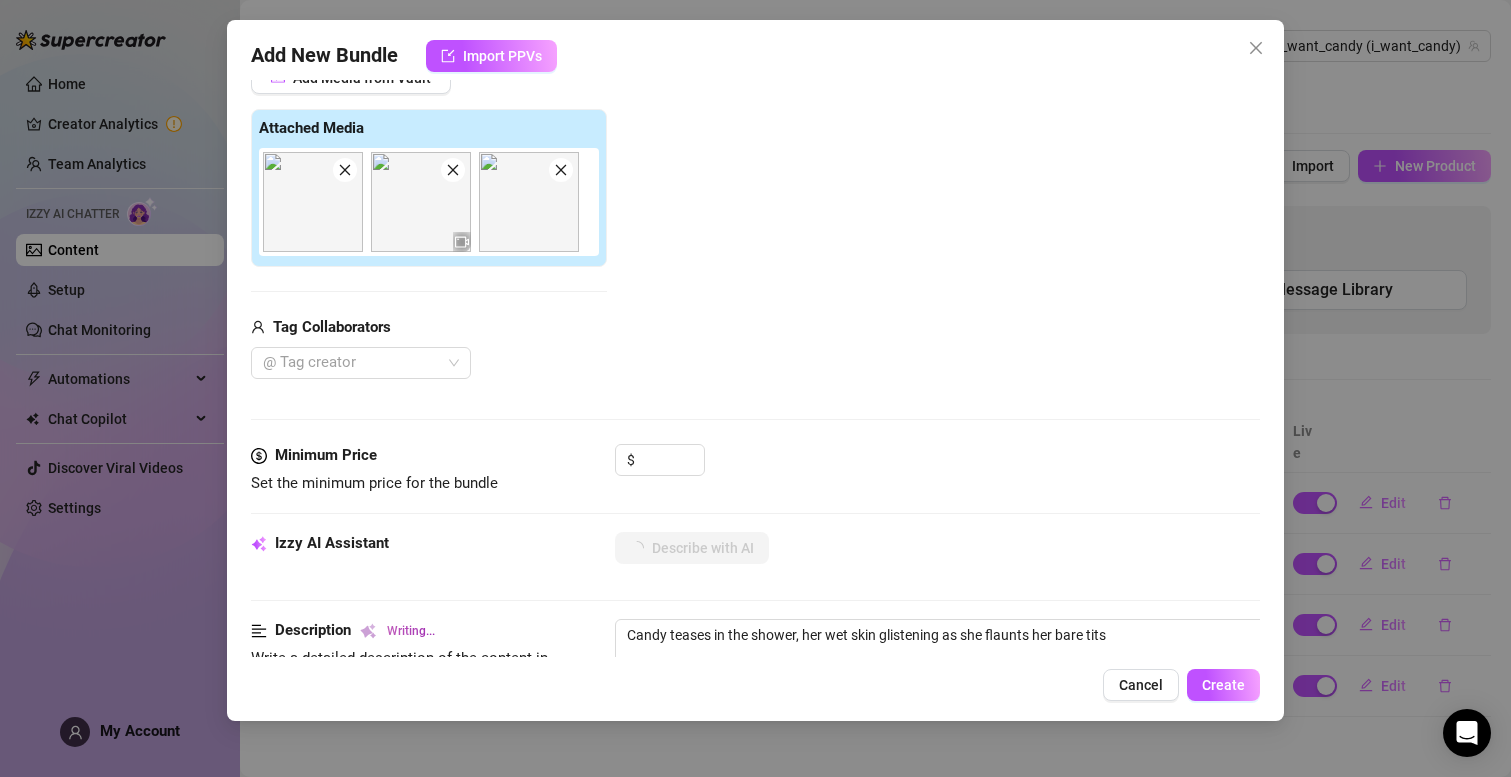 type on "Candy teases in the shower, her wet skin glistening as she flaunts her bare tits with" 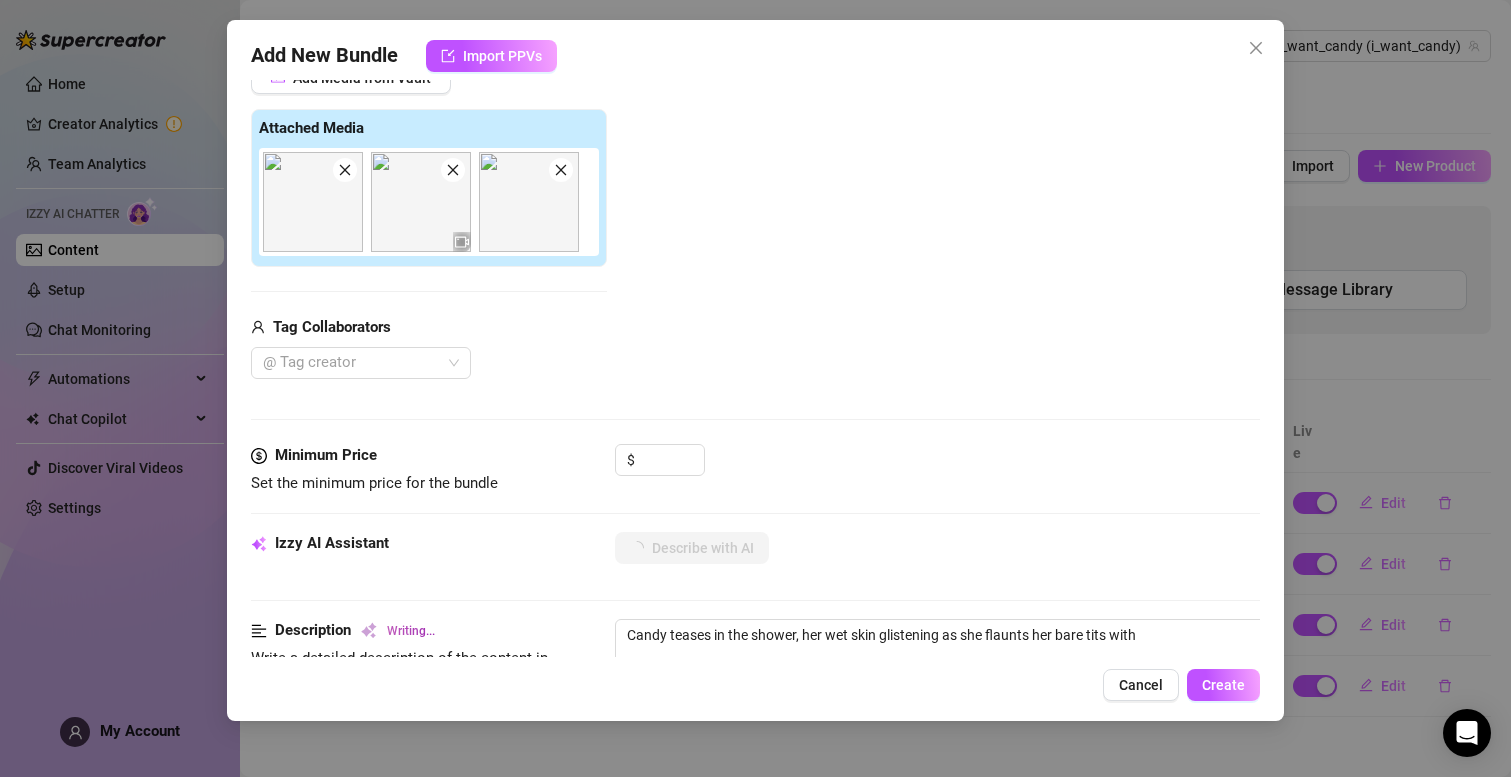 type on "[USERNAME] teases in the shower, her wet skin glistening as she flaunts her bare tits with nipples" 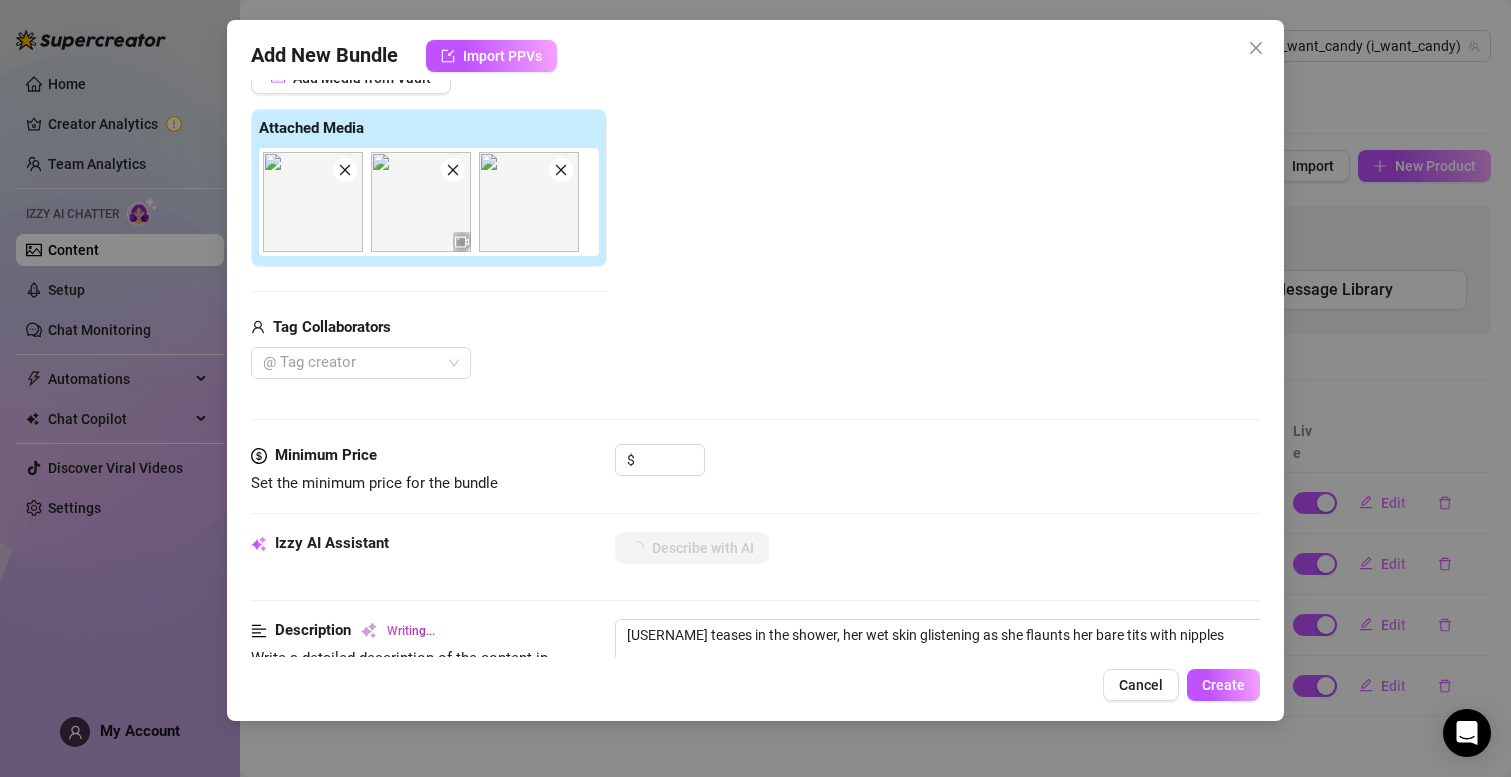 type on "[USERNAME] teases in the shower, her wet skin glistening as she flaunts her bare tits with nipples visible." 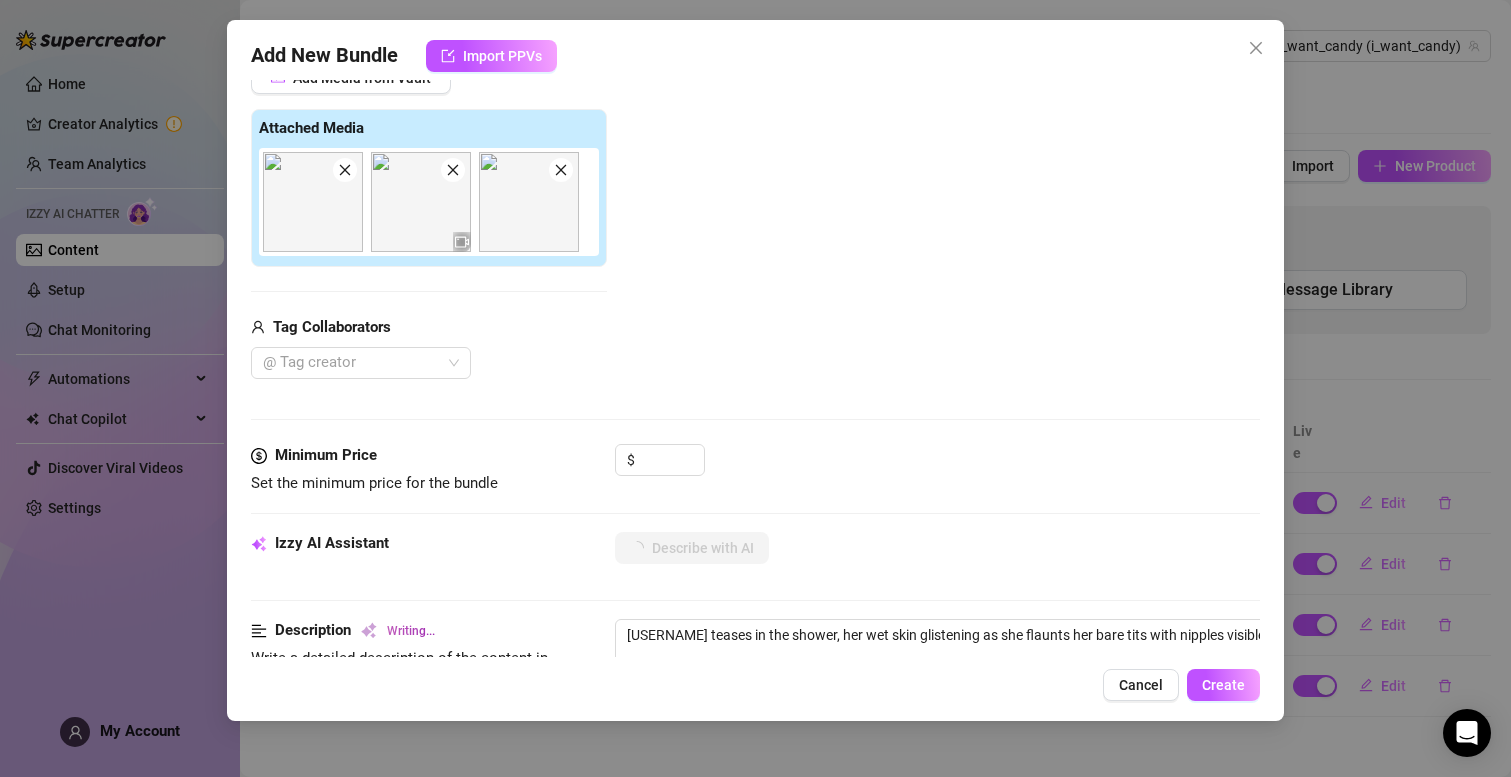 type on "[USERNAME] teases in the shower, her wet skin glistening as she flaunts her bare tits with nipples visible. She" 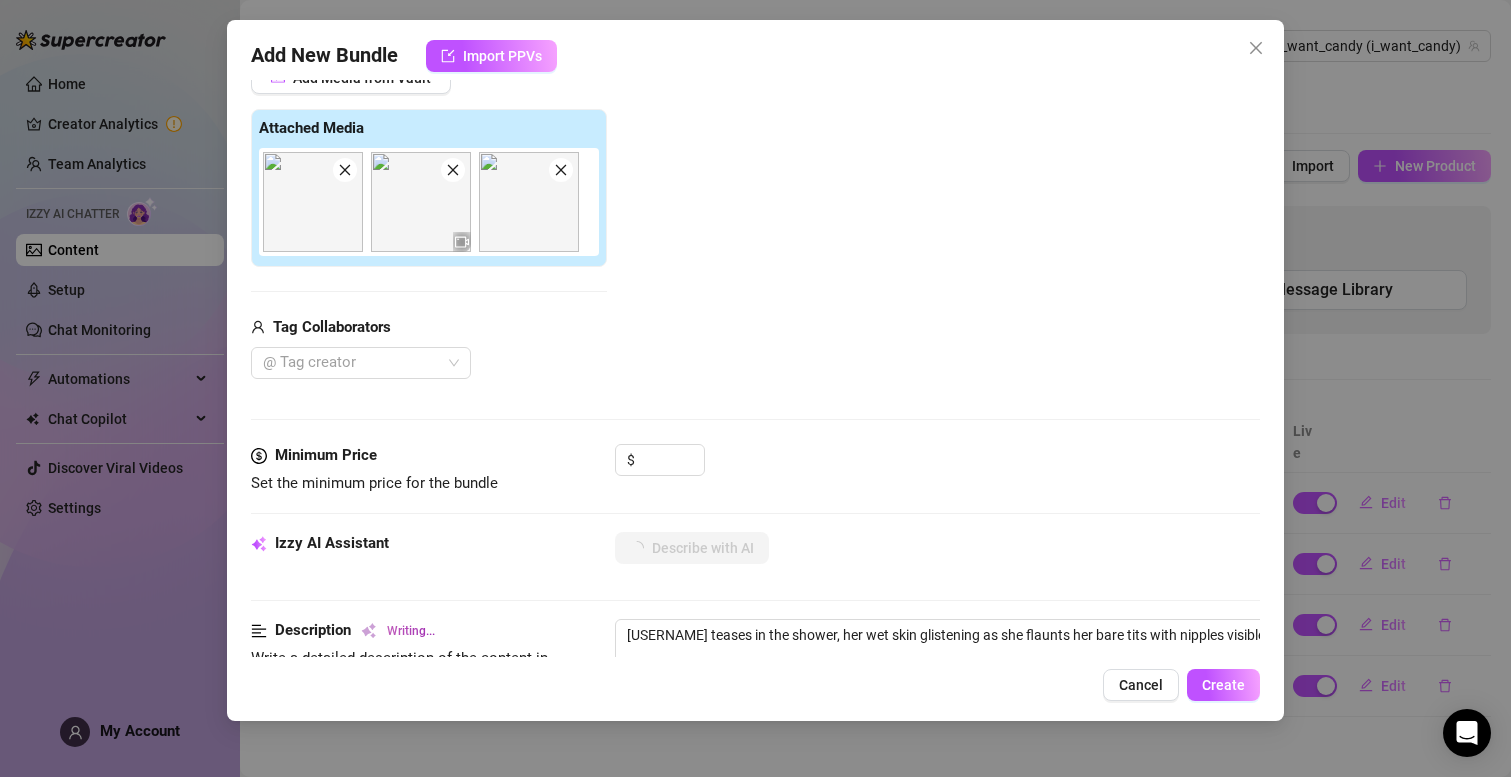 type on "[USERNAME] teases in the shower, her wet skin glistening as she flaunts her bare tits with nipples visible. She transitions" 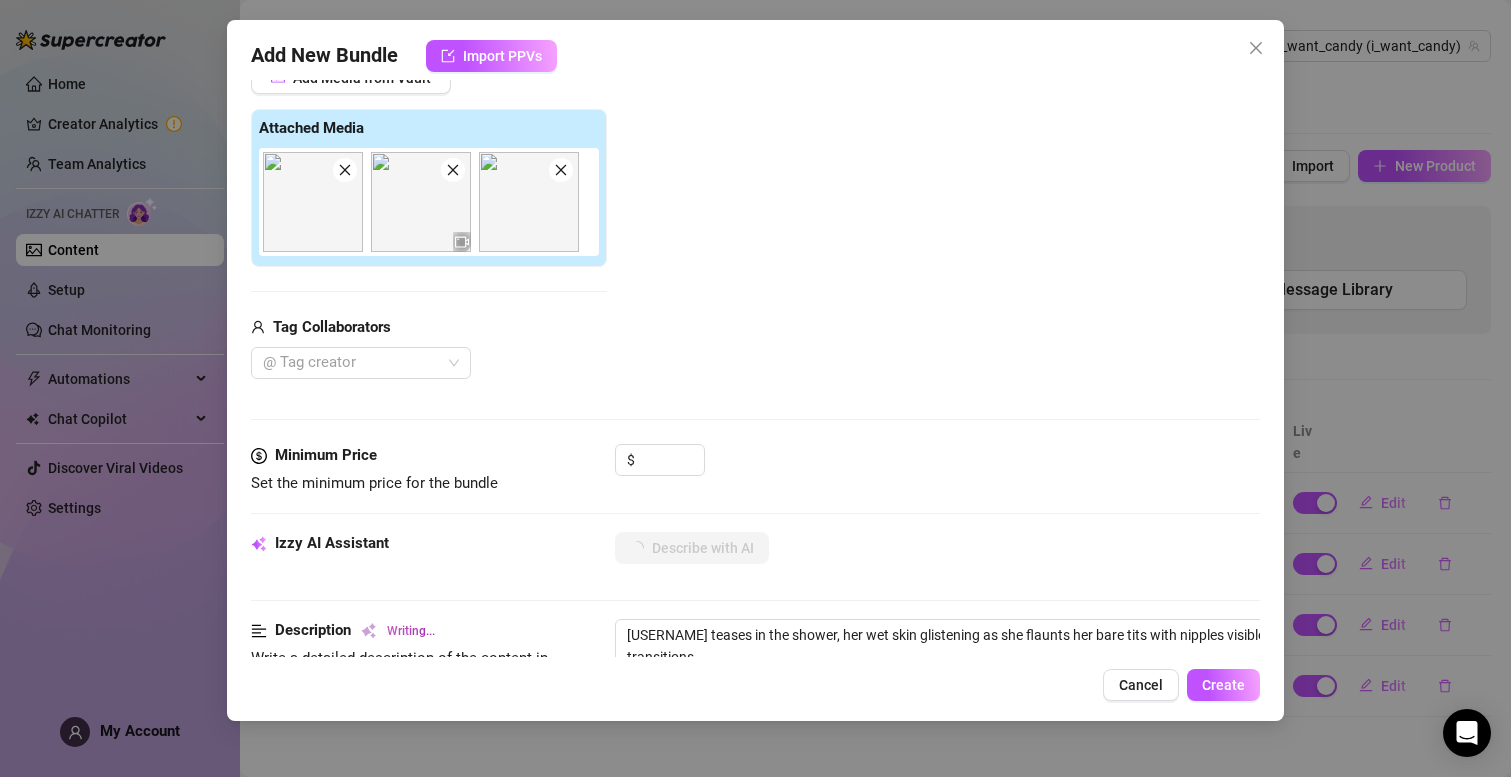 type on "[USERNAME] teases in the shower, her wet skin glistening as she flaunts her bare tits with nipples visible. She transitions to" 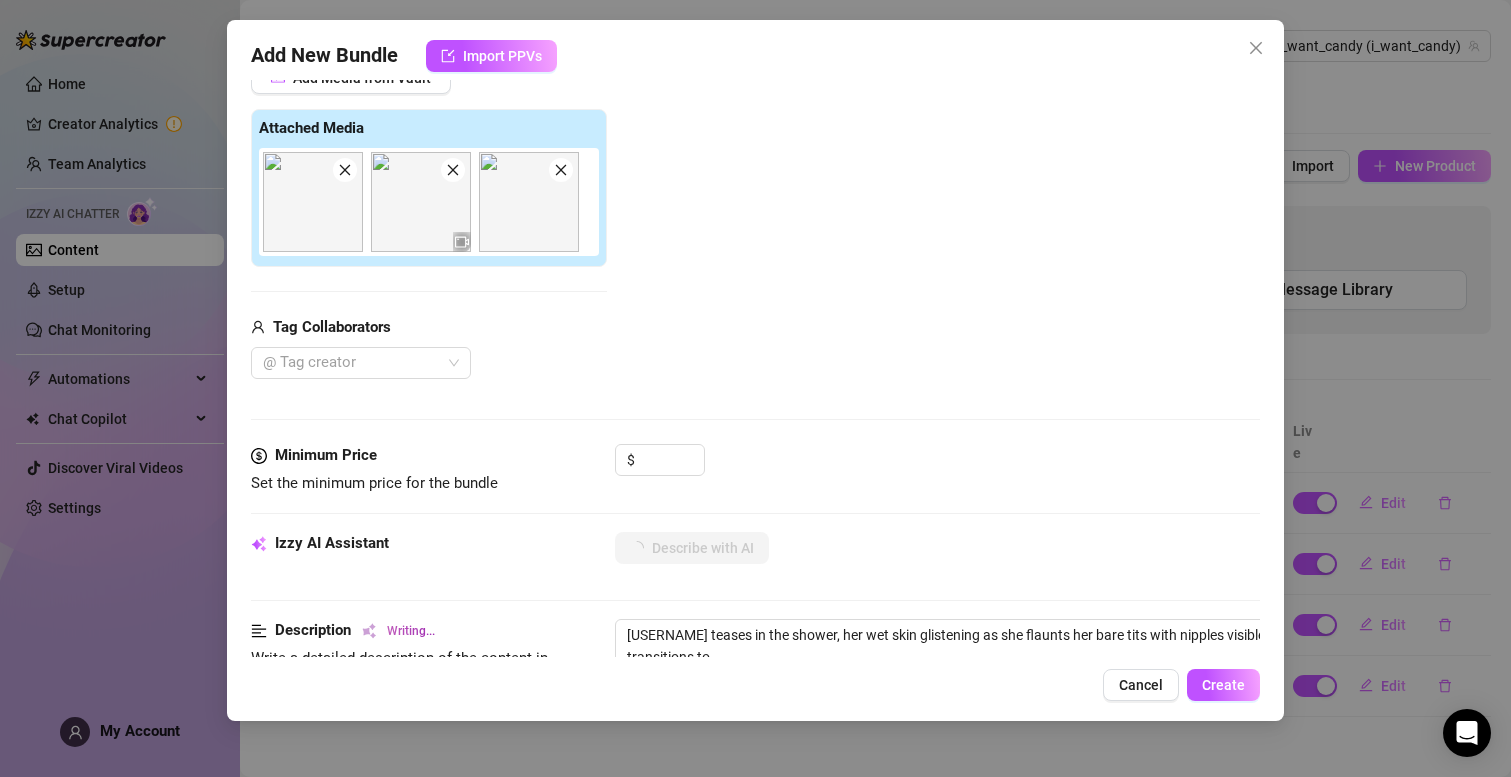 type on "[USERNAME] teases in the shower, her wet skin glistening as she flaunts her bare tits with nipples visible. She transitions to a" 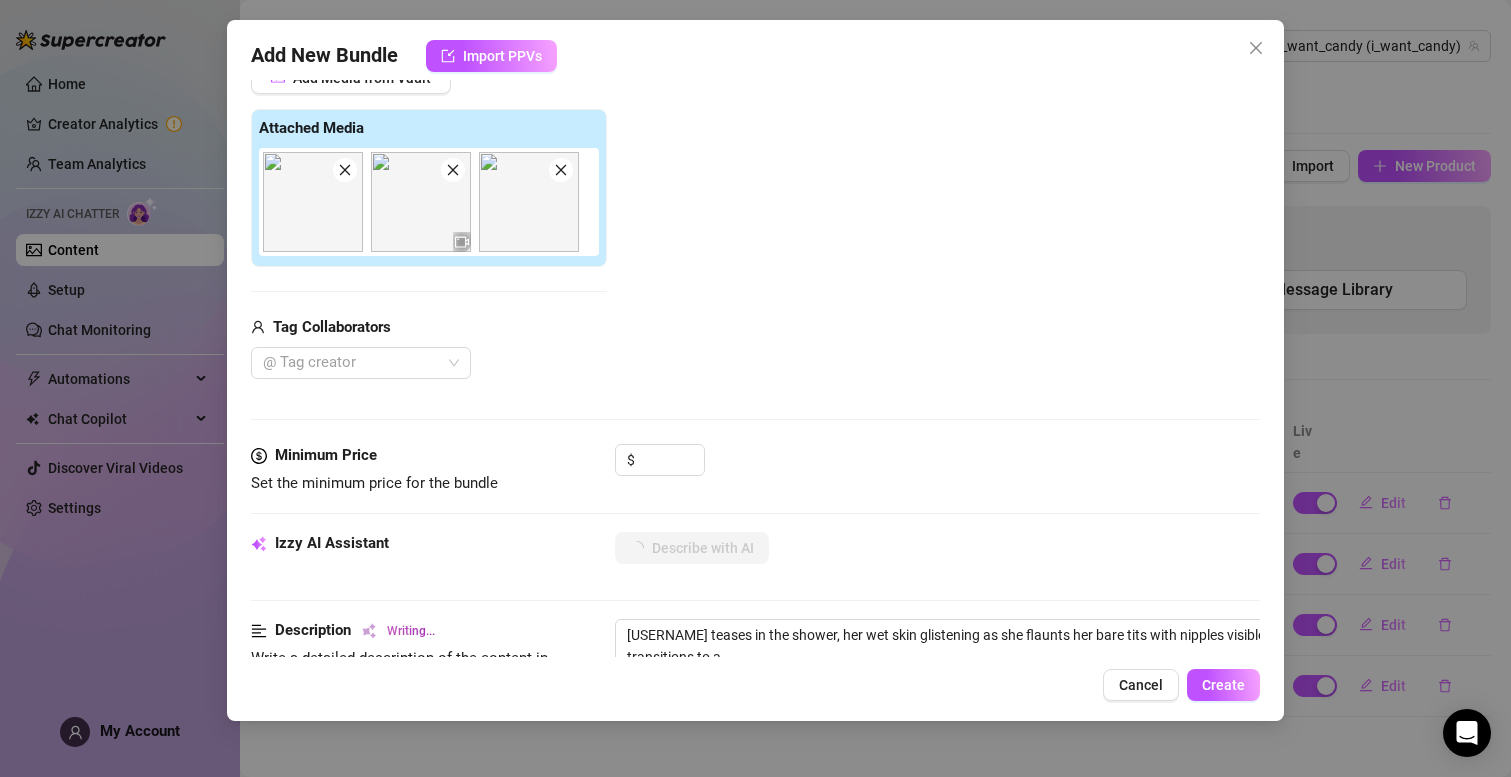 type on "[USERNAME] teases in the shower, her wet skin glistening as she flaunts her bare tits with nipples visible. She transitions to a cozy" 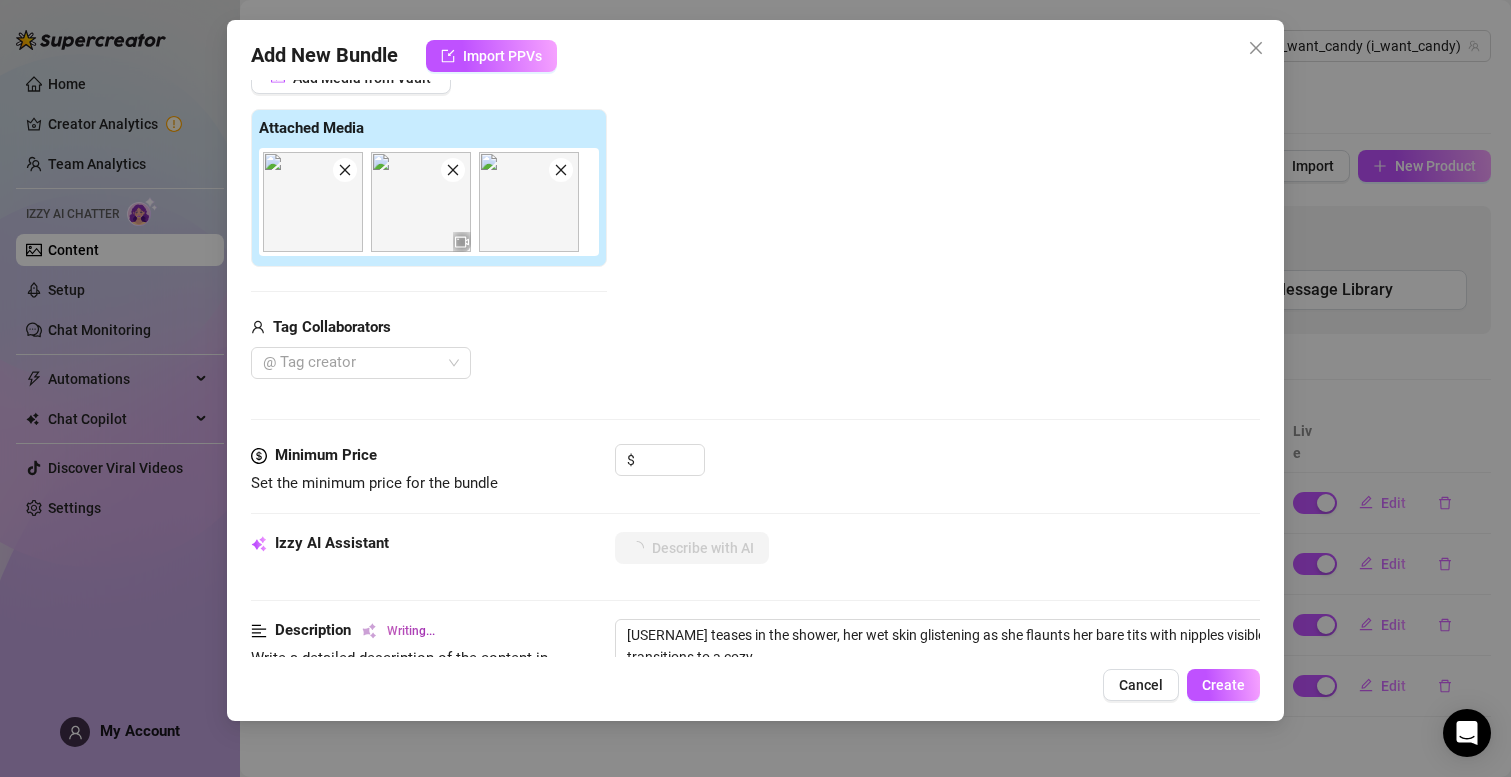 type on "[USERNAME] teases in the shower, her wet skin glistening as she flaunts her bare tits with nipples visible. She transitions to a cozy indoor" 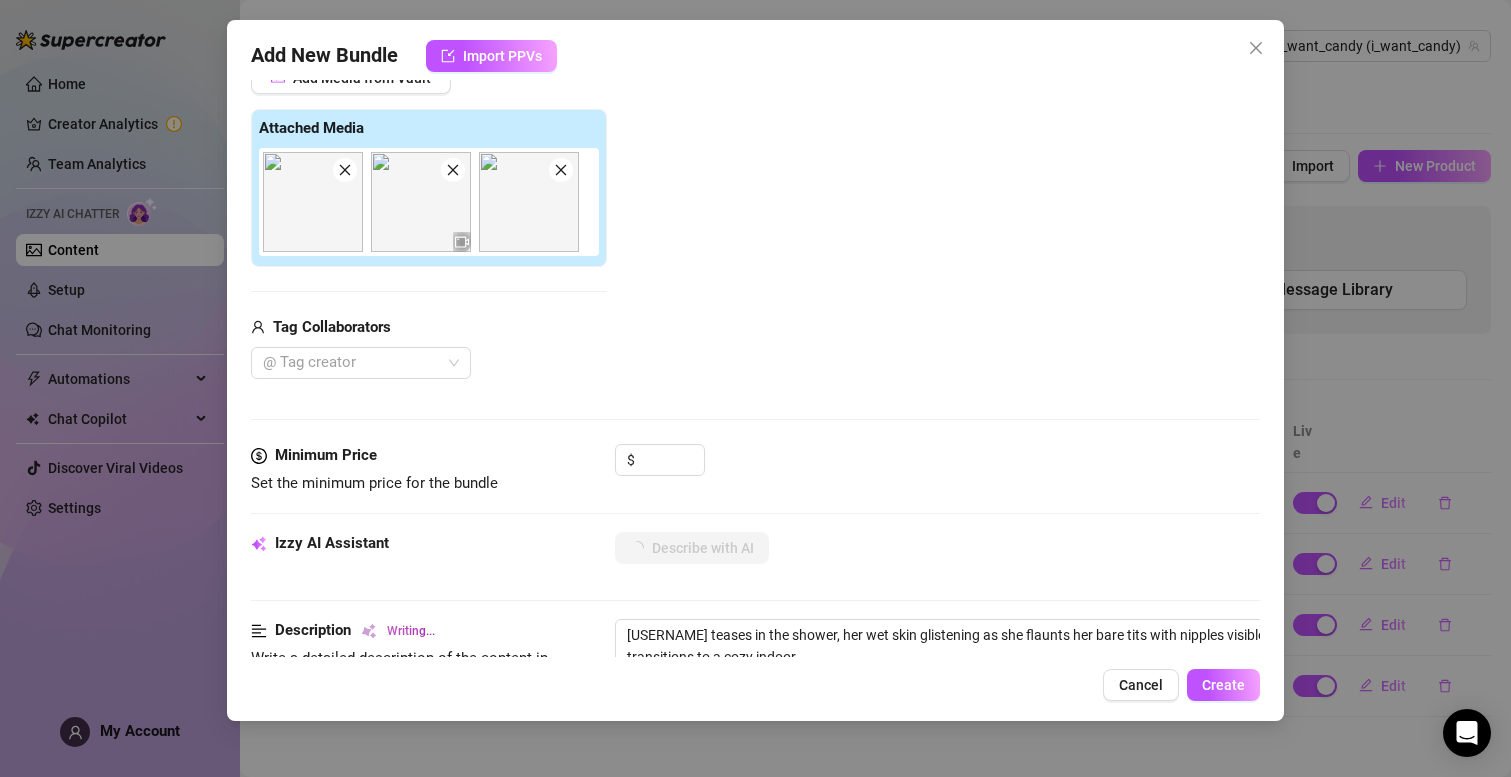 type on "[USERNAME] teases in the shower, her wet skin glistening as she flaunts her bare tits with nipples visible. She transitions to a cozy indoor setting," 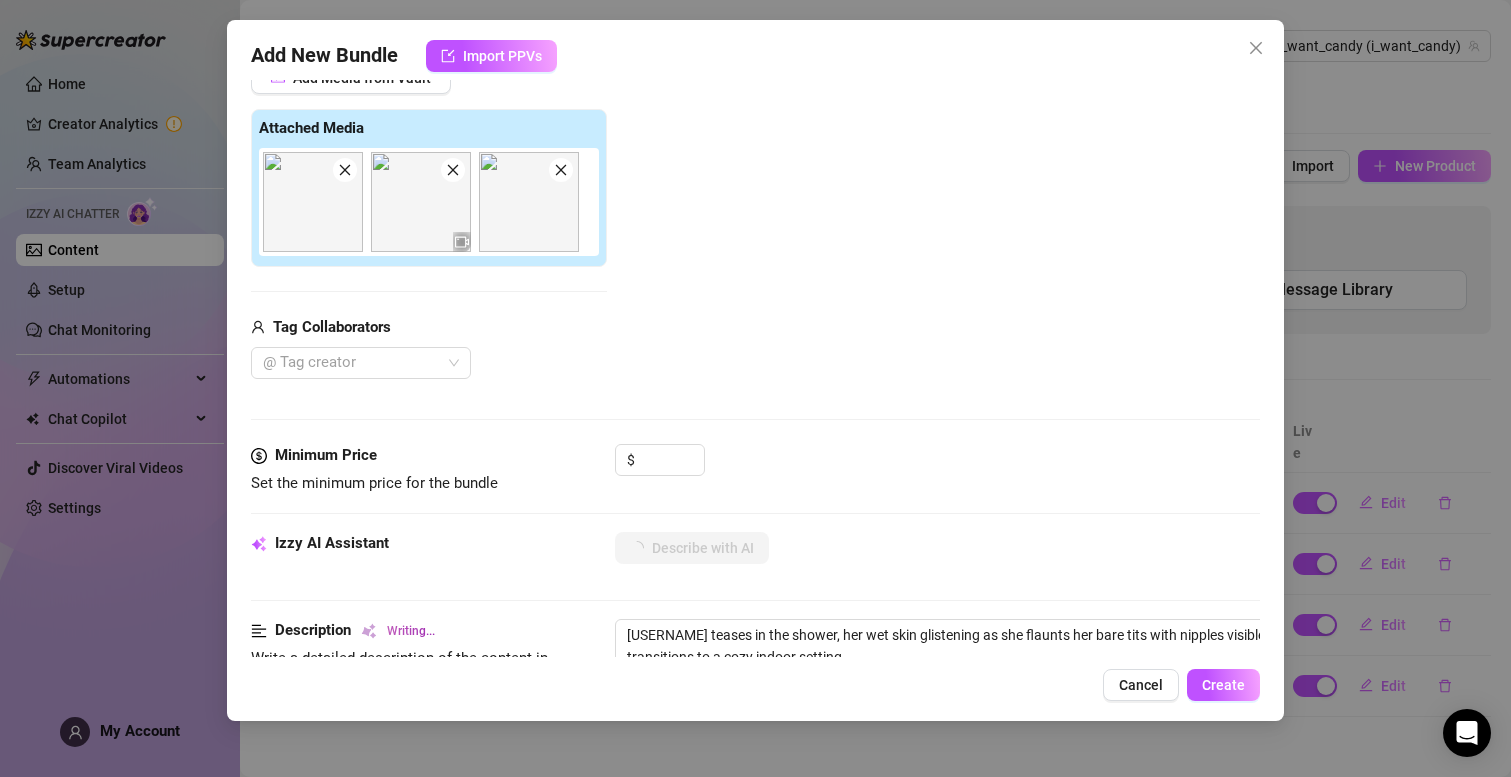 type on "[USERNAME] teases in the shower, her wet skin glistening as she flaunts her bare tits with nipples visible. She transitions to a cozy indoor setting, wearing" 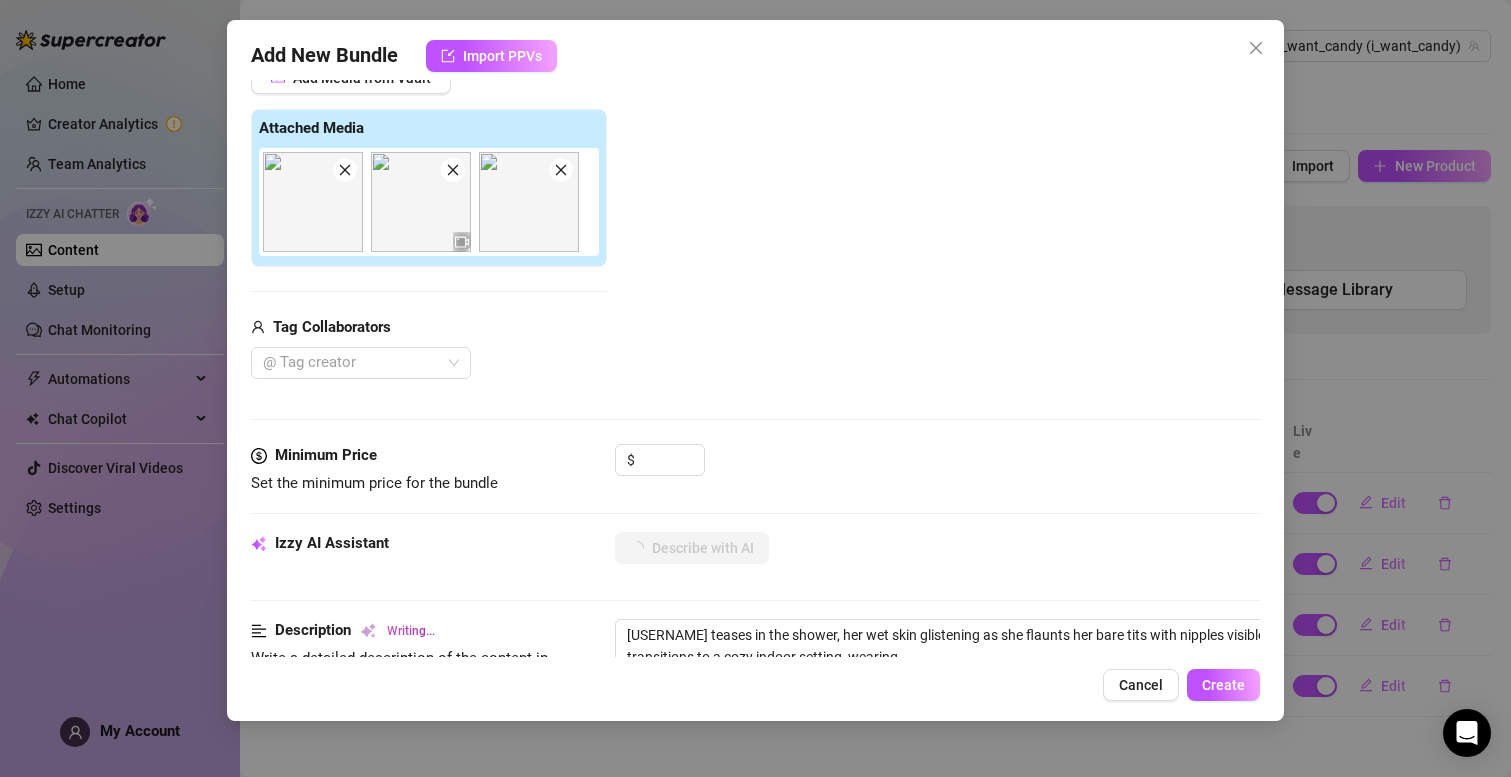 type on "[USERNAME] teases in the shower, her wet skin glistening as she flaunts her bare tits with nipples visible. She transitions to a cozy indoor setting, wearing a" 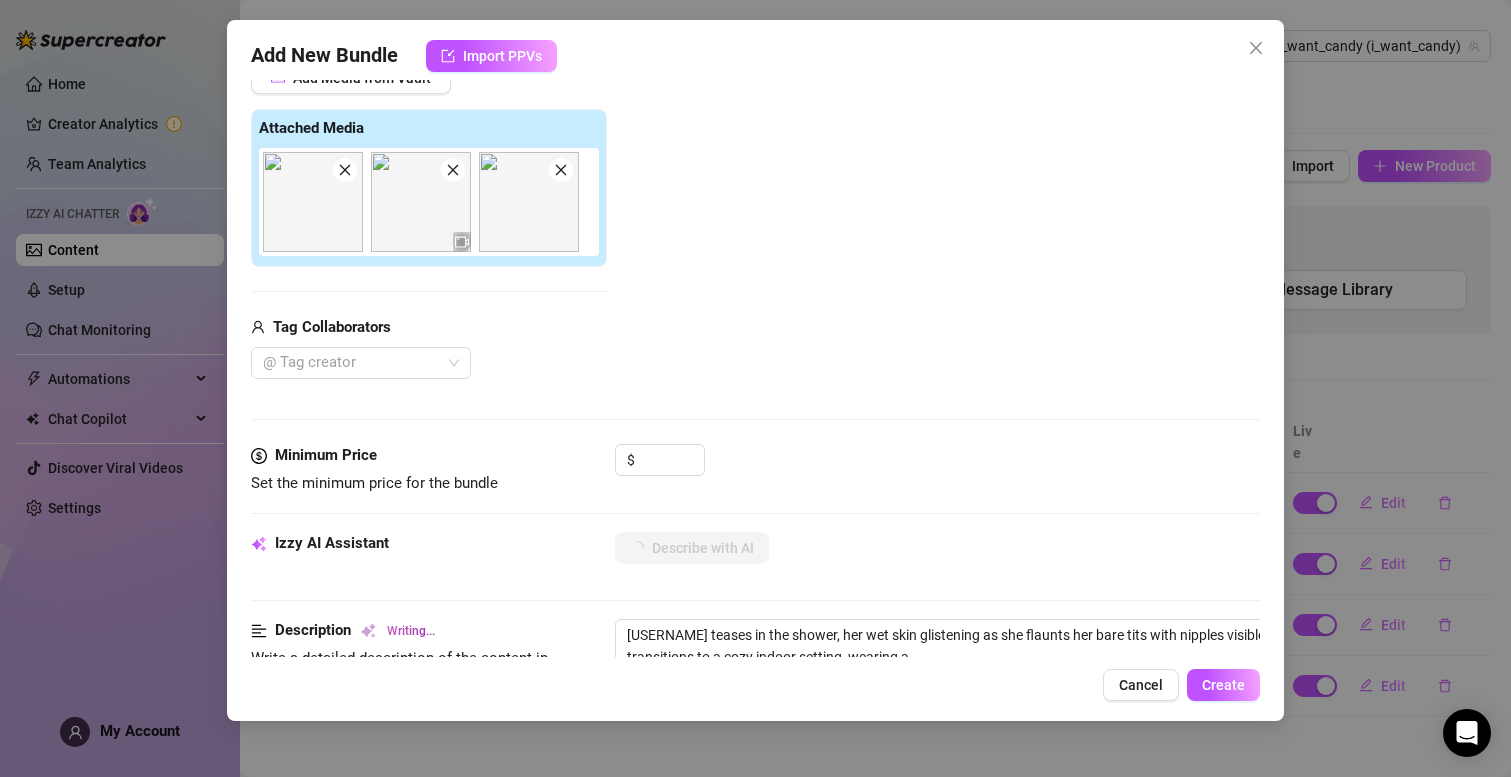 type on "[USERNAME] teases in the shower, her wet skin glistening as she flaunts her bare tits with nipples visible. She transitions to a cozy indoor setting, wearing a tight" 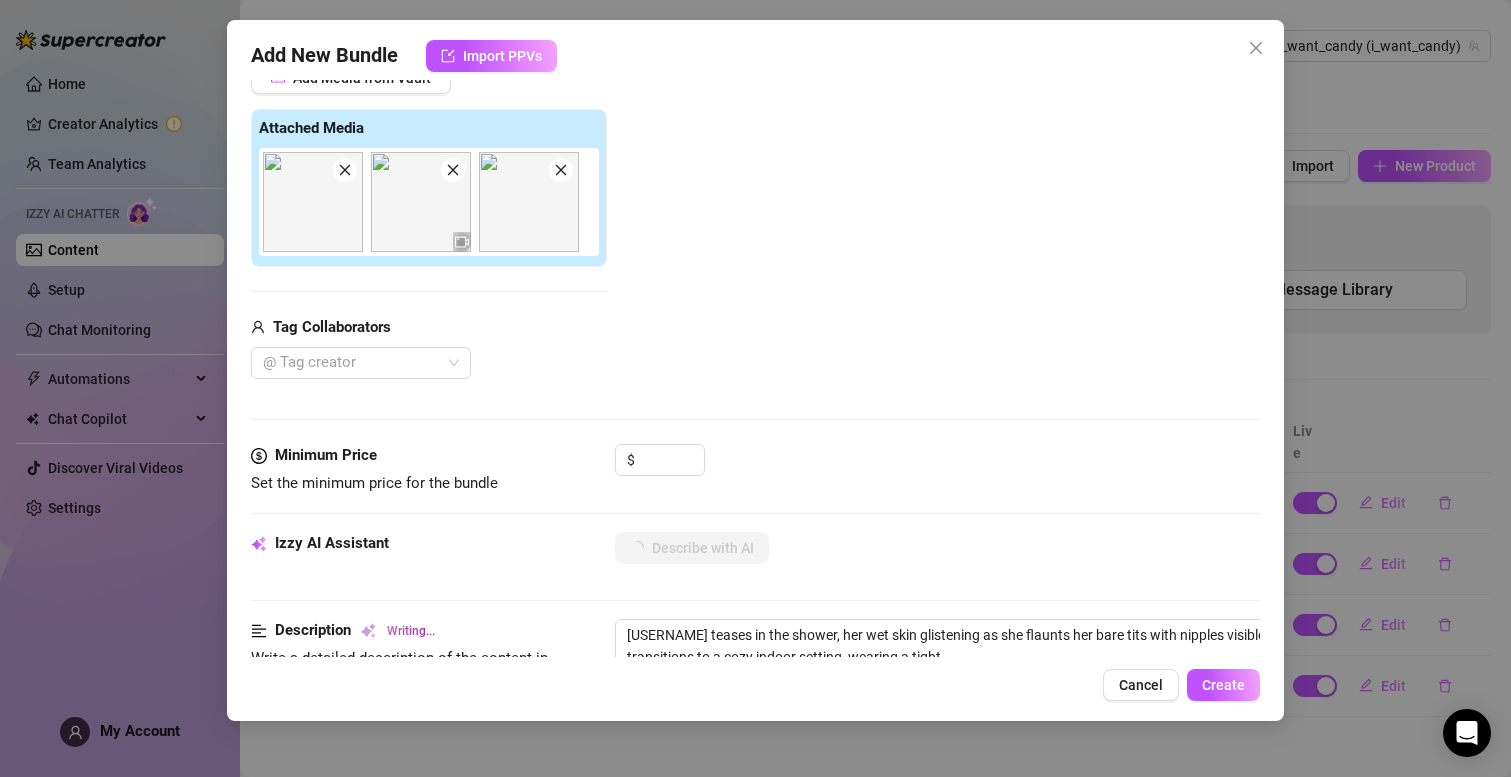 type on "[USERNAME] teases in the shower, her wet skin glistening as she flaunts her bare tits with nipples visible. She transitions to a cozy indoor setting, wearing a tight pink" 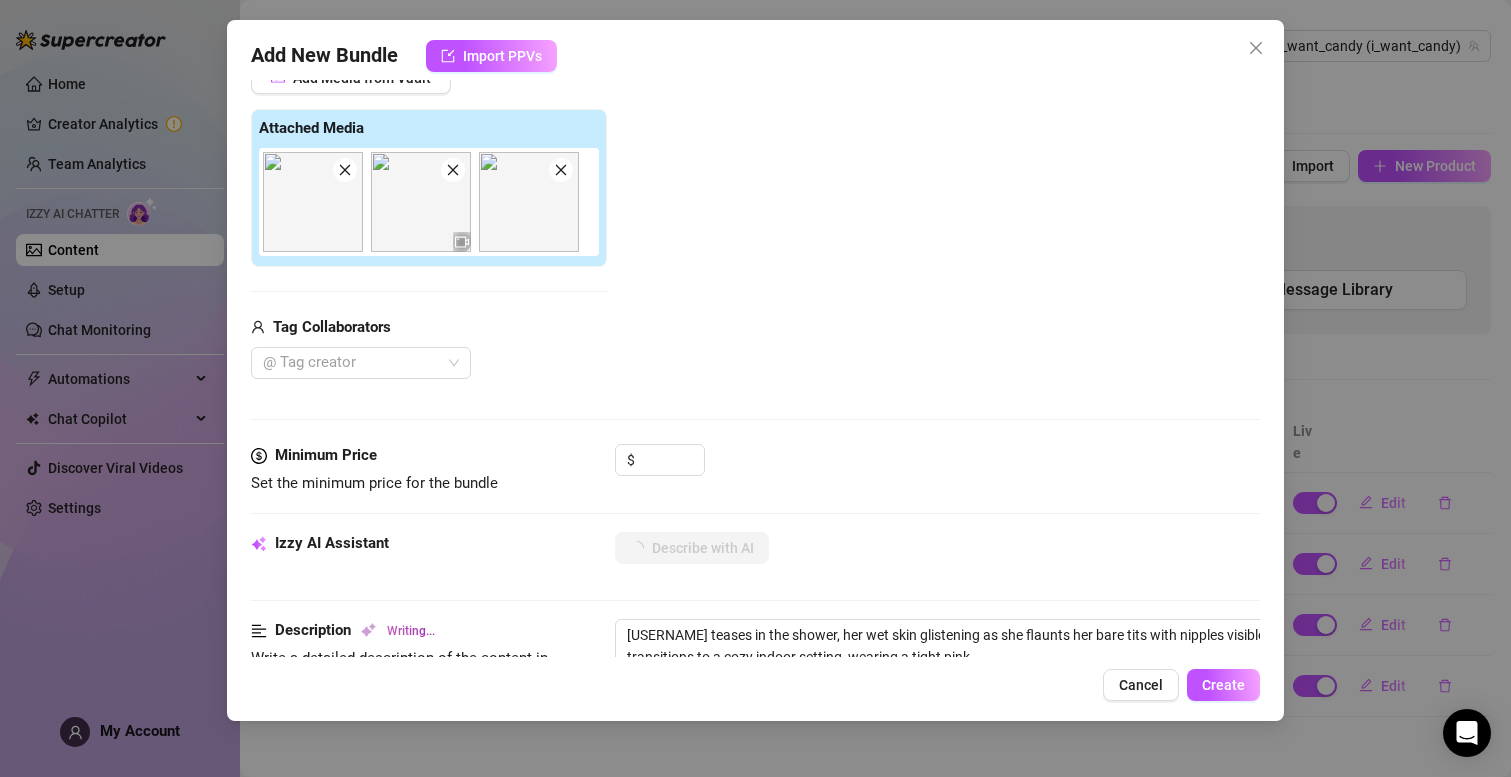 type on "[USERNAME] teases in the shower, her wet skin glistening as she flaunts her bare tits with nipples visible. She transitions to a cozy indoor setting, wearing a tight pink sports" 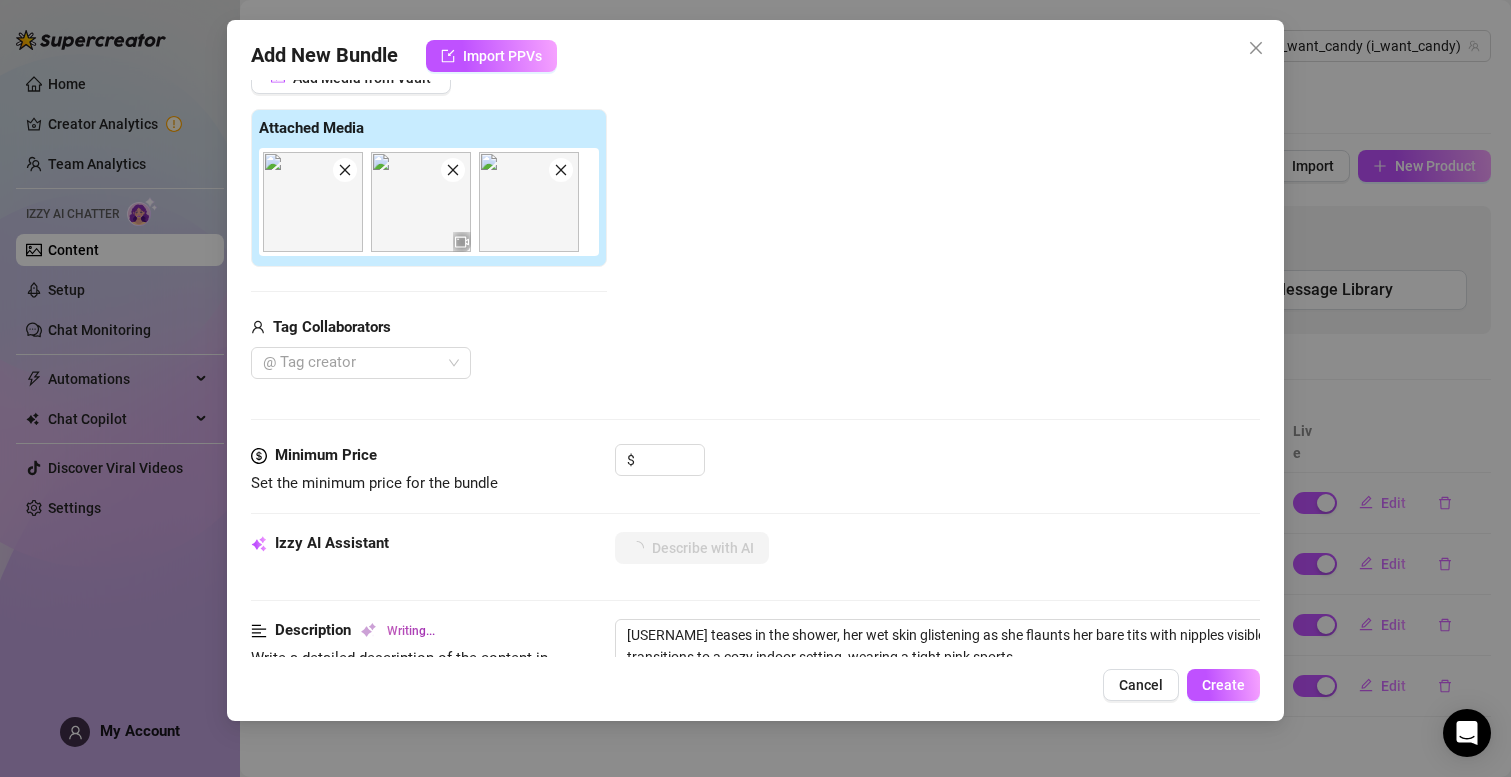 type on "[USERNAME] teases in the shower, her wet skin glistening as she flaunts her bare tits with nipples visible. She transitions to a cozy indoor setting, wearing a tight pink sports bra" 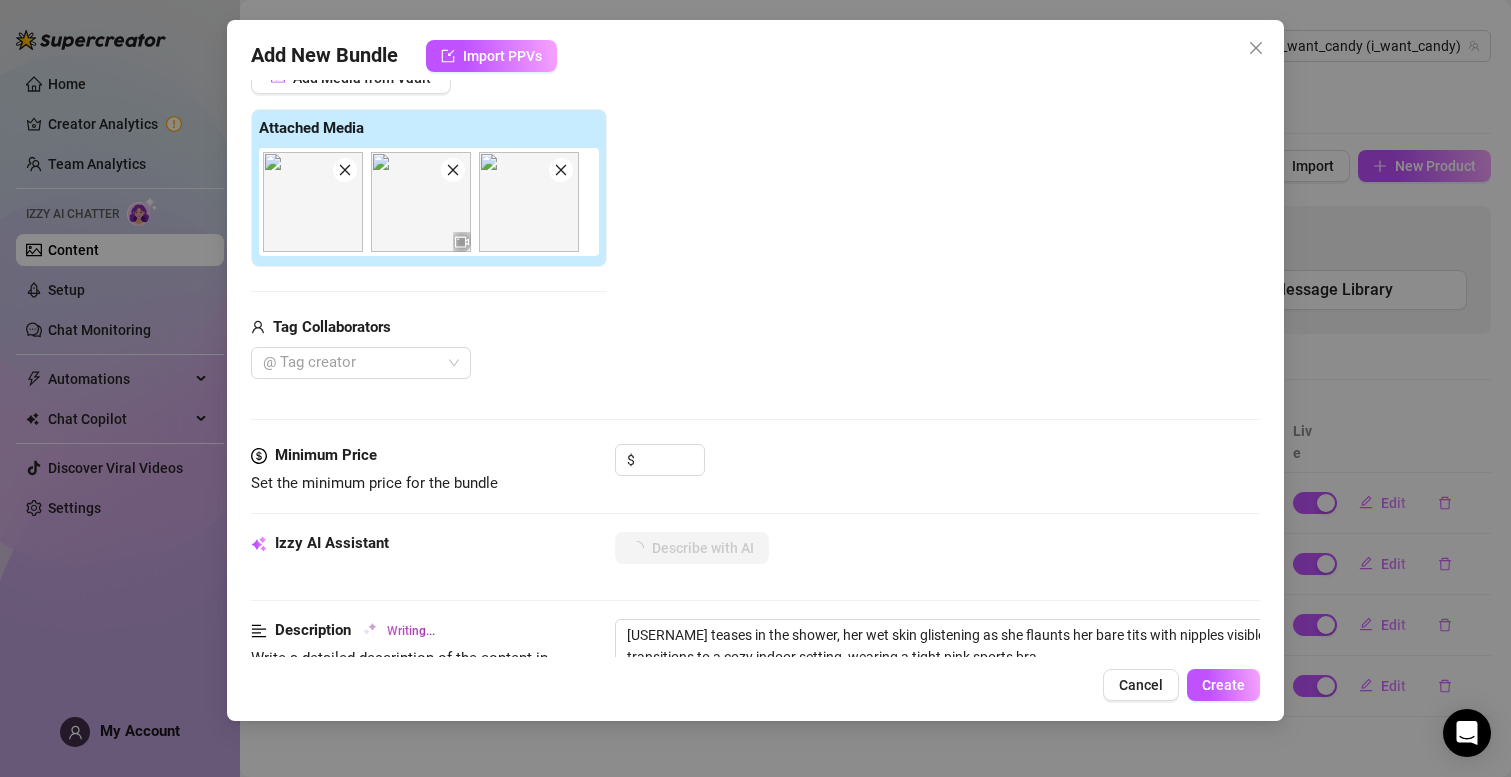type on "[USERNAME] teases in the shower, her wet skin glistening as she flaunts her bare tits with nipples visible. She transitions to a cozy indoor setting, wearing a tight pink sports bra that" 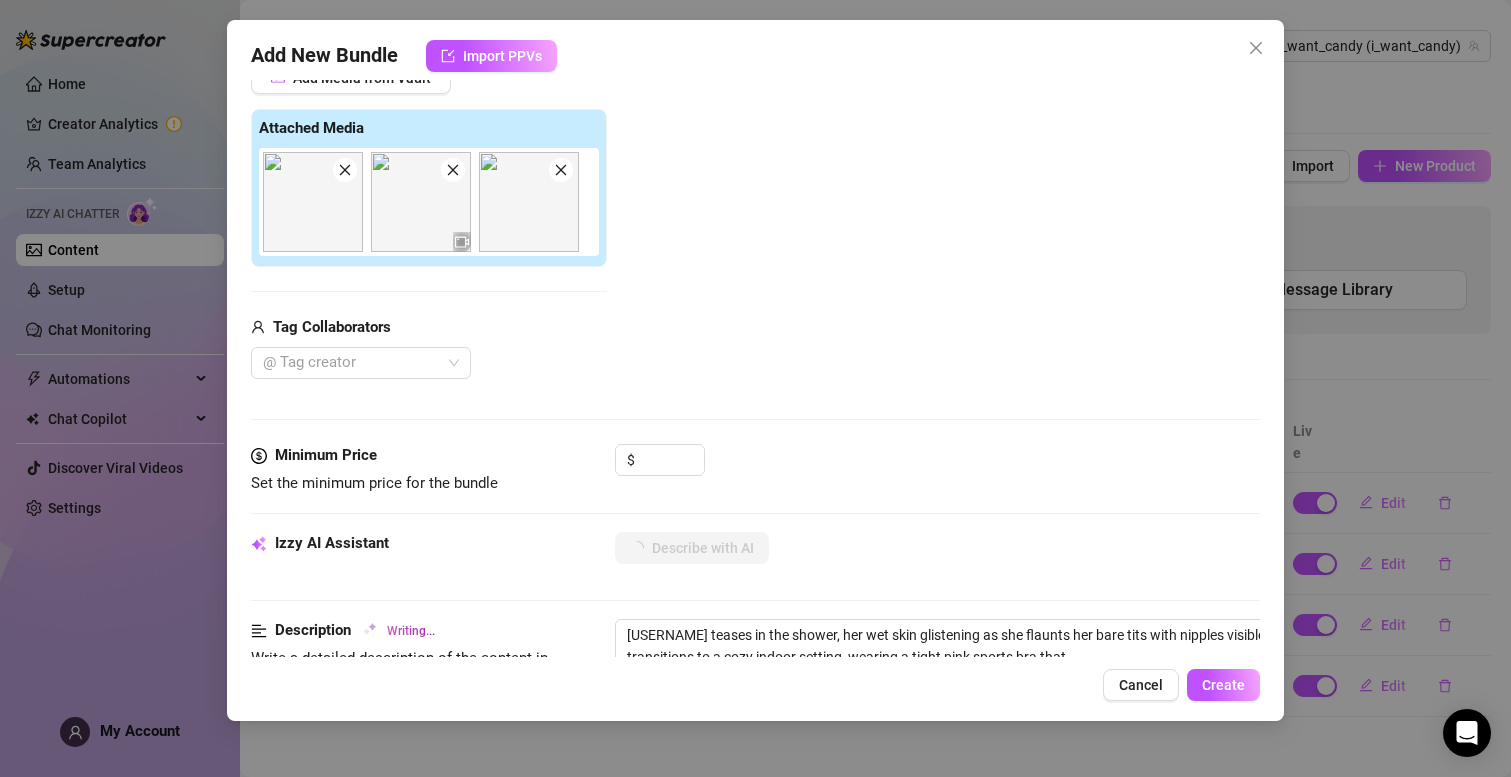 type on "[USERNAME] teases in the shower, her wet skin glistening as she flaunts her bare tits with nipples visible. She transitions to a cozy indoor setting, wearing a tight pink sports bra that accentuates" 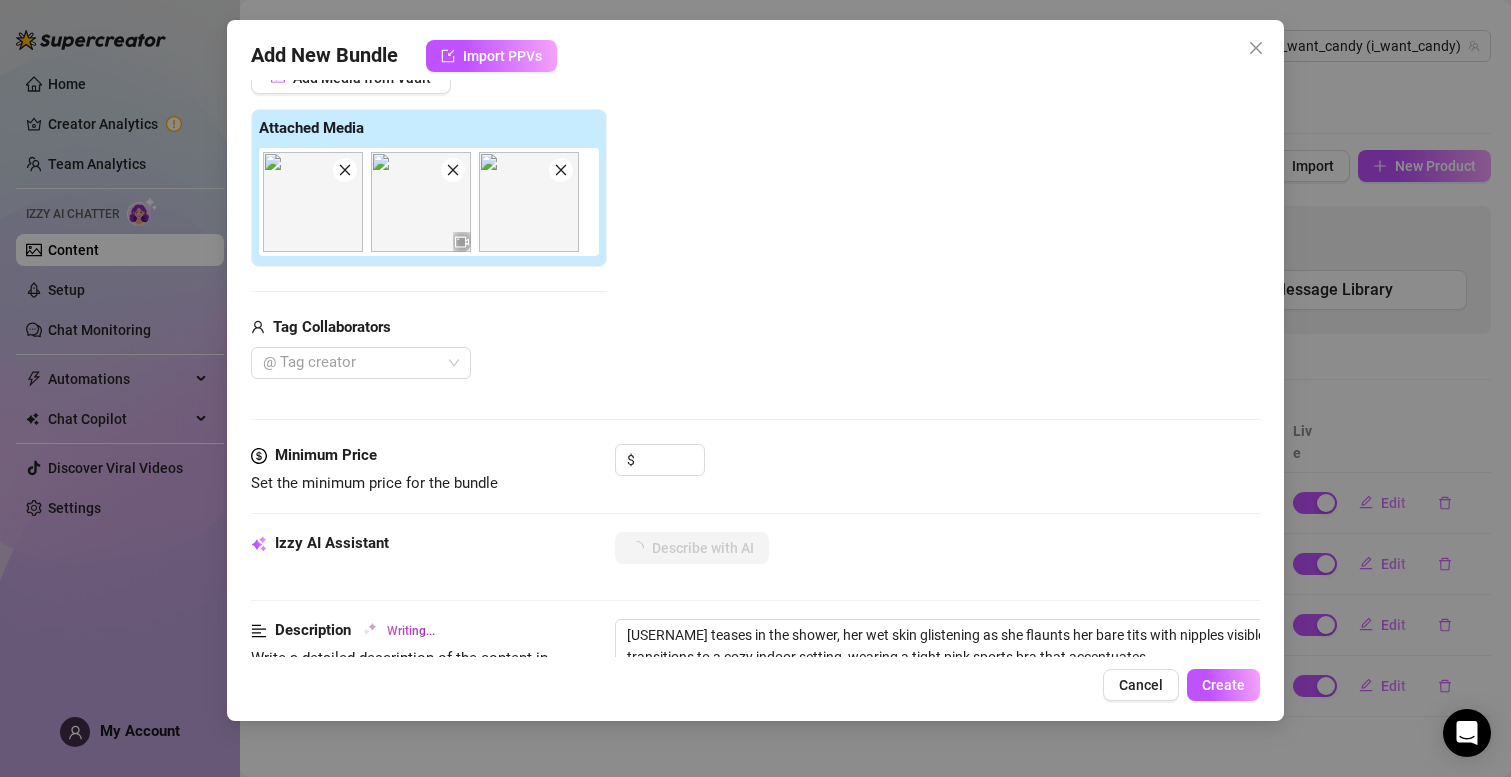 type on "Candy teases in the shower, her wet skin glistening as she flaunts her bare tits with nipples visible. She transitions to a cozy indoor setting, wearing a tight pink sports bra that accentuates her" 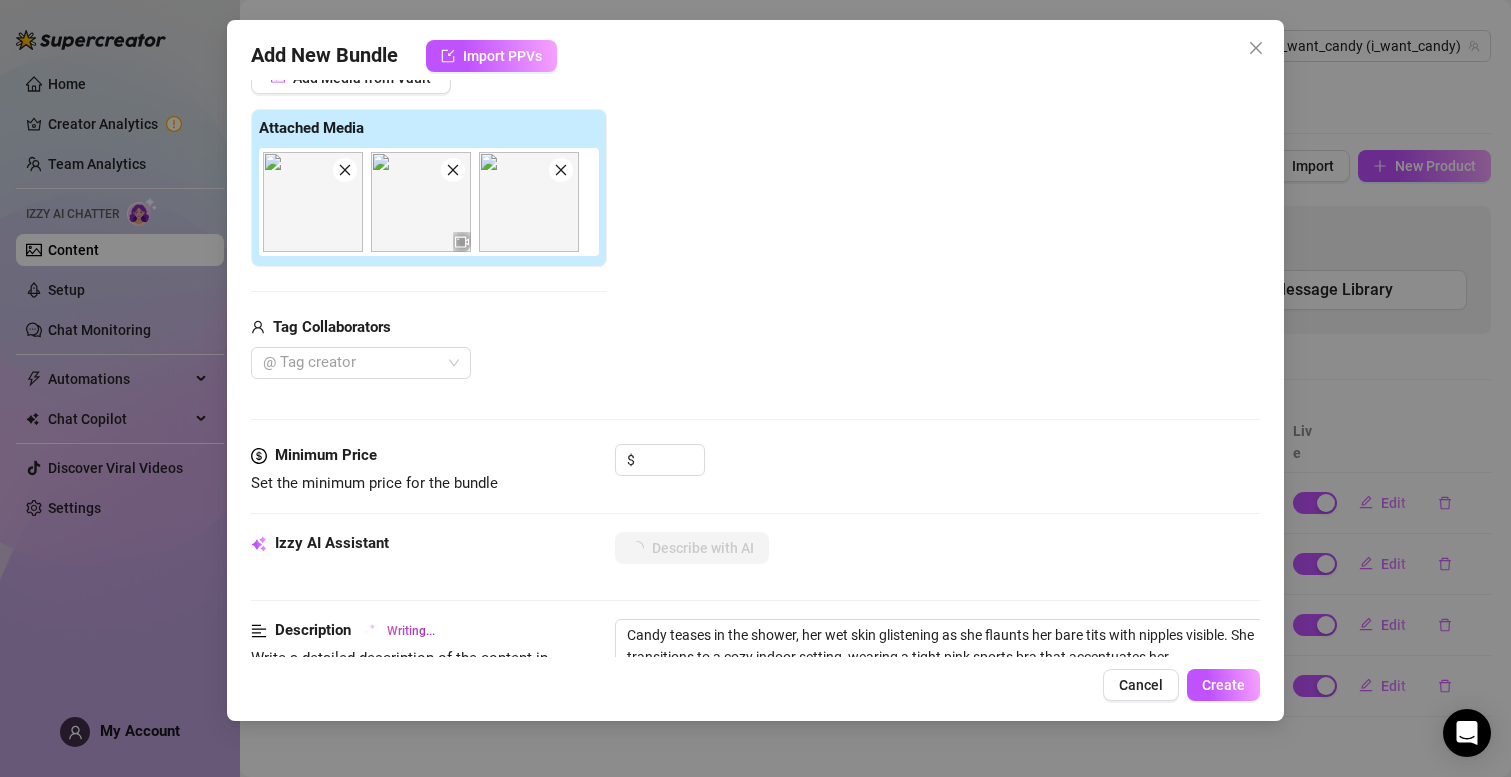 type on "[USERNAME] teases in the shower, her wet skin glistening as she flaunts her bare tits with nipples visible. She transitions to a cozy indoor setting, wearing a tight pink sports bra that accentuates her busty" 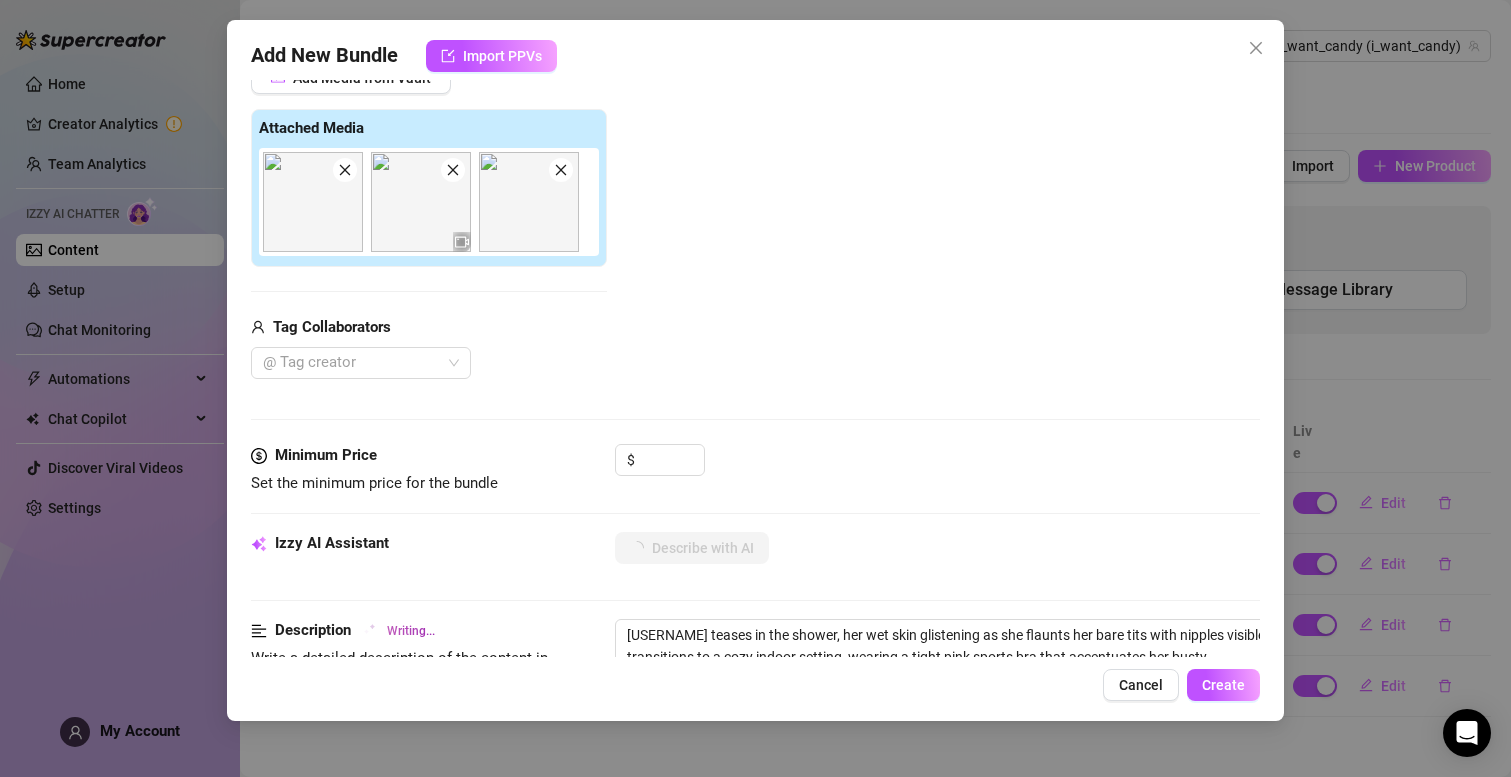 type on "[USERNAME] teases in the shower, her wet skin glistening as she flaunts her bare tits with nipples visible. She transitions to a cozy indoor setting, wearing a tight pink sports bra that accentuates her busty tits" 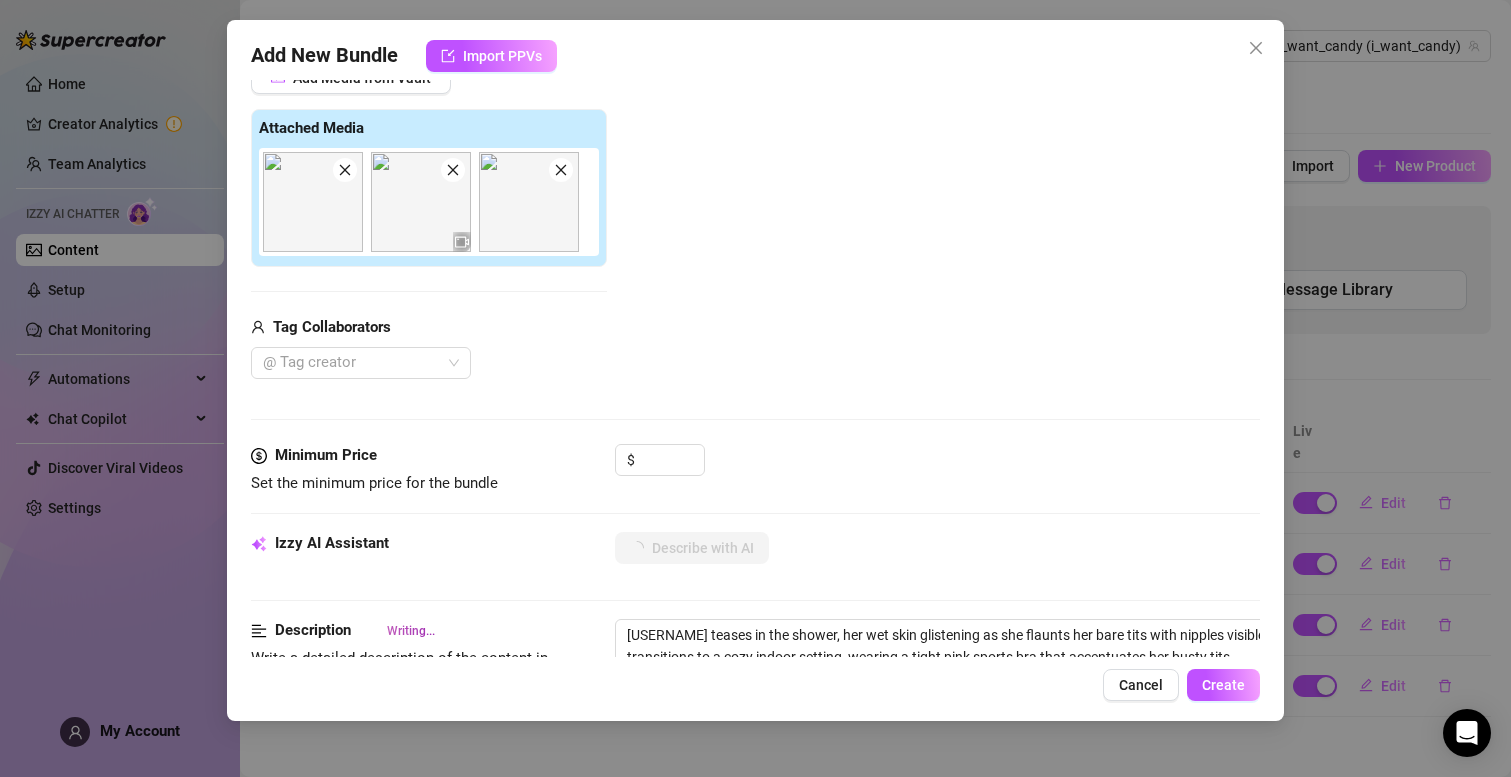 type on "[USERNAME] teases in the shower, her wet skin glistening as she flaunts her bare tits with nipples visible. She transitions to a cozy indoor setting, wearing a tight pink sports bra that accentuates her busty tits and" 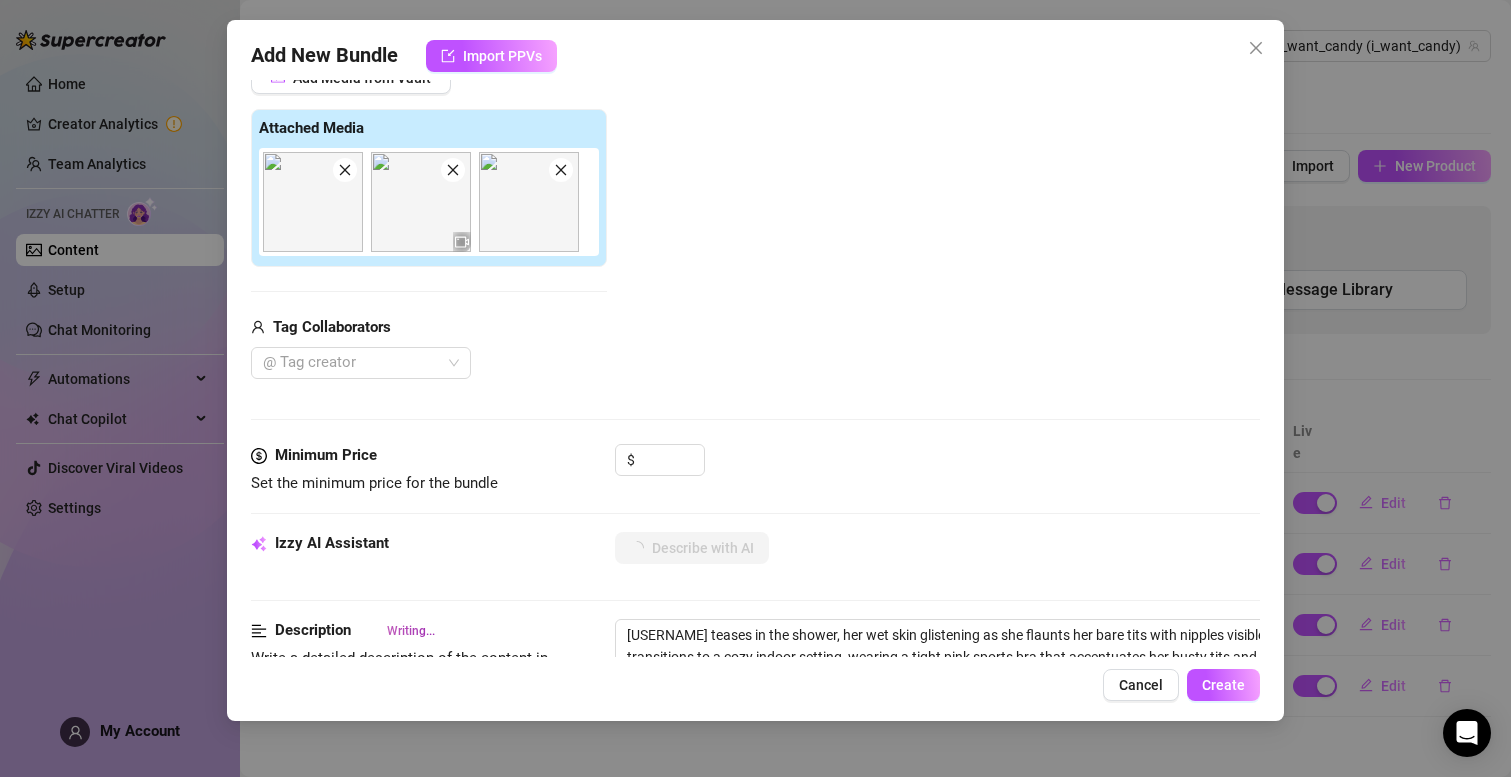 type on "[USERNAME] teases in the shower, her wet skin glistening as she flaunts her bare tits with nipples visible. She transitions to a cozy indoor setting, wearing a tight pink sports bra that accentuates her busty tits and a" 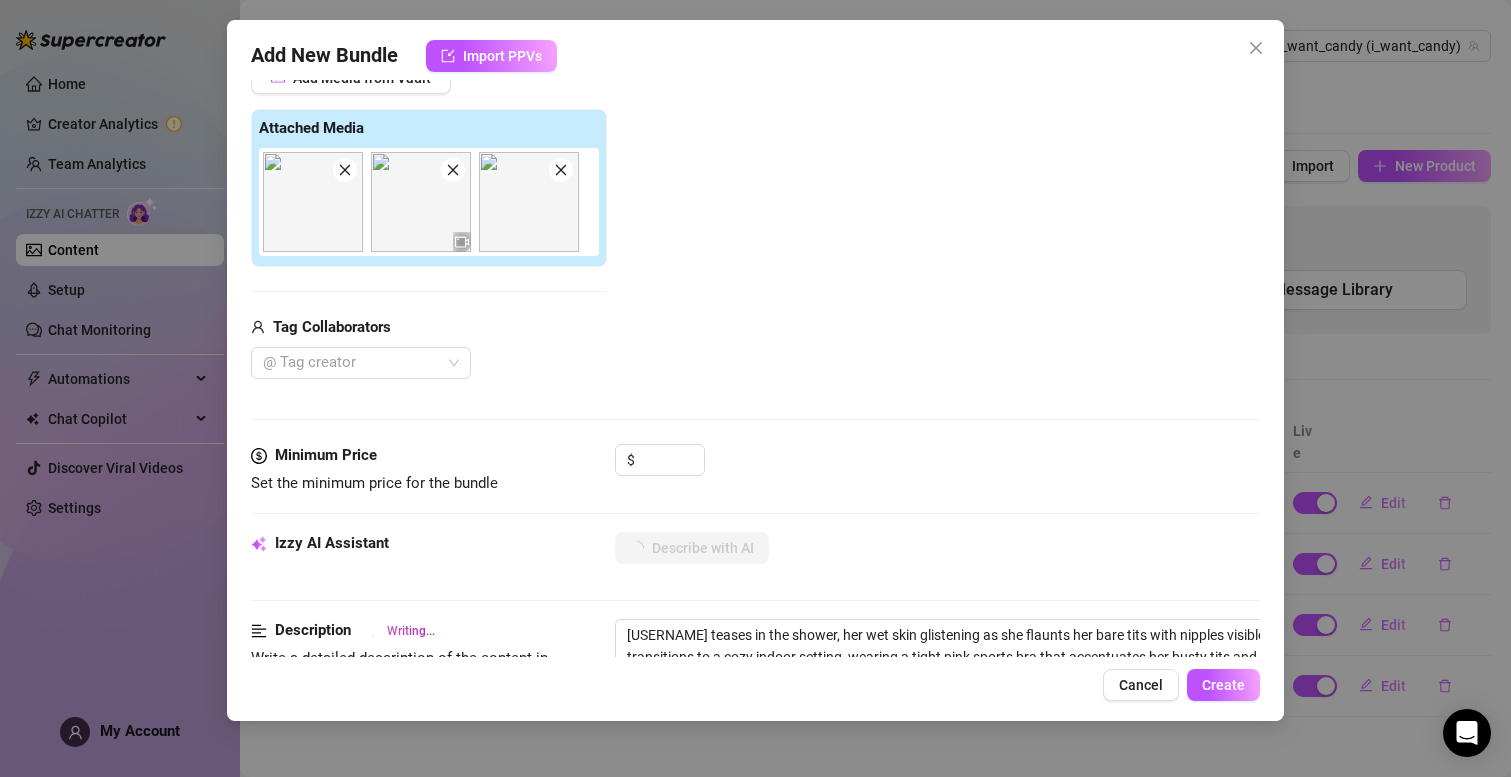 type on "[USERNAME] teases in the shower, her wet skin glistening as she flaunts her bare tits with nipples visible. She transitions to a cozy indoor setting, wearing a tight pink sports bra that accentuates her busty tits and a pair of" 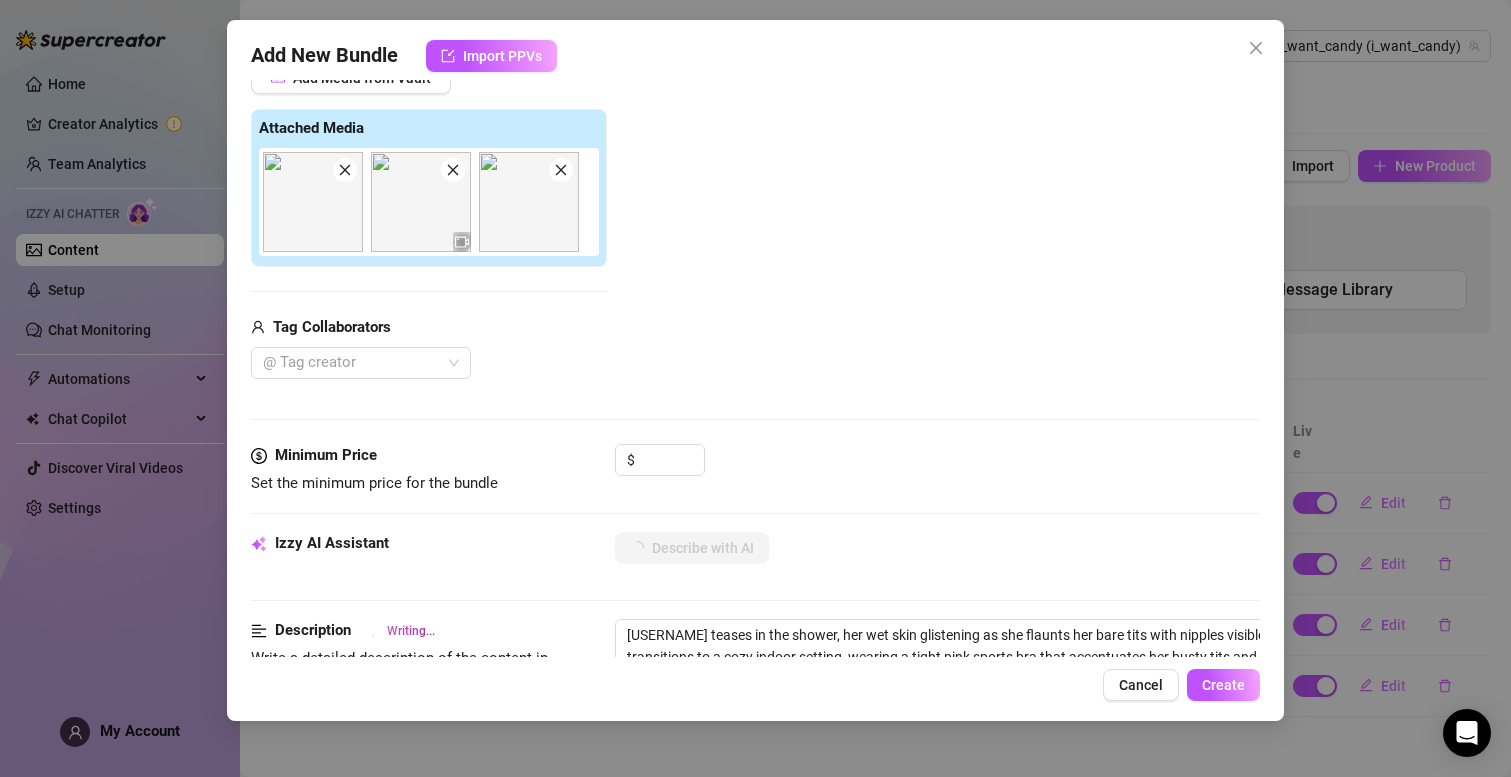type on "[USERNAME] teases in the shower, her wet skin glistening as she flaunts her bare tits with nipples visible. She transitions to a cozy indoor setting, wearing a tight pink sports bra that accentuates her busty tits and a pair of snug shorts, showing off her toned belly and thighs. The video captures her playful side as she moves sensually, giving a peek into" 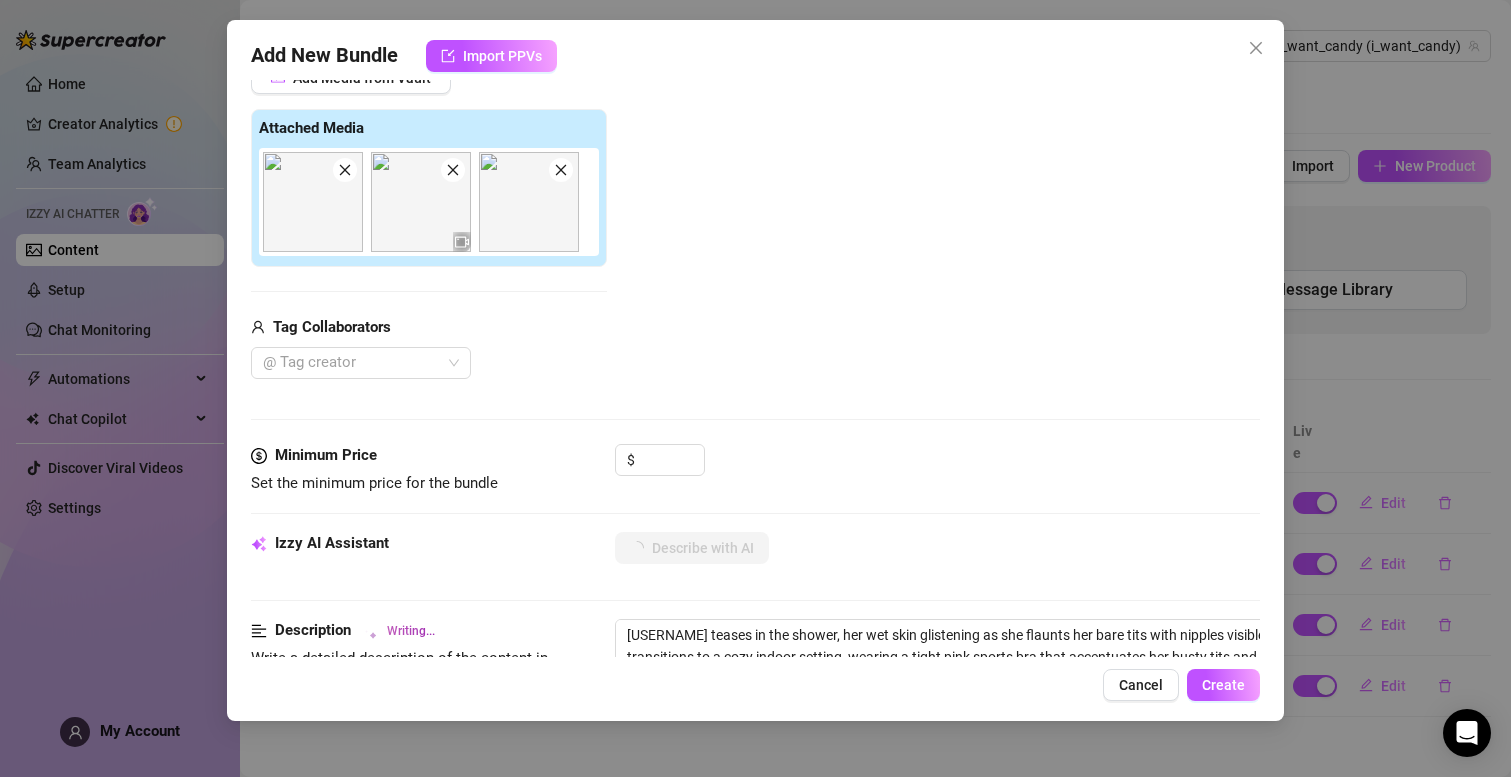 type on "[USERNAME] teases in the shower, her wet skin glistening as she flaunts her bare tits with nipples visible. She transitions to a cozy indoor setting, wearing a tight pink sports bra that accentuates her busty tits and a pair of snug shorts," 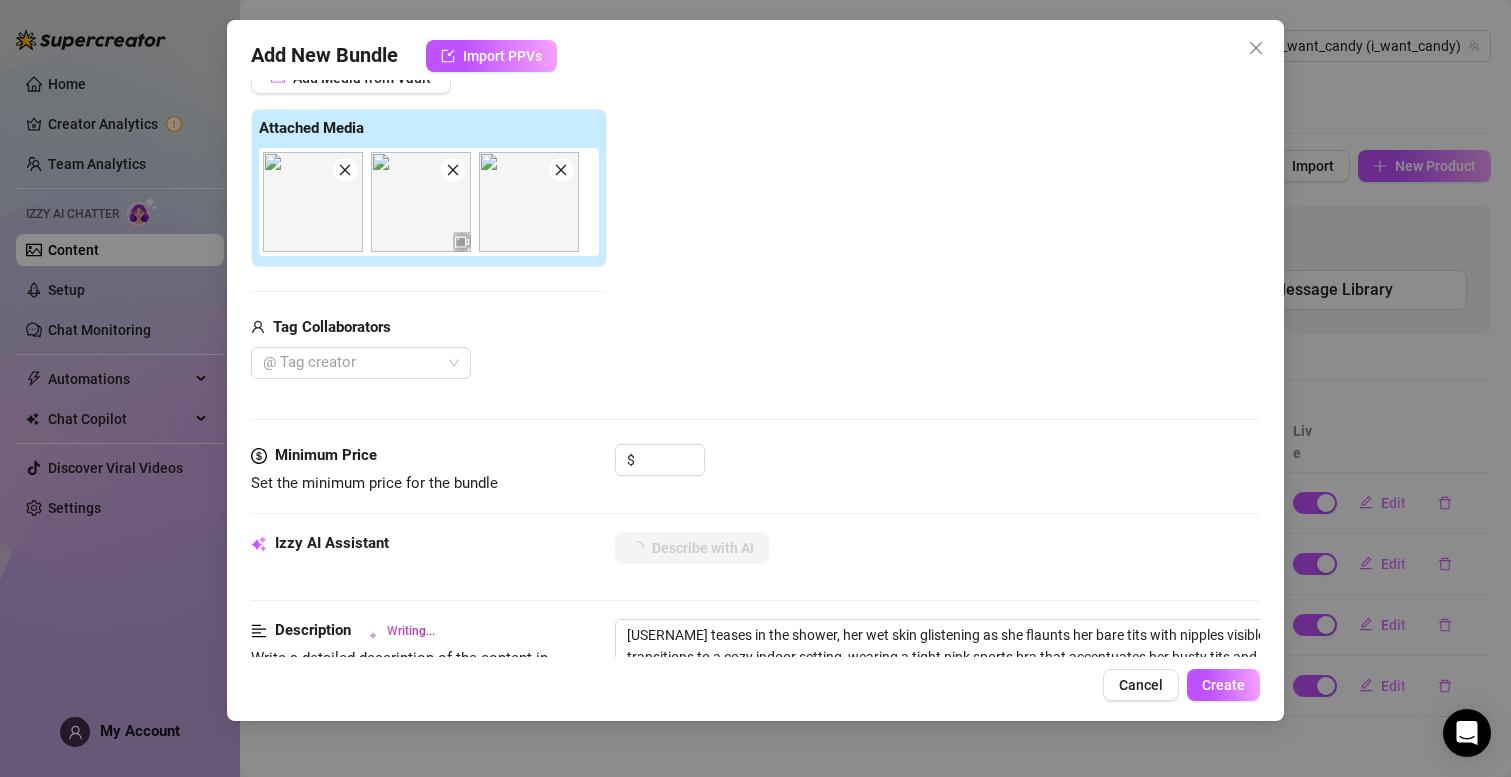 type on "Candy teases in the shower, her wet skin glistening as she flaunts her bare tits with nipples visible. She transitions to a cozy indoor setting, wearing a tight pink sports bra that accentuates her busty tits and a pair of snug shorts, showing" 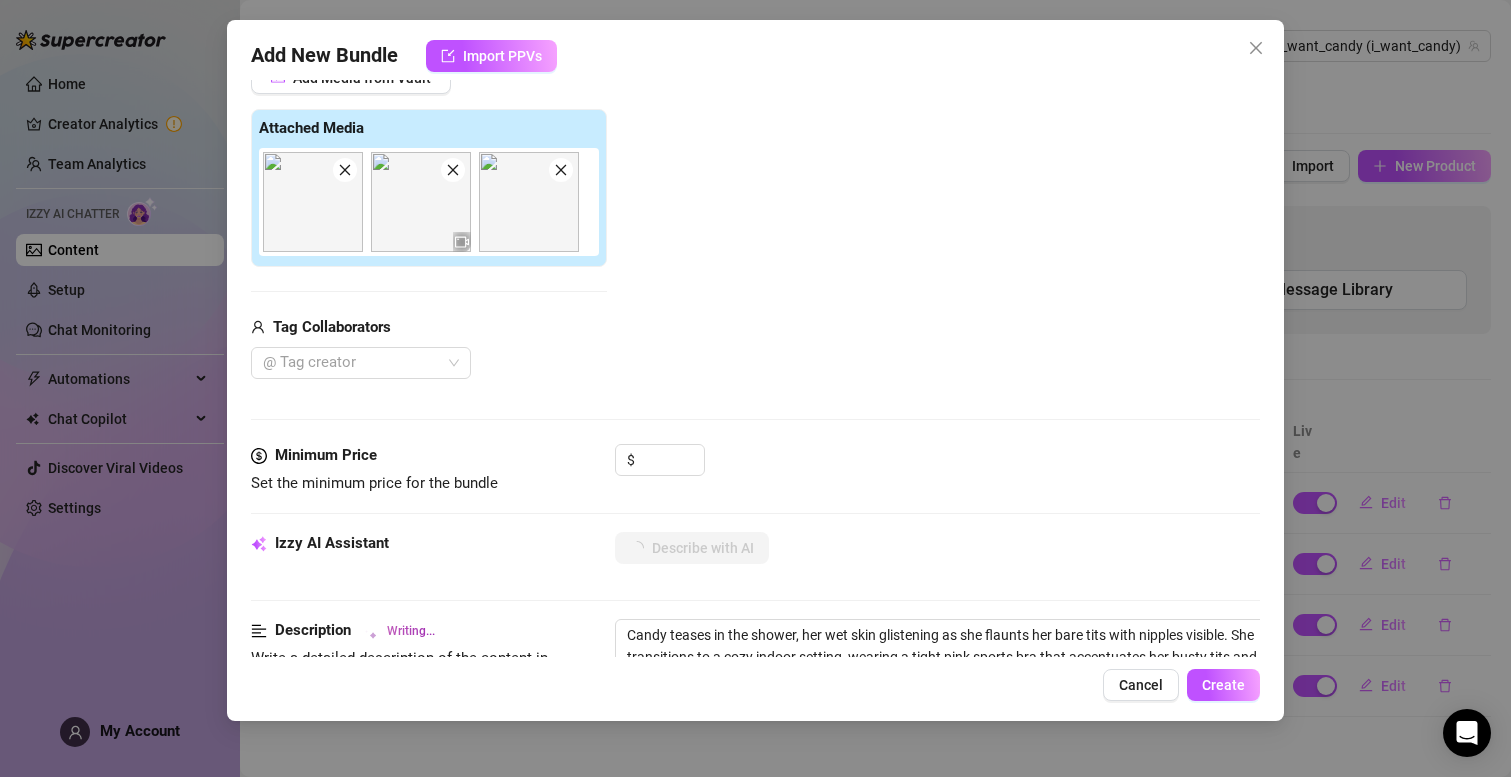 type on "[USERNAME] teases in the shower, her wet skin glistening as she flaunts her bare tits with nipples visible. She transitions to a cozy indoor setting, wearing a tight pink sports bra that accentuates her busty tits and a pair of snug shorts, showing off" 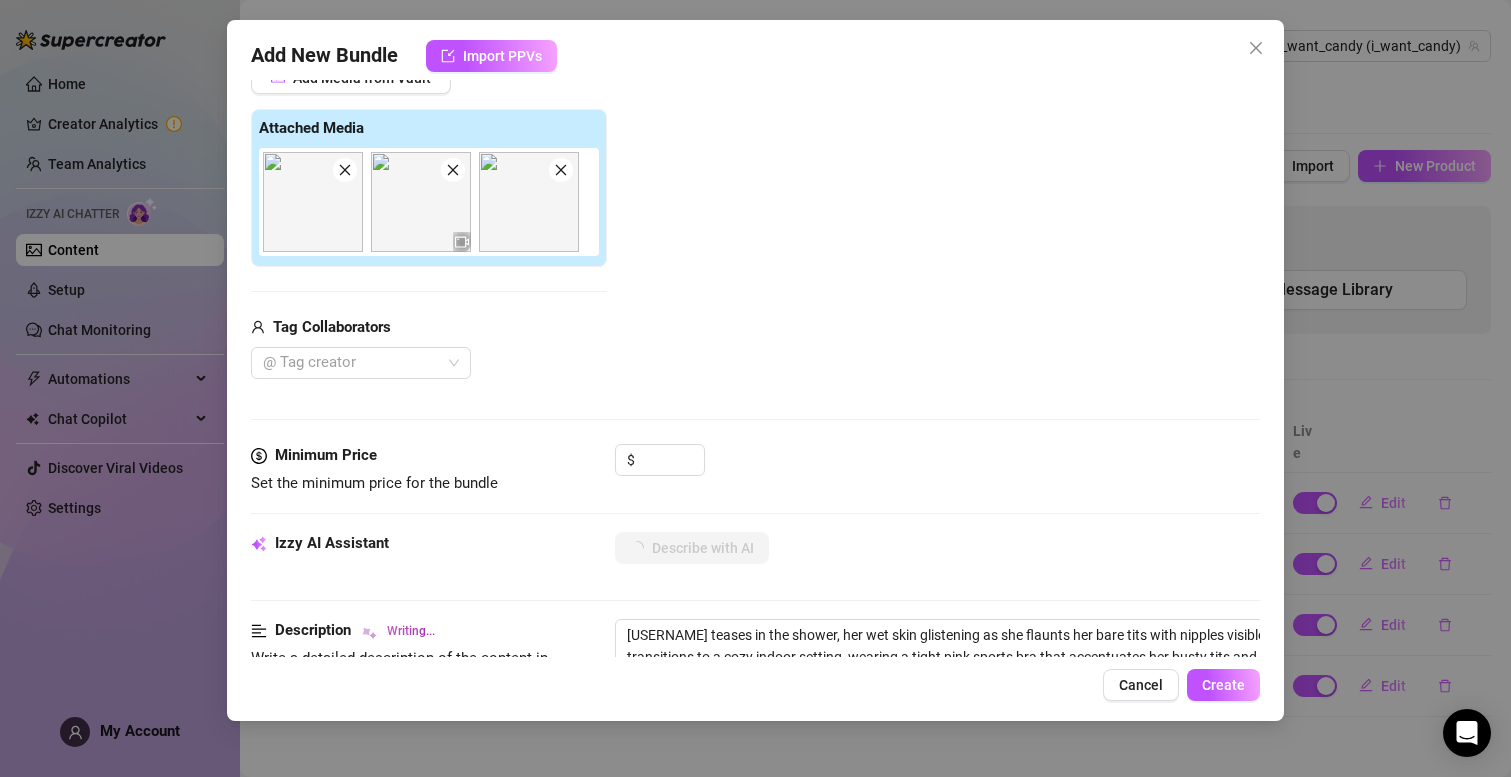scroll, scrollTop: 0, scrollLeft: 0, axis: both 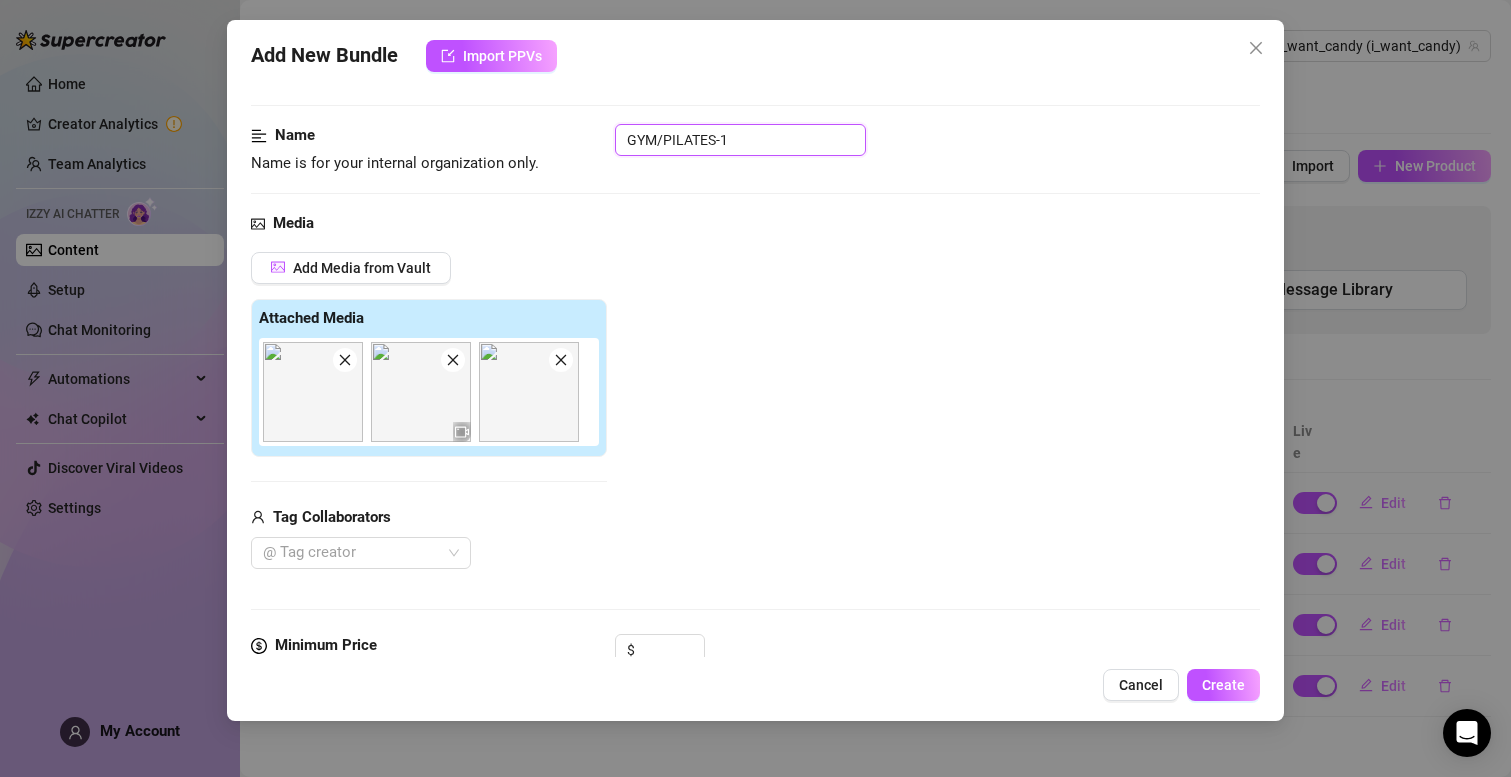 type on "[USERNAME] teases in the shower, her wet skin glistening as she flaunts her bare tits with nipples visible. She transitions to a cozy indoor setting, wearing a tight pink sports bra that accentuates her busty tits and a pair of snug shorts, showing off her" 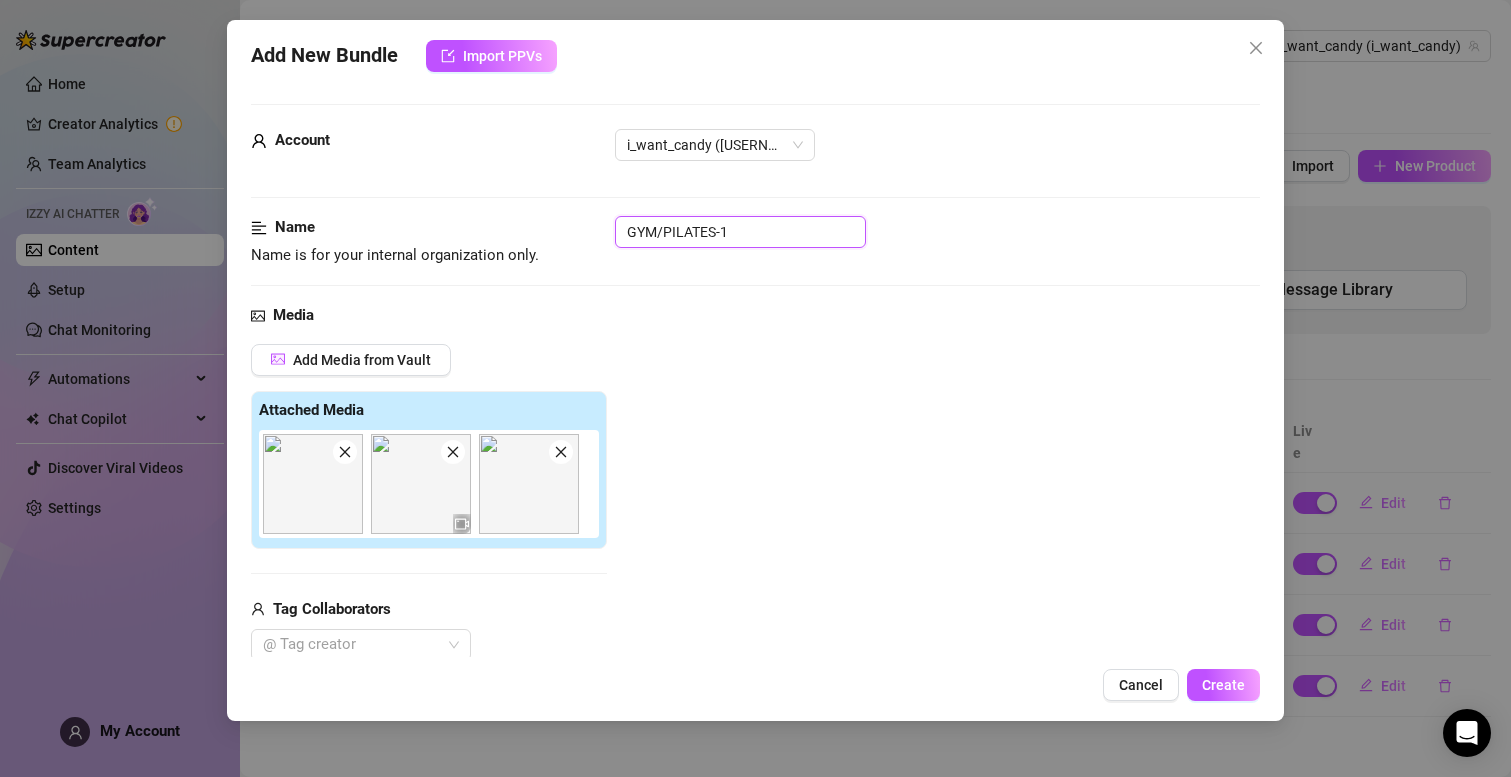 type on "[USERNAME] teases in the shower, her wet skin glistening as she flaunts her bare tits with nipples visible. She transitions to a cozy indoor setting, wearing a tight pink sports bra that accentuates her busty tits and a pair of snug shorts, showing off her toned" 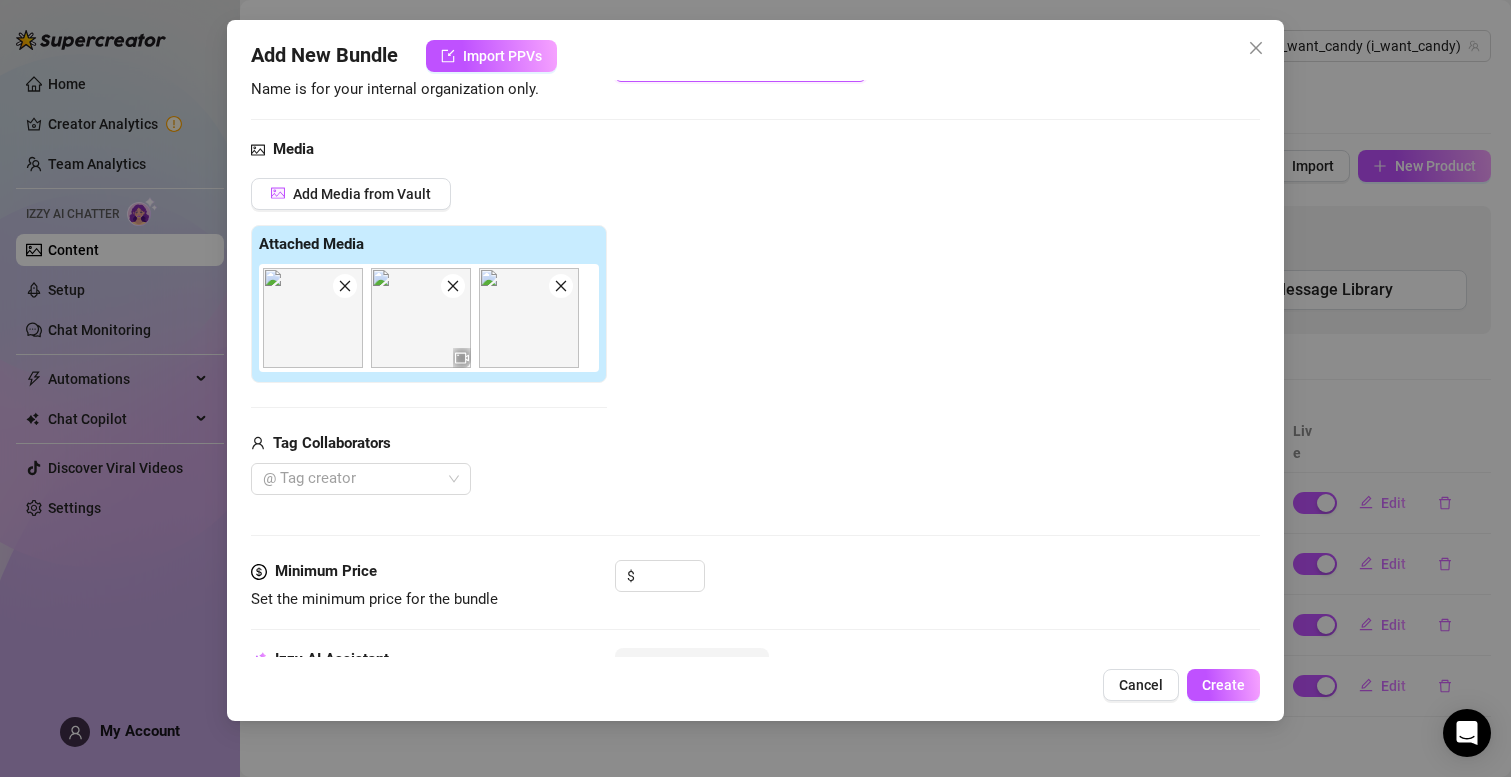 type on "[USERNAME] teases in the shower, her wet skin glistening as she flaunts her bare tits with nipples visible. She transitions to a cozy indoor setting, wearing a tight pink sports bra that accentuates her busty tits and a pair of snug shorts, showing off her toned belly and thighs. The video captures her playful side as she moves sensually, giving a peek into" 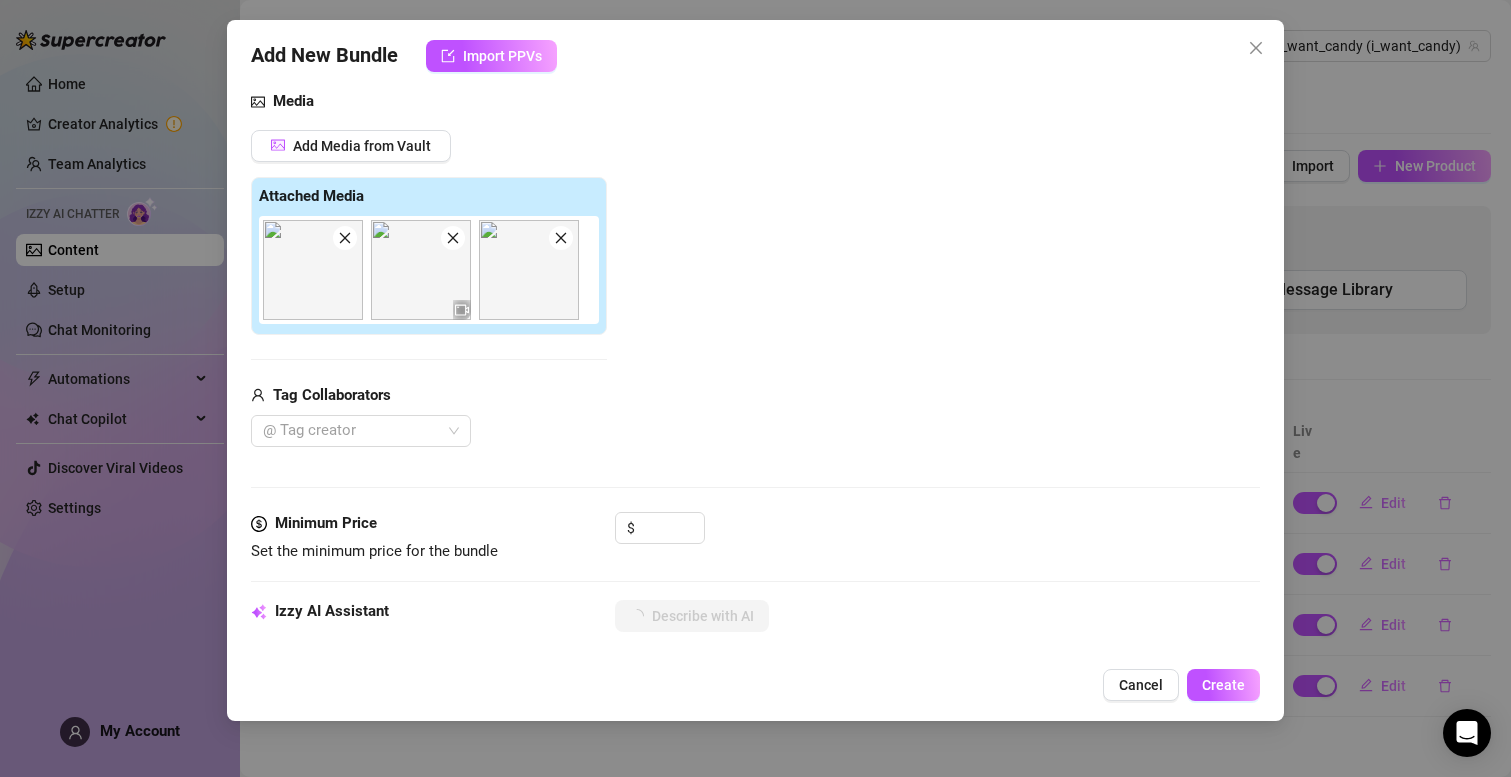 type on "[USERNAME] teases in the shower, her wet skin glistening as she flaunts her bare tits with nipples visible. She transitions to a cozy indoor setting, wearing a tight pink sports bra that accentuates her busty tits and a pair of snug shorts, showing off her toned belly and thighs. The video captures her playful side as she" 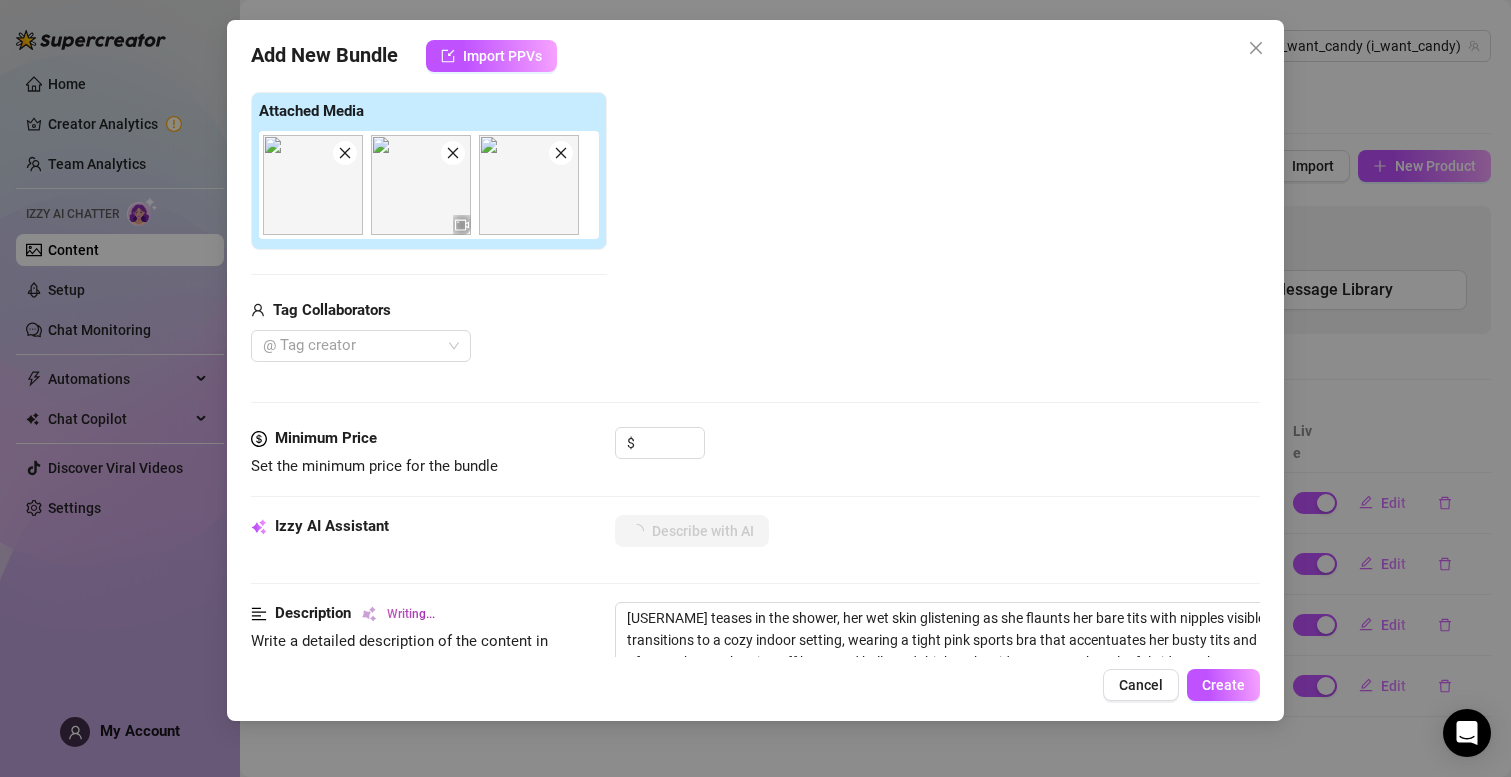 type on "[USERNAME] teases in the shower, her wet skin glistening as she flaunts her bare tits with nipples visible. She transitions to a cozy indoor setting, wearing a tight pink sports bra that accentuates her busty tits and a pair of snug shorts, showing off her toned belly and thighs. The video captures her playful side as she moves" 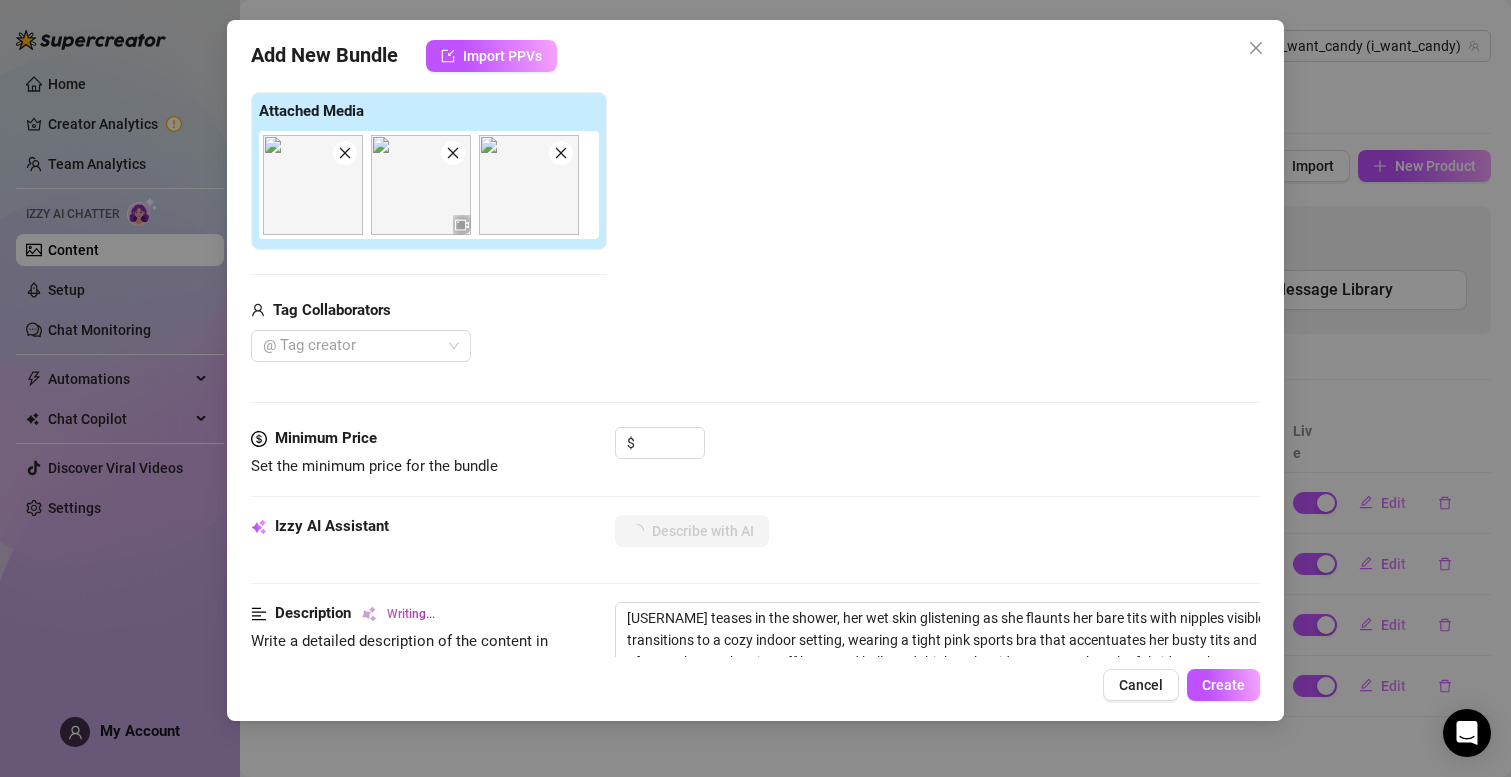 type on "[USERNAME] teases in the shower, her wet skin glistening as she flaunts her bare tits with nipples visible. She transitions to a cozy indoor setting, wearing a tight pink sports bra that accentuates her busty tits and a pair of snug shorts, showing off her toned belly and thighs. The video captures her playful side as she moves" 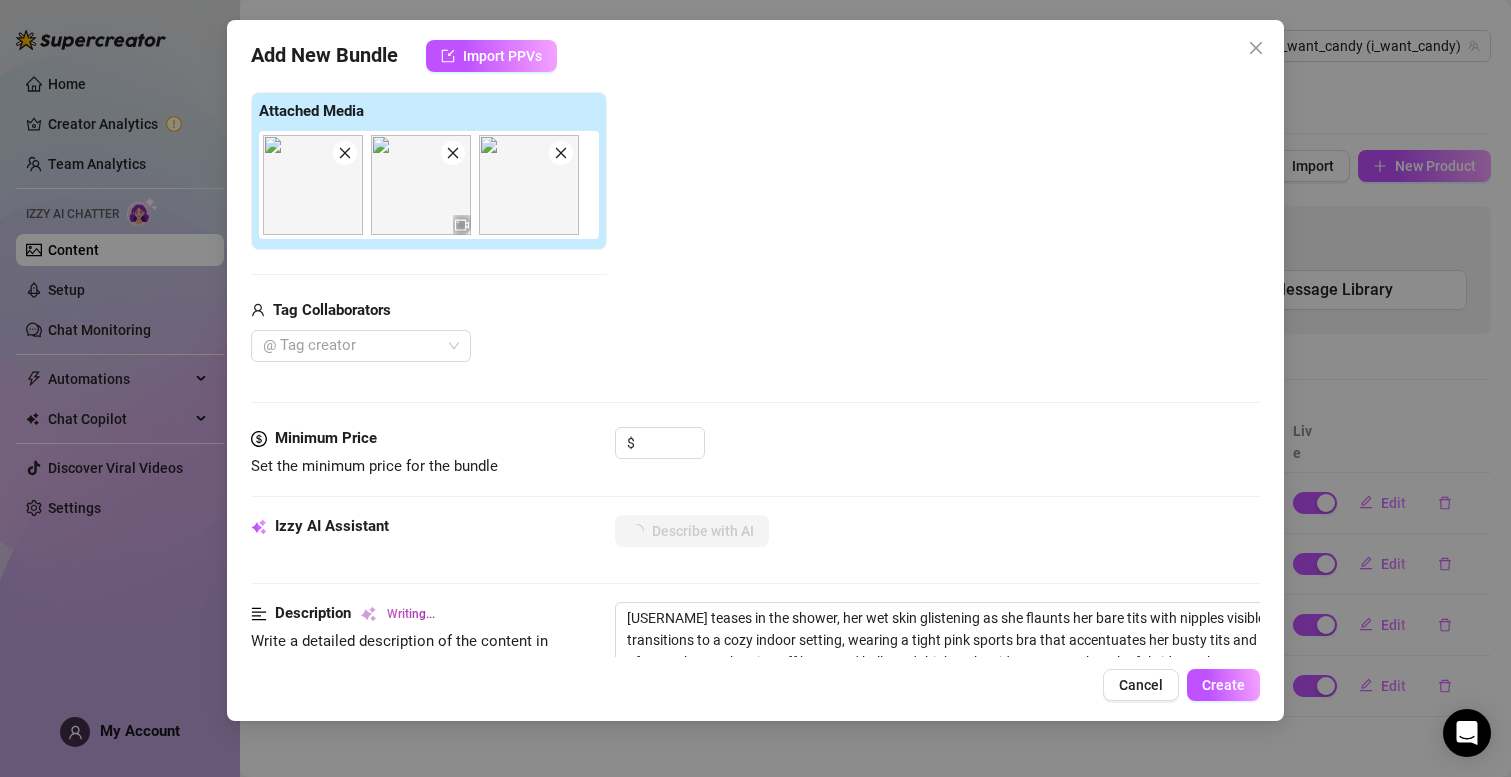 type on "[USERNAME] teases in the shower, her wet skin glistening as she flaunts her bare tits with nipples visible. She transitions to a cozy indoor setting, wearing a tight pink sports bra that accentuates her busty tits and a pair of snug shorts, showing off her toned belly and thighs. The video captures her playful side as she moves sensually," 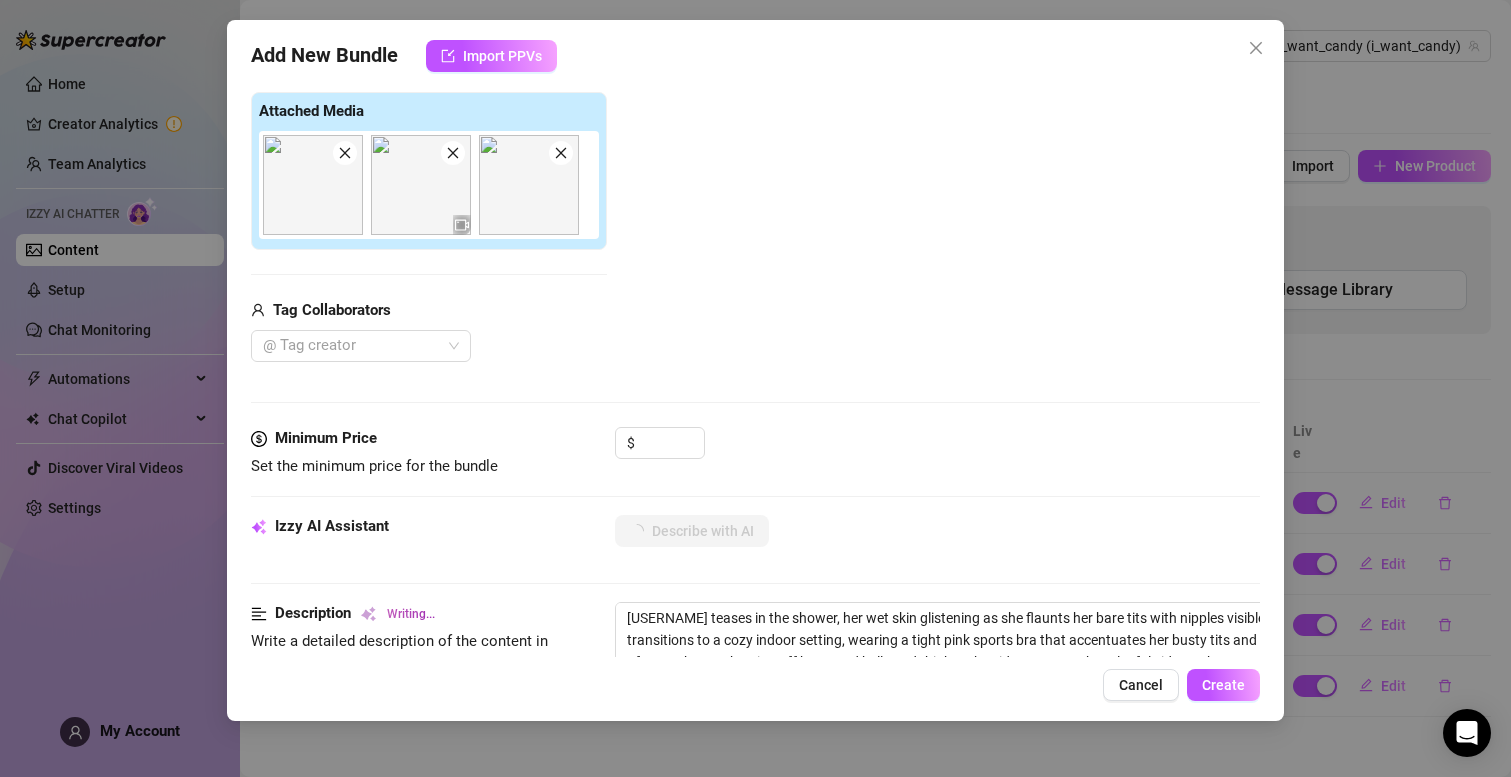 type on "[USERNAME] teases in the shower, her wet skin glistening as she flaunts her bare tits with nipples visible. She transitions to a cozy indoor setting, wearing a tight pink sports bra that accentuates her busty tits and a pair of snug shorts, showing off her toned belly and thighs. The video captures her playful side as she moves sensually, giving" 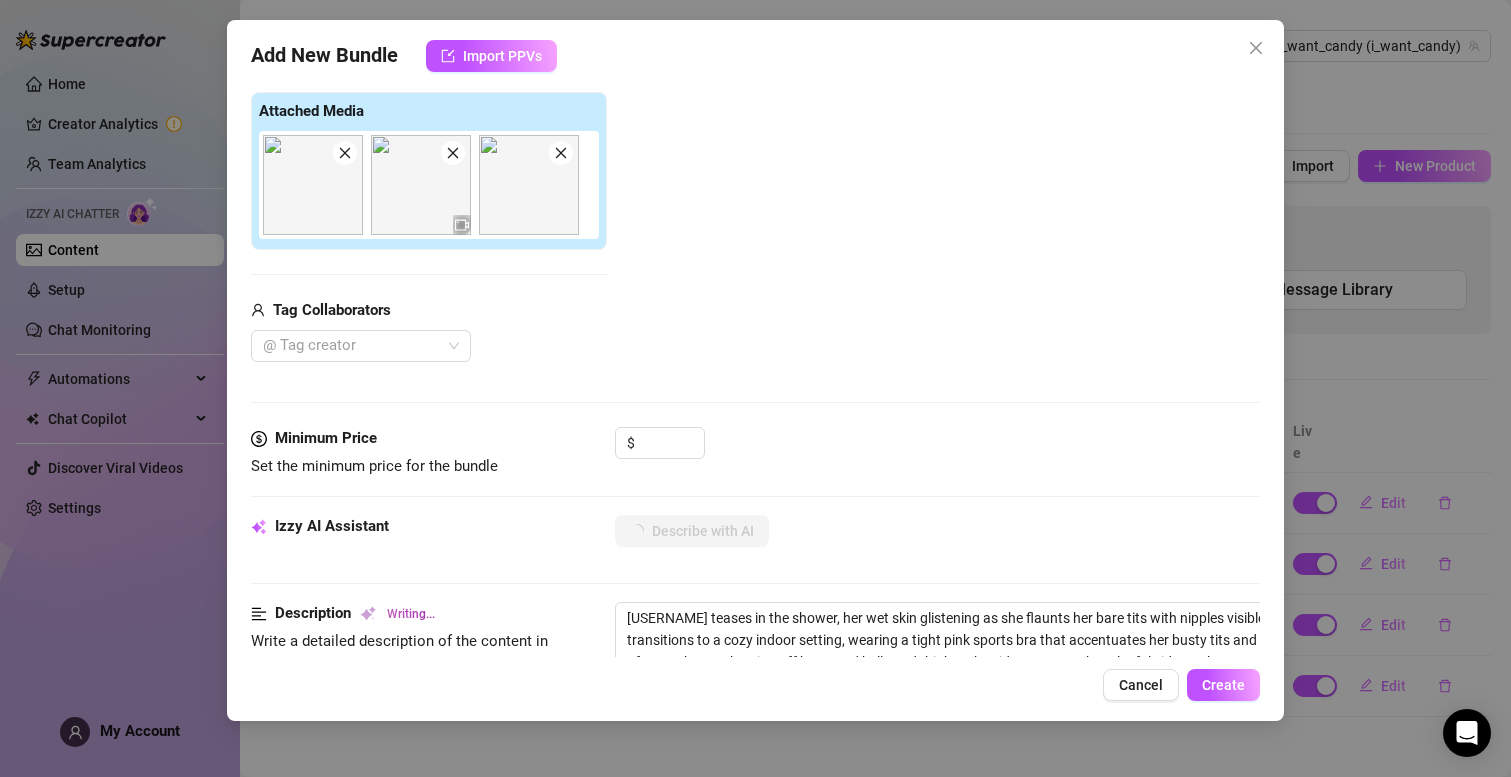 type on "Candy teases in the shower, her wet skin glistening as she flaunts her bare tits with nipples visible. She transitions to a cozy indoor setting, wearing a tight pink sports bra that accentuates her busty tits and a pair of snug shorts, showing off her toned belly and thighs. The video captures her playful side as she moves sensually, giving a peek" 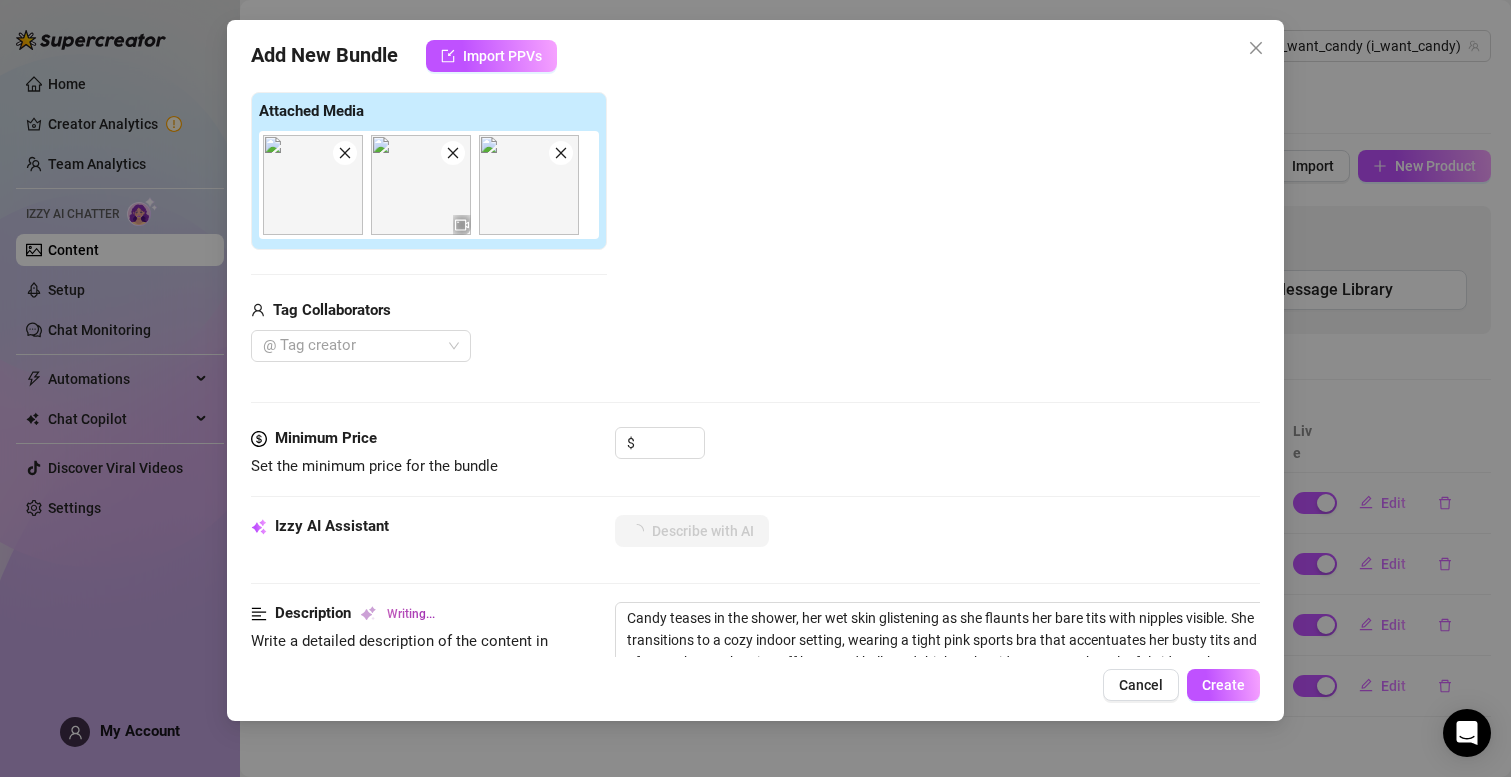 type on "[USERNAME] teases in the shower, her wet skin glistening as she flaunts her bare tits with nipples visible. She transitions to a cozy indoor setting, wearing a tight pink sports bra that accentuates her busty tits and a pair of snug shorts, showing off her toned belly and thighs. The video captures her playful side as she moves sensually, giving a peek into" 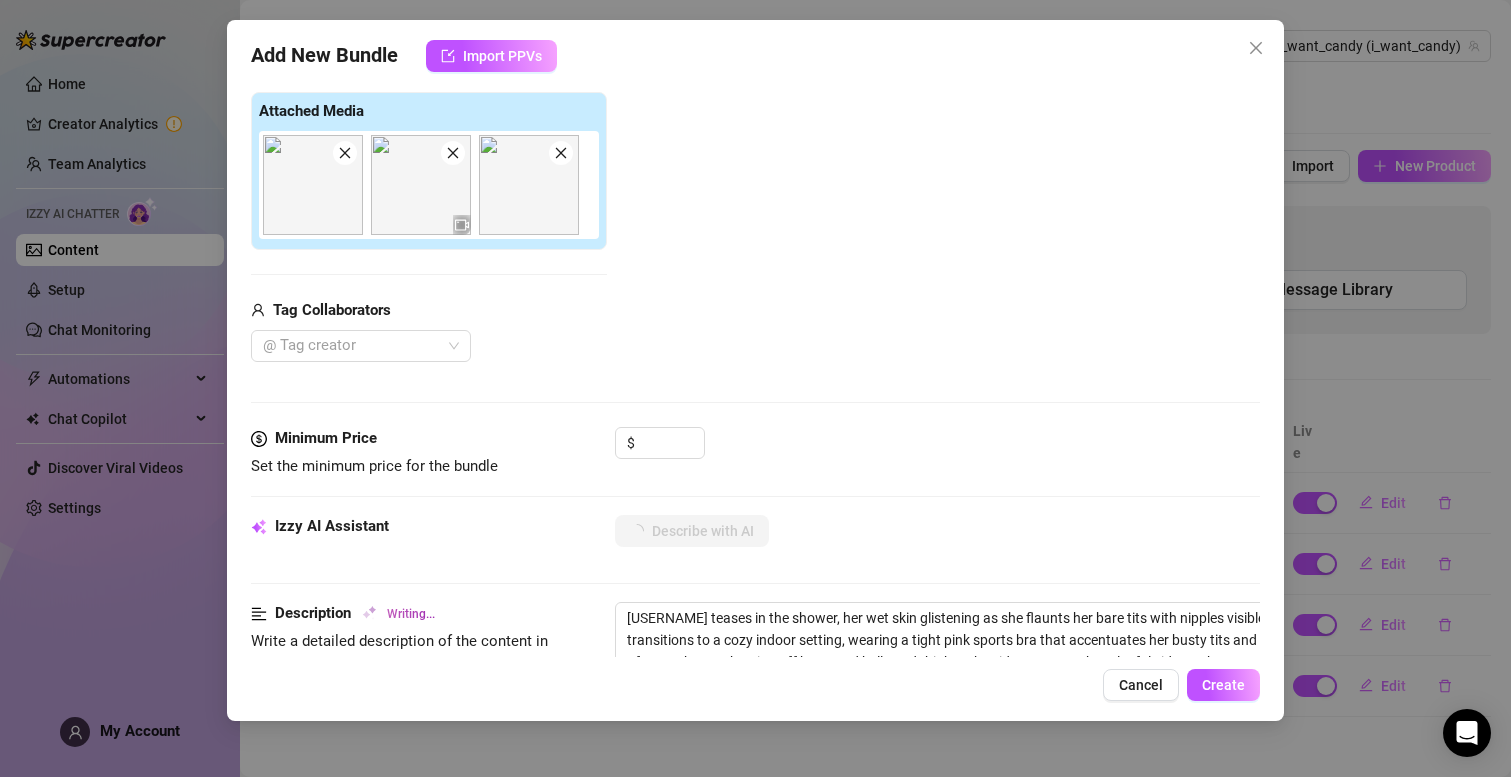 type on "[USERNAME] teases in the shower, her wet skin glistening as she flaunts her bare tits with nipples visible. She transitions to a cozy indoor setting, wearing a tight pink sports bra that accentuates her busty tits and a pair of snug shorts, showing off her toned belly and thighs. The video captures her playful side as she moves sensually, giving a peek into her" 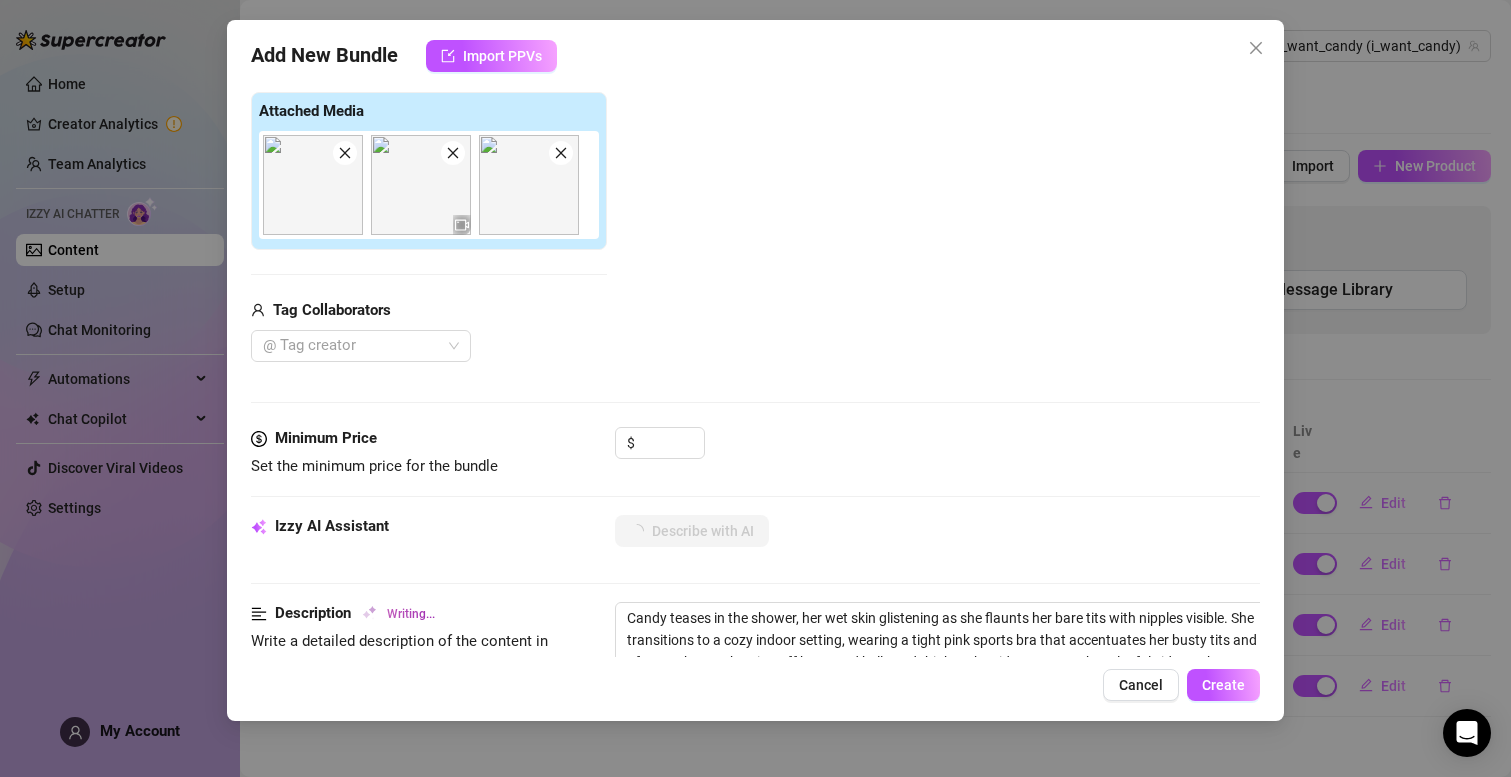 type on "[USERNAME] teases in the shower, her wet skin glistening as she flaunts her bare tits with nipples visible. She transitions to a cozy indoor setting, wearing a tight pink sports bra that accentuates her busty tits and a pair of snug shorts, showing off her toned belly and thighs. The video captures her playful side as she moves sensually, giving a peek into her intimate moments." 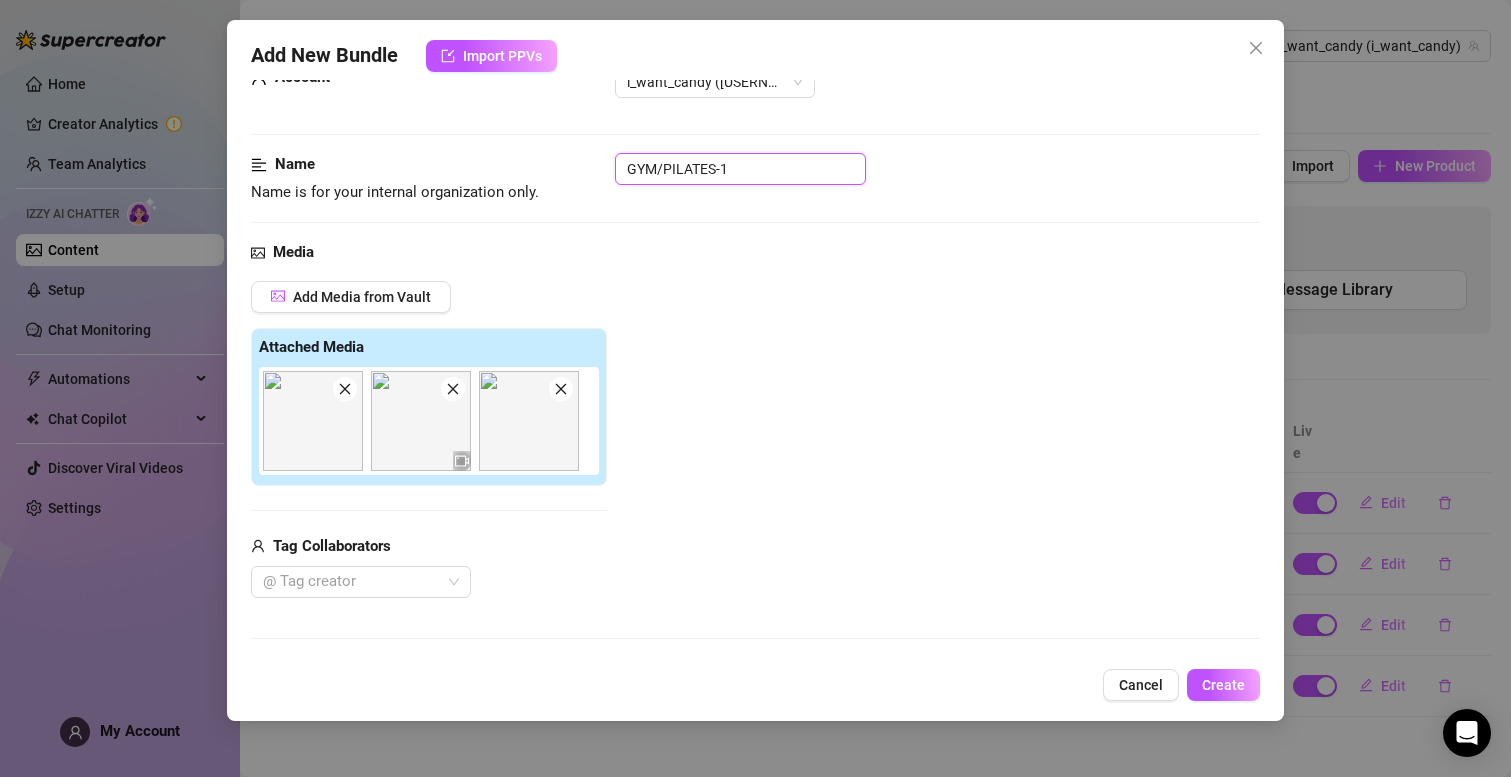 scroll, scrollTop: 0, scrollLeft: 0, axis: both 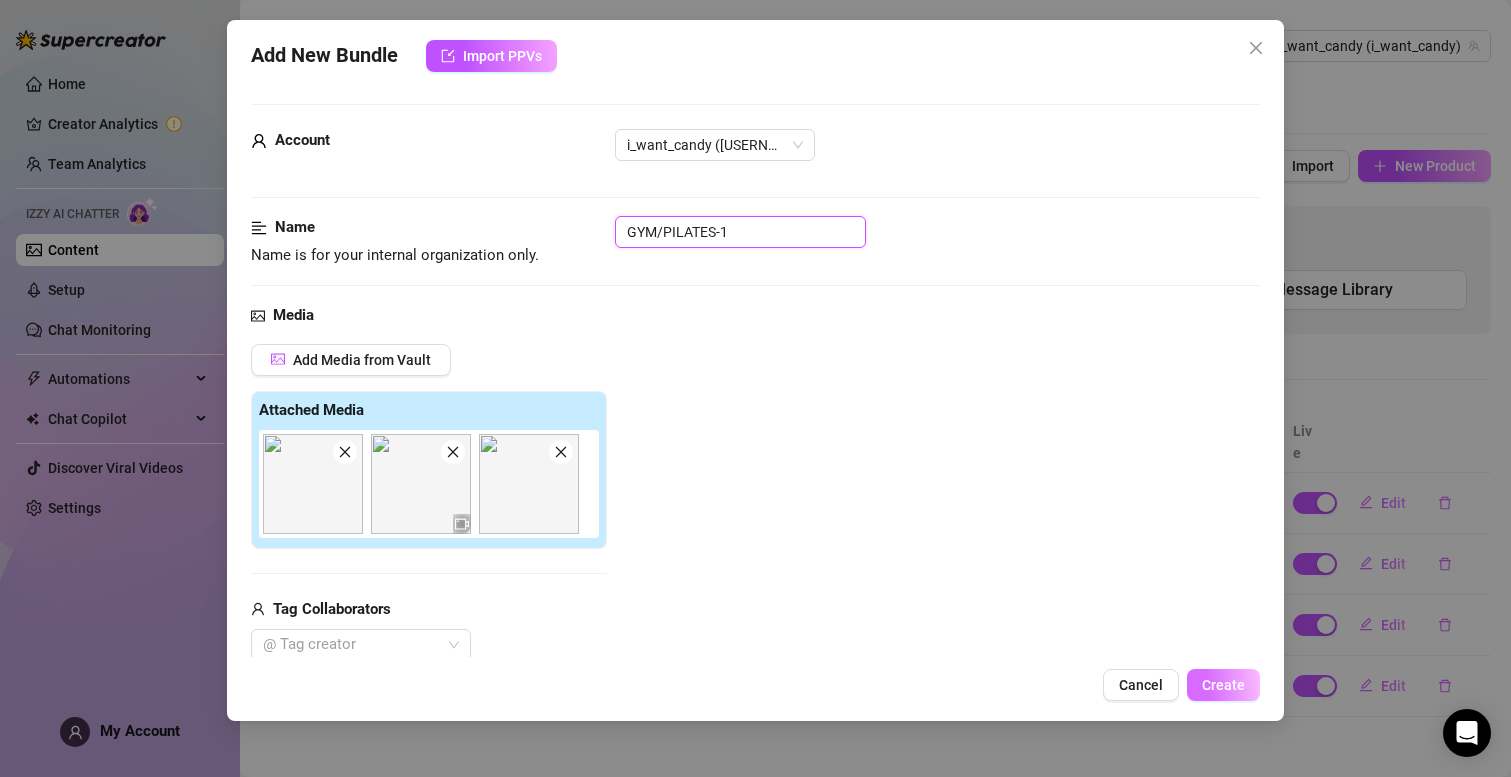 type on "GYM/PILATES-1" 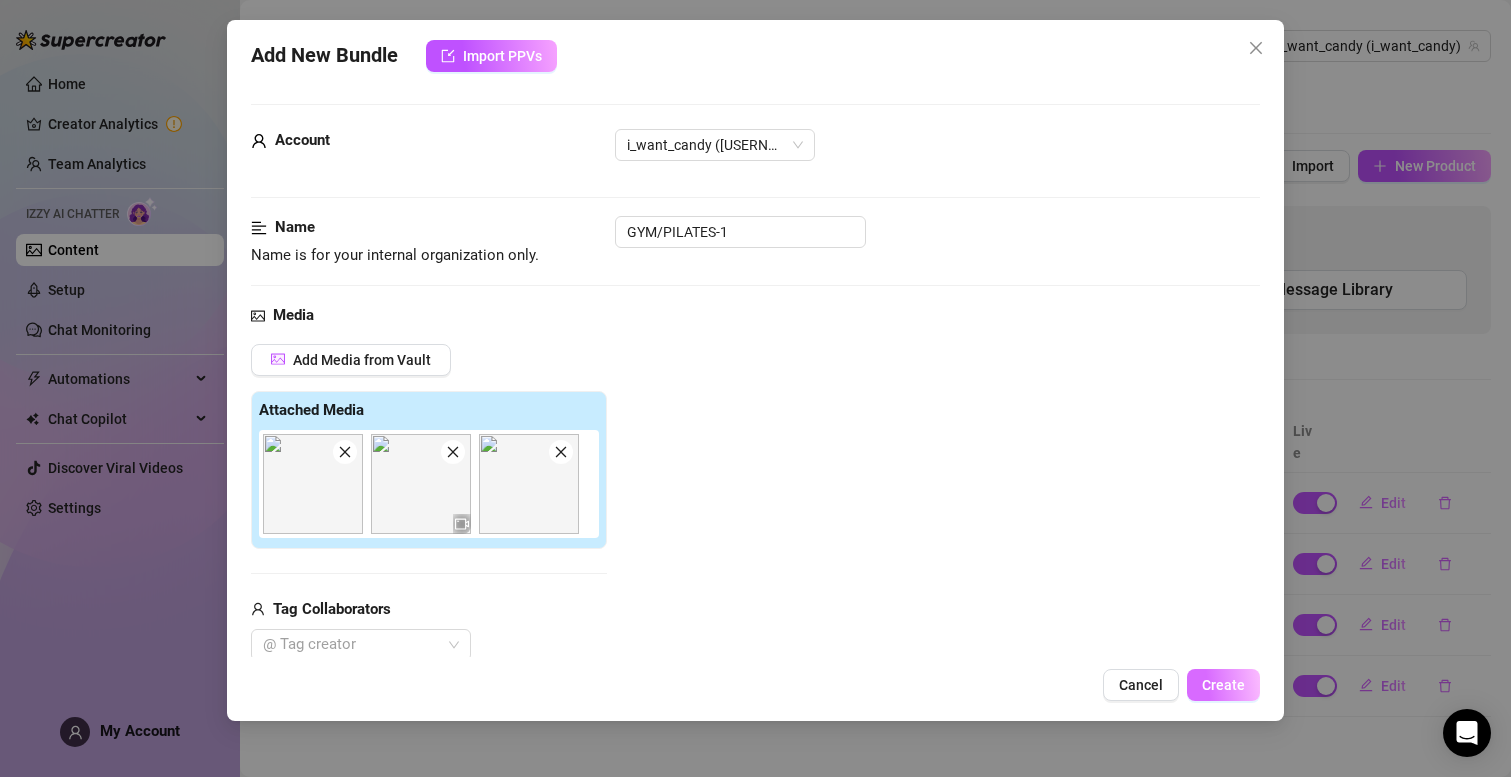 click on "Create" at bounding box center (1223, 685) 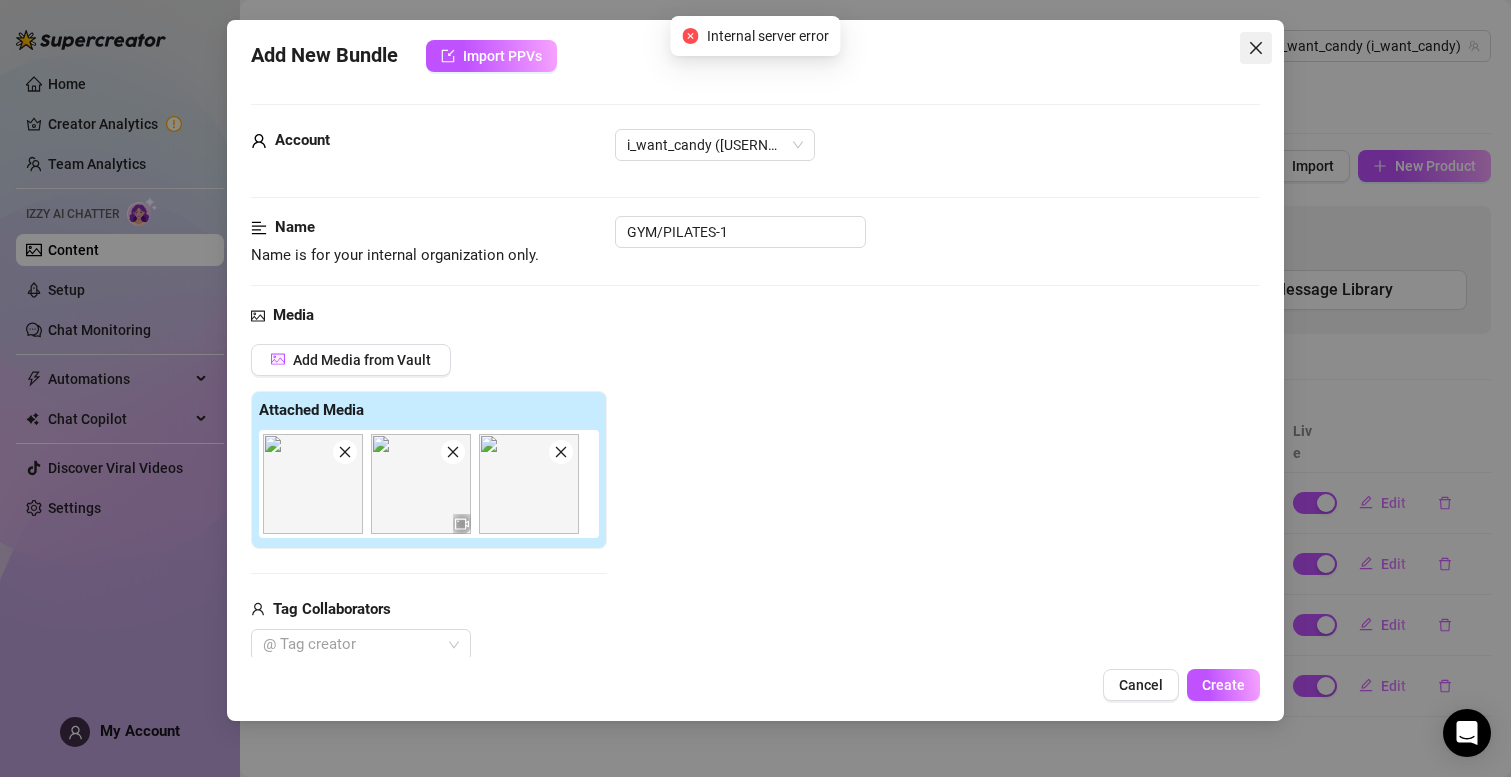 click 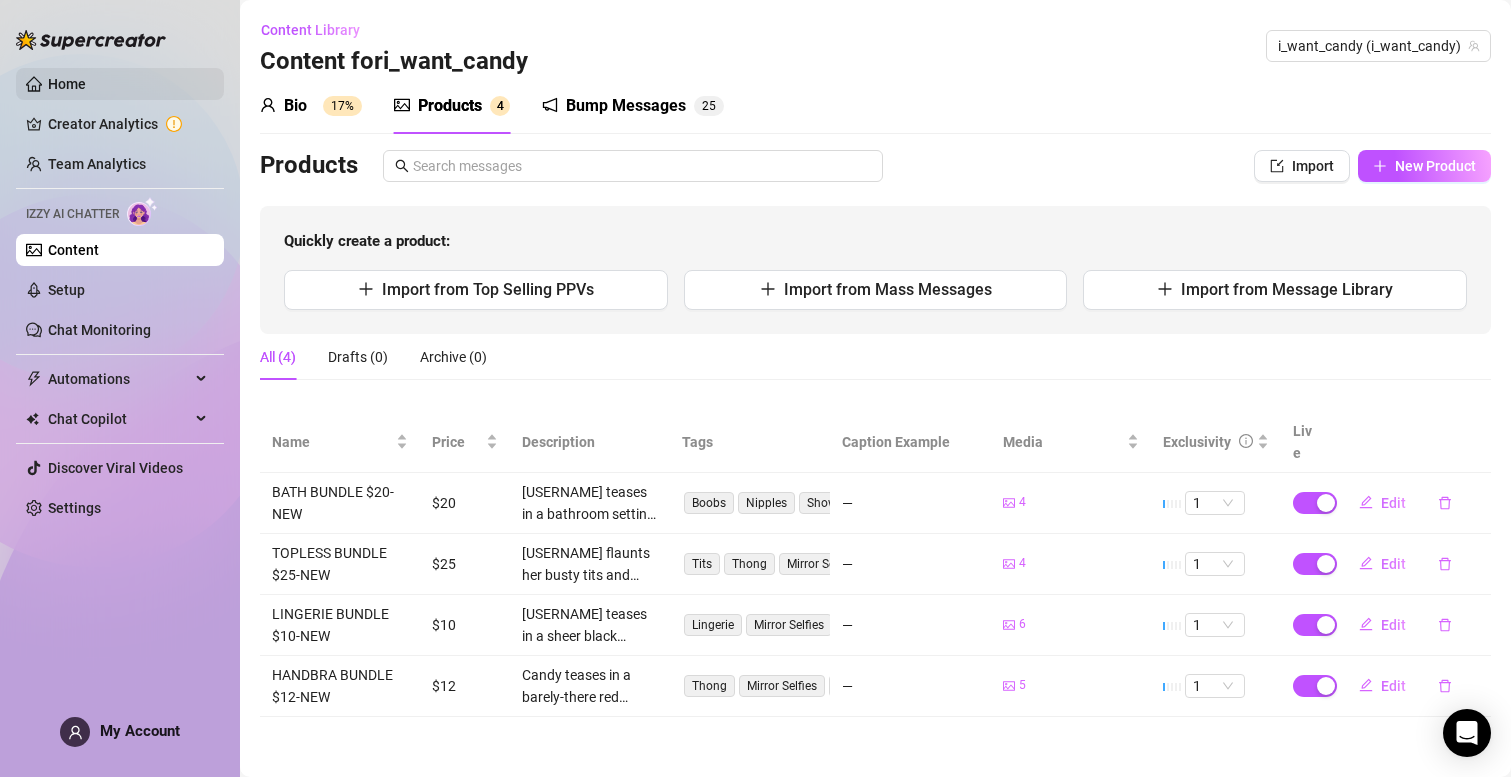 click on "Home" at bounding box center [67, 84] 